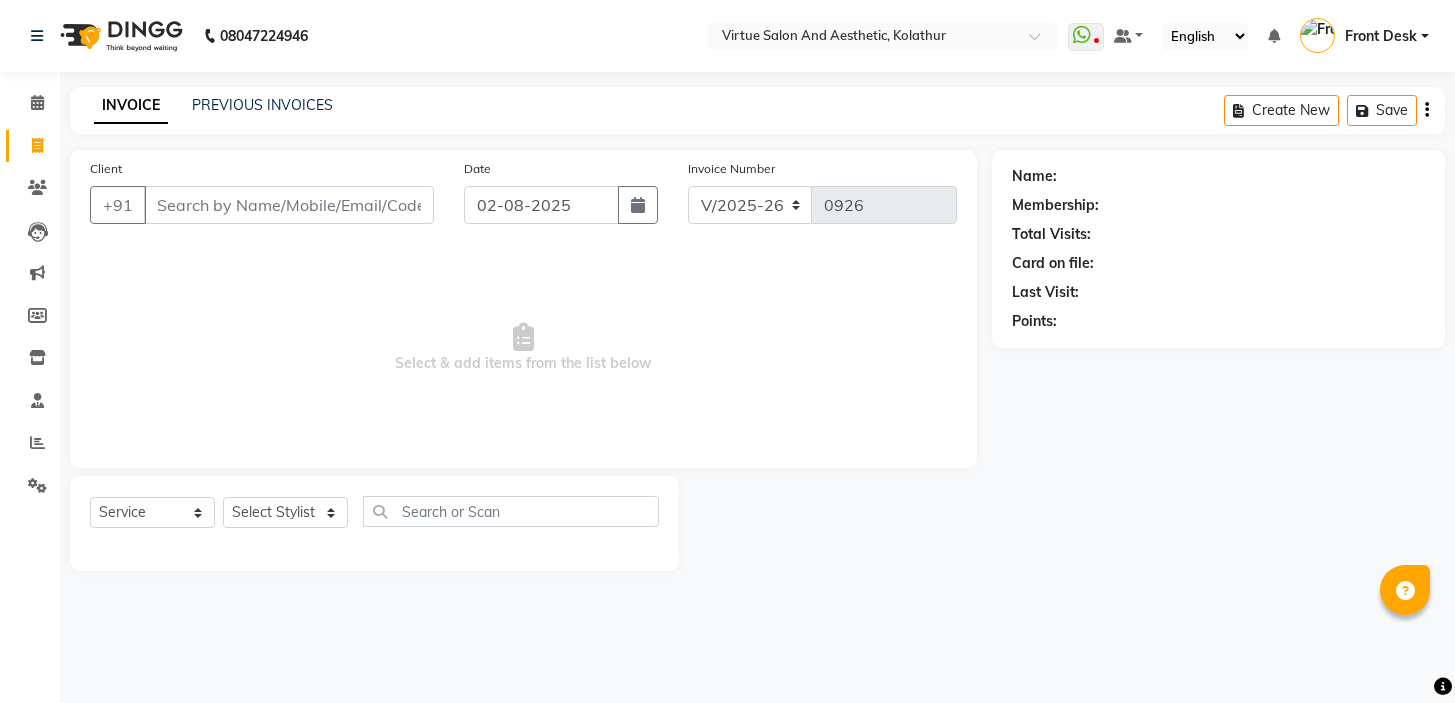select on "7053" 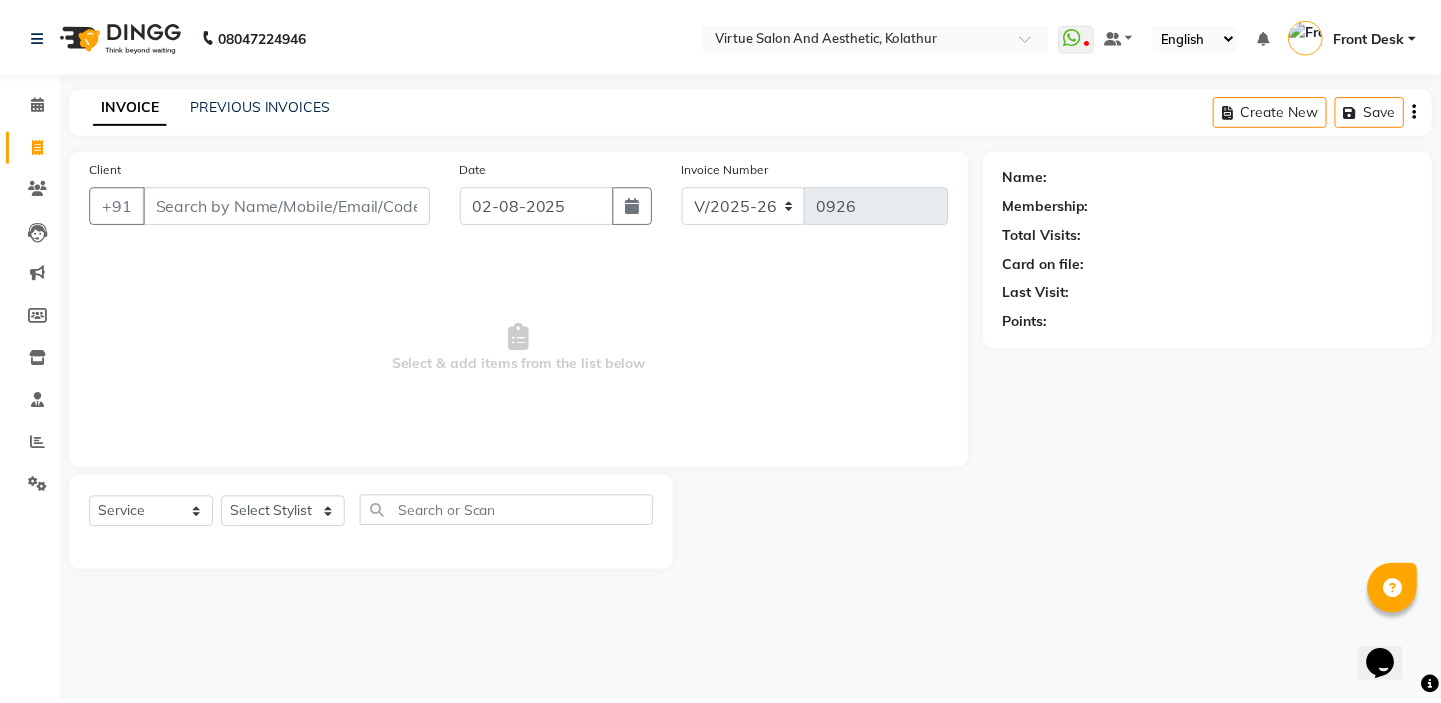 scroll, scrollTop: 0, scrollLeft: 0, axis: both 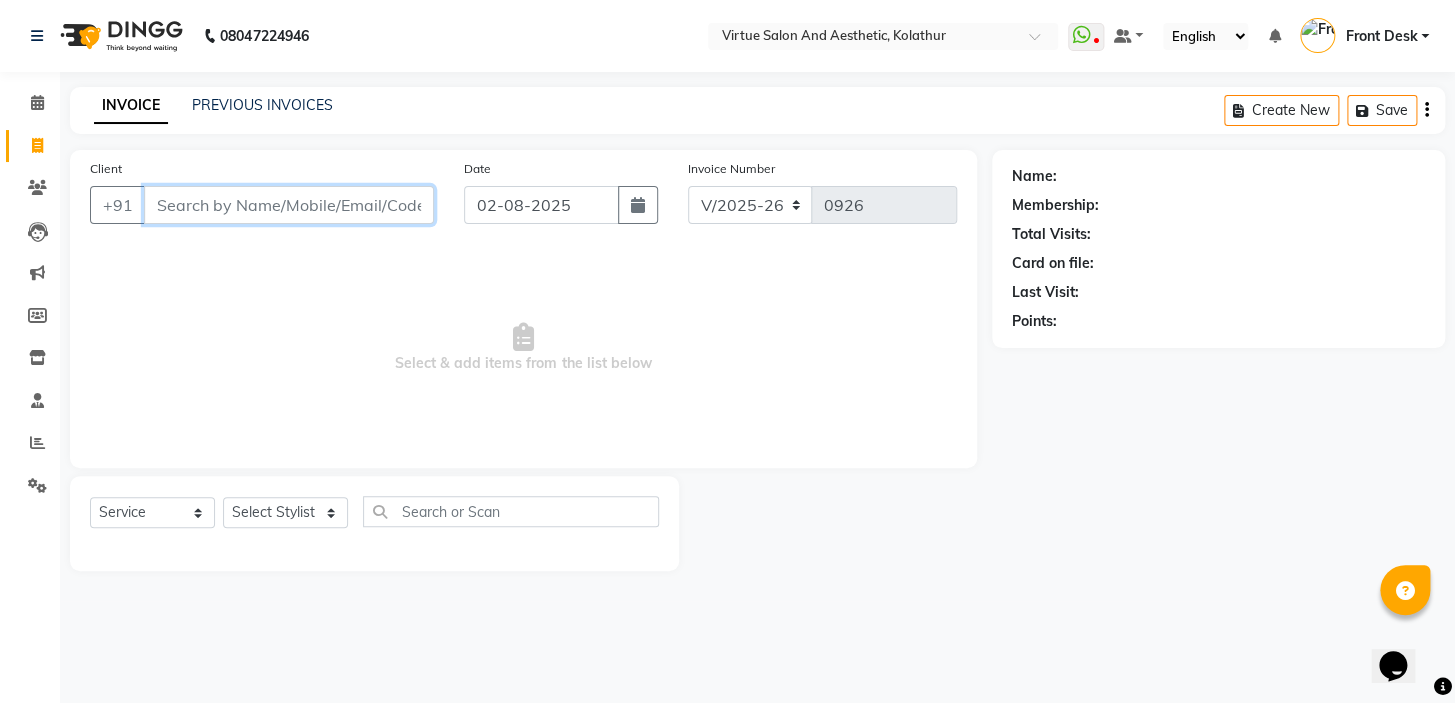 click on "Client" at bounding box center (289, 205) 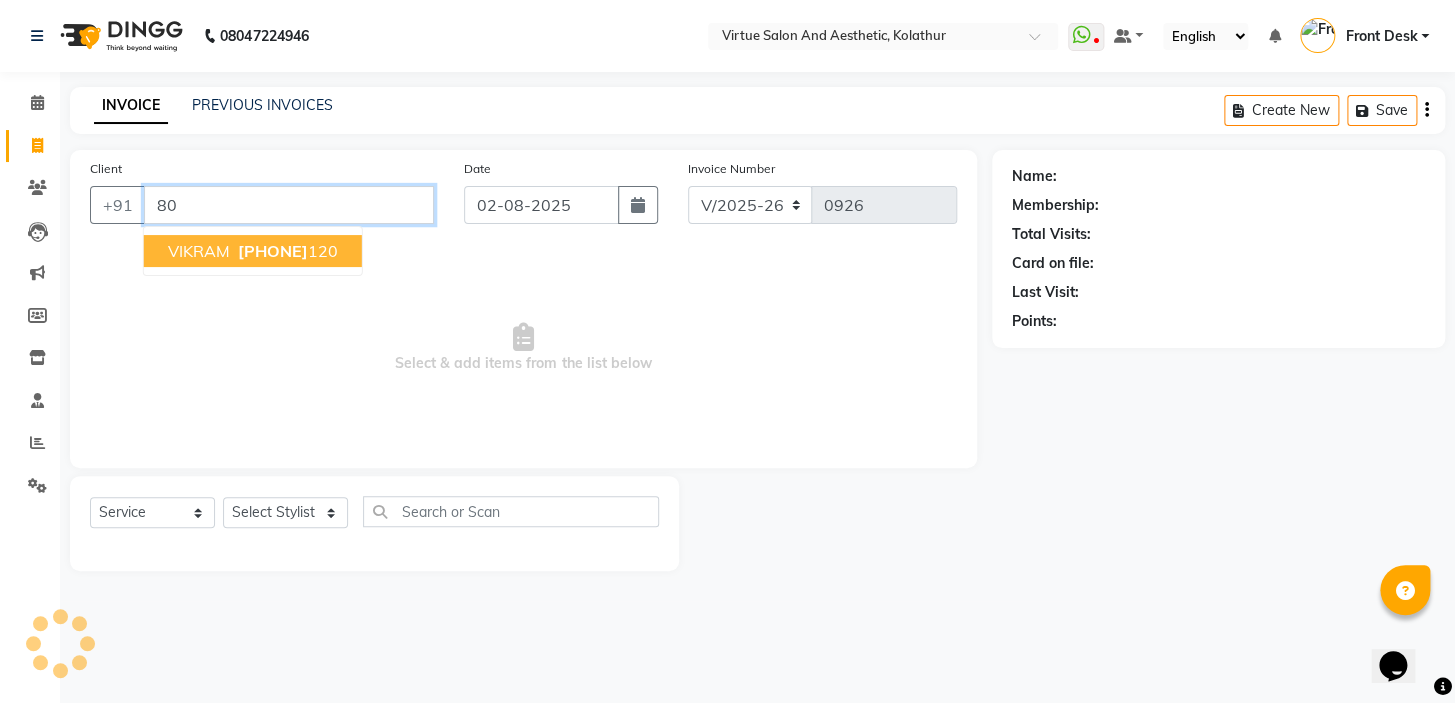 type on "8" 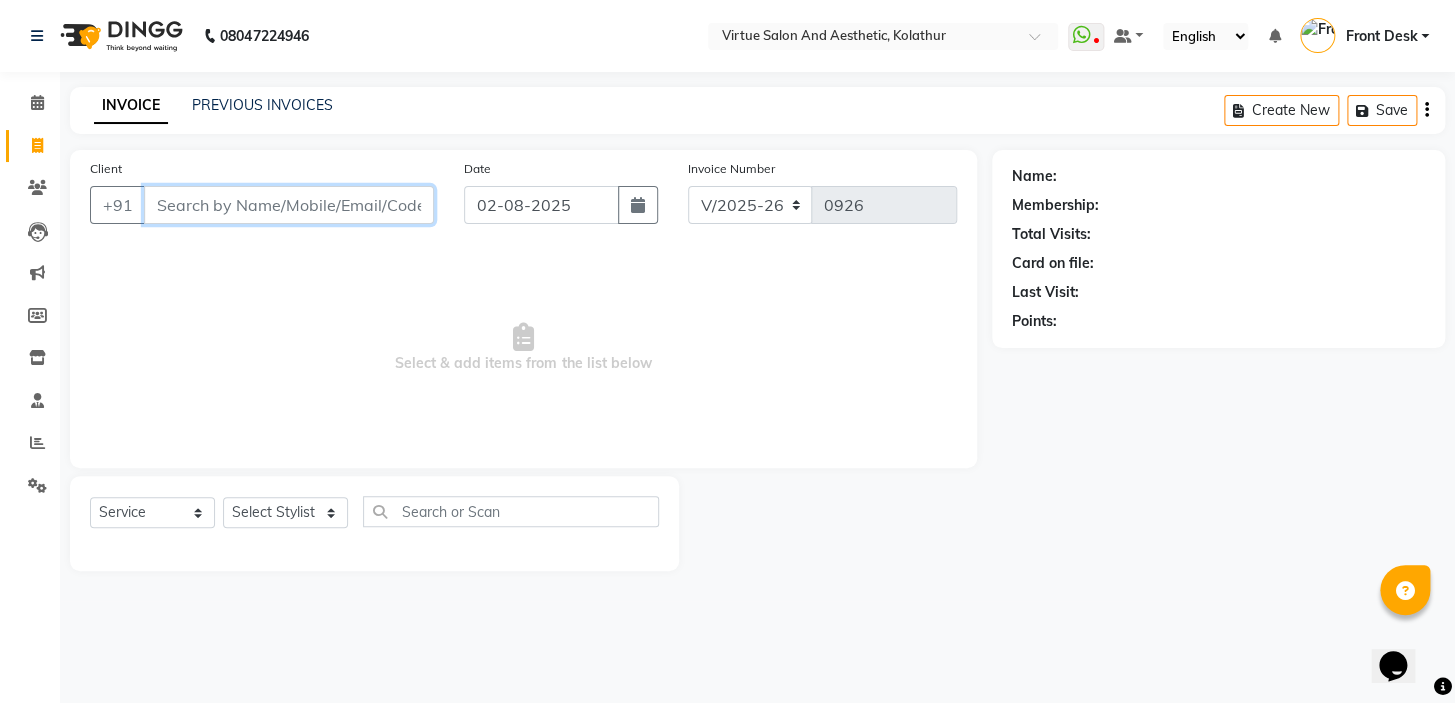 click on "Client" at bounding box center [289, 205] 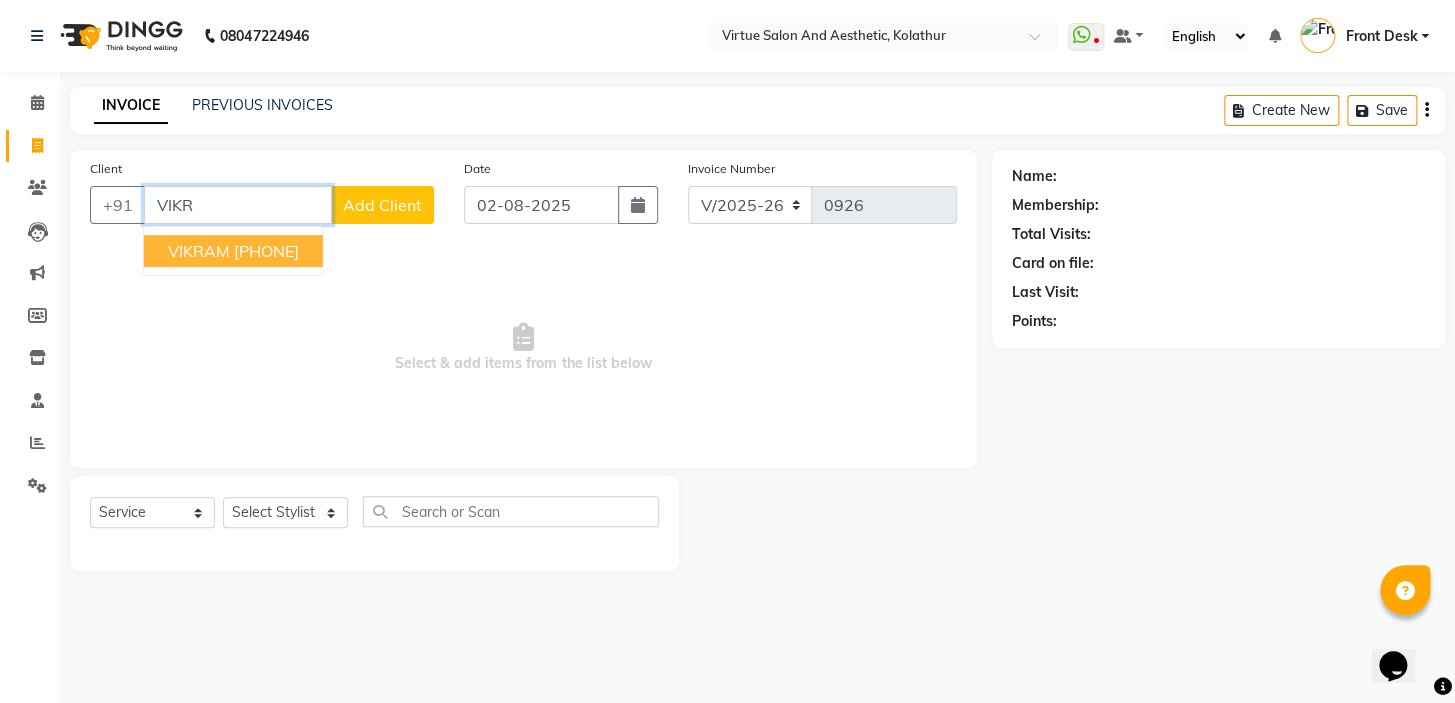 click on "[PHONE]" at bounding box center (266, 251) 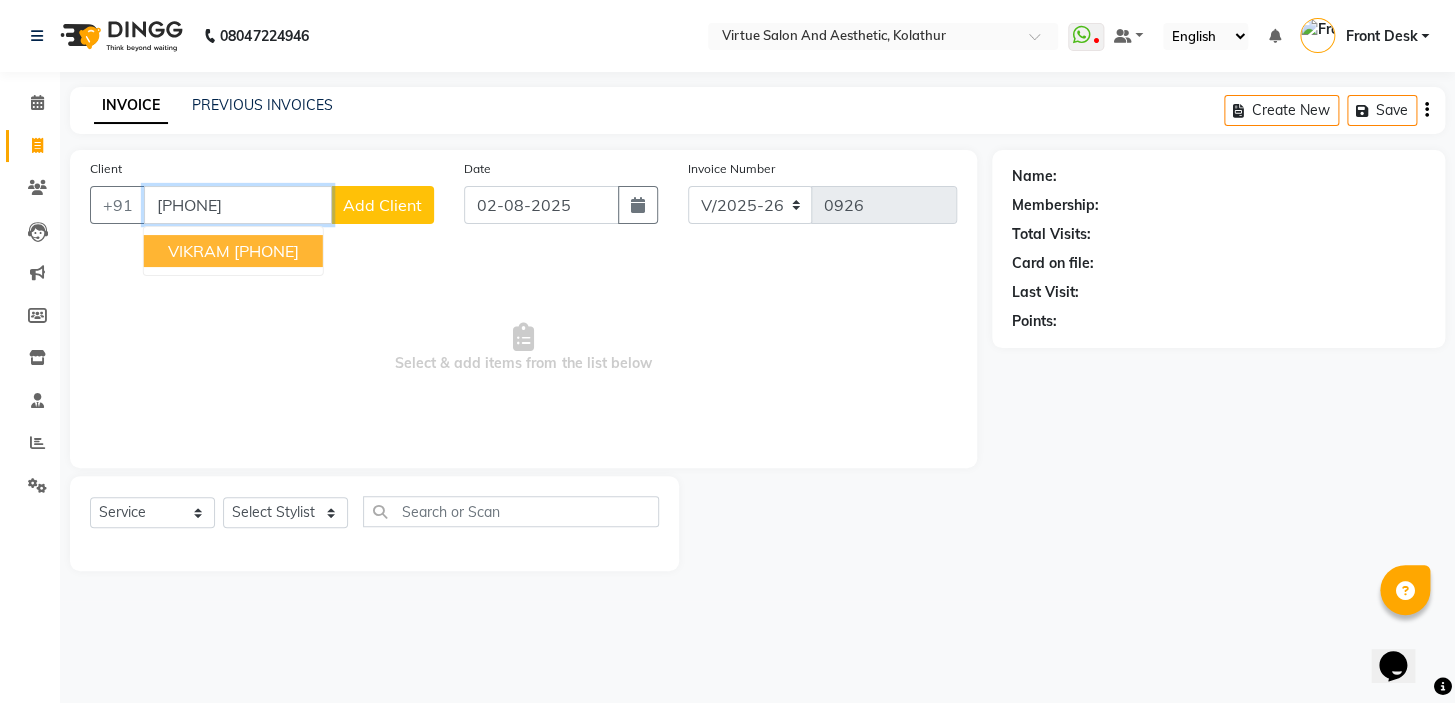 type on "[PHONE]" 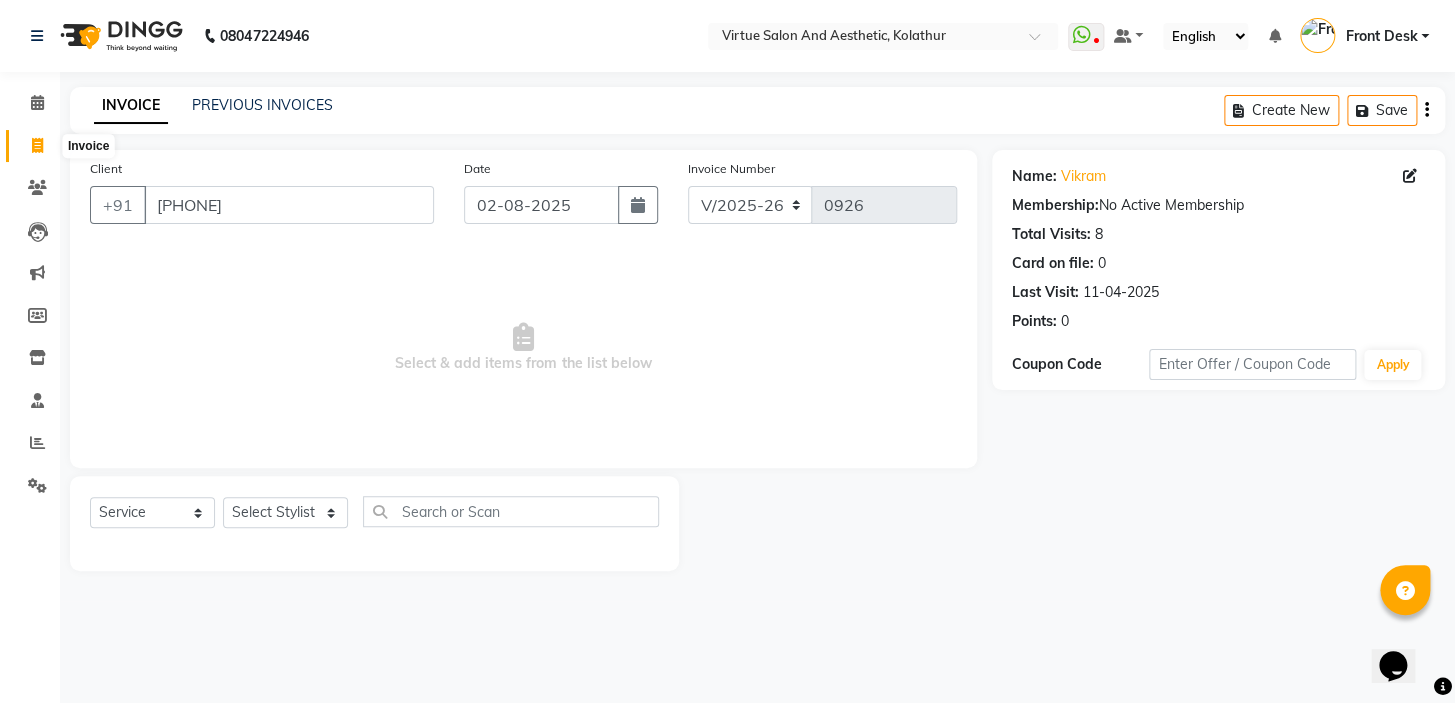 click 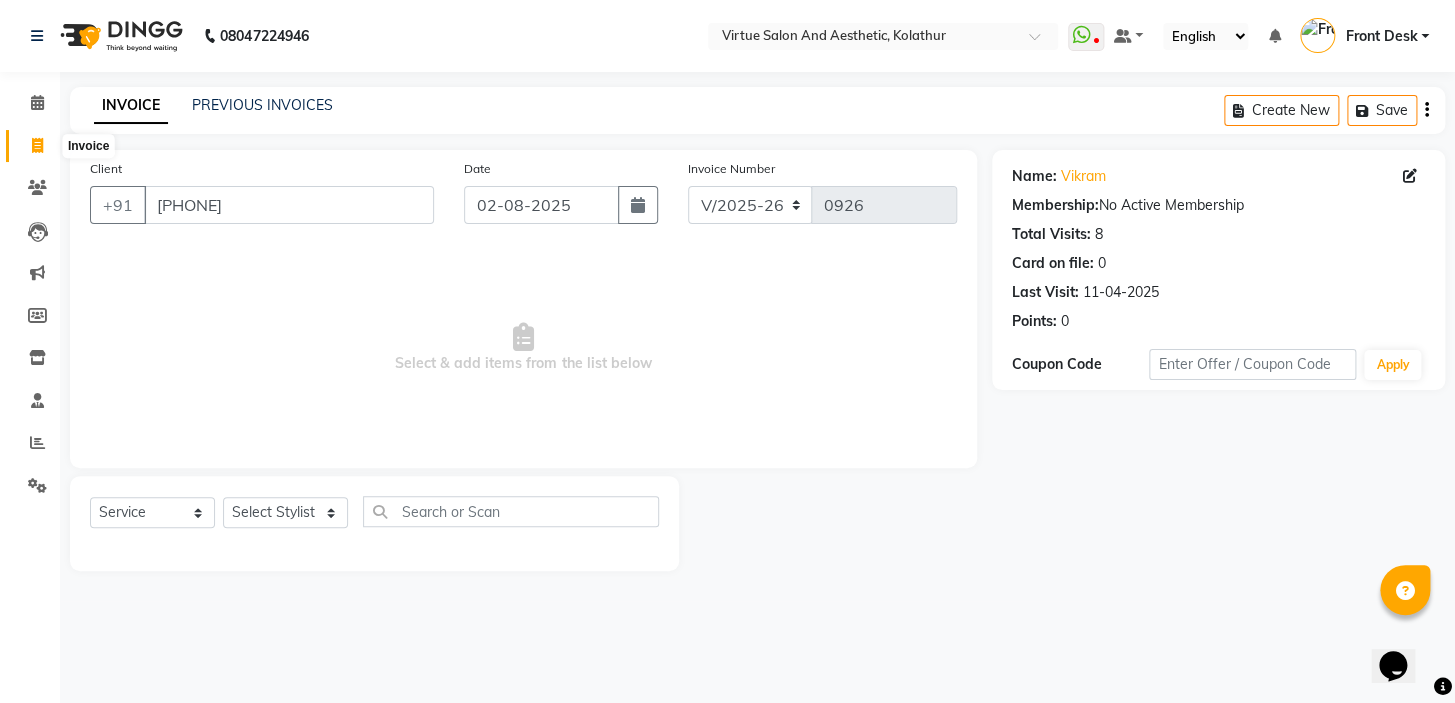 select on "service" 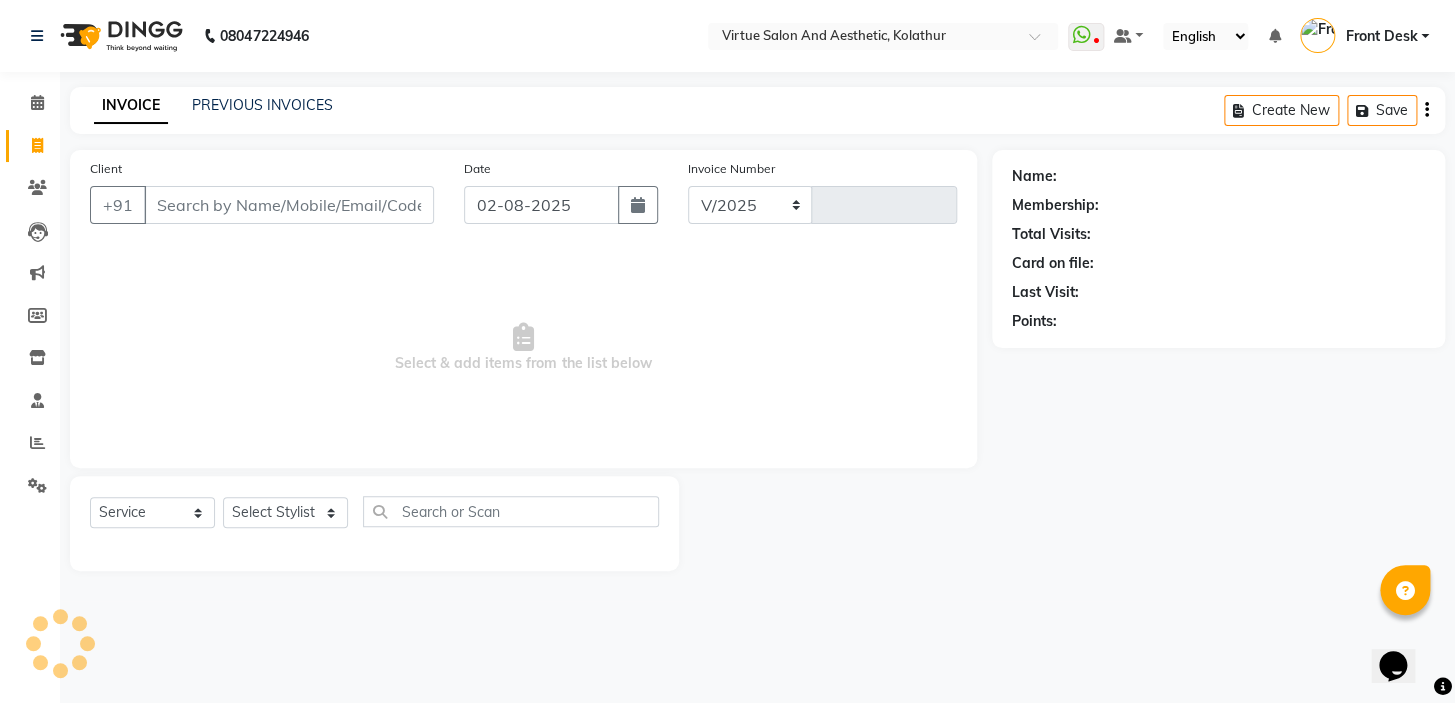 select on "7053" 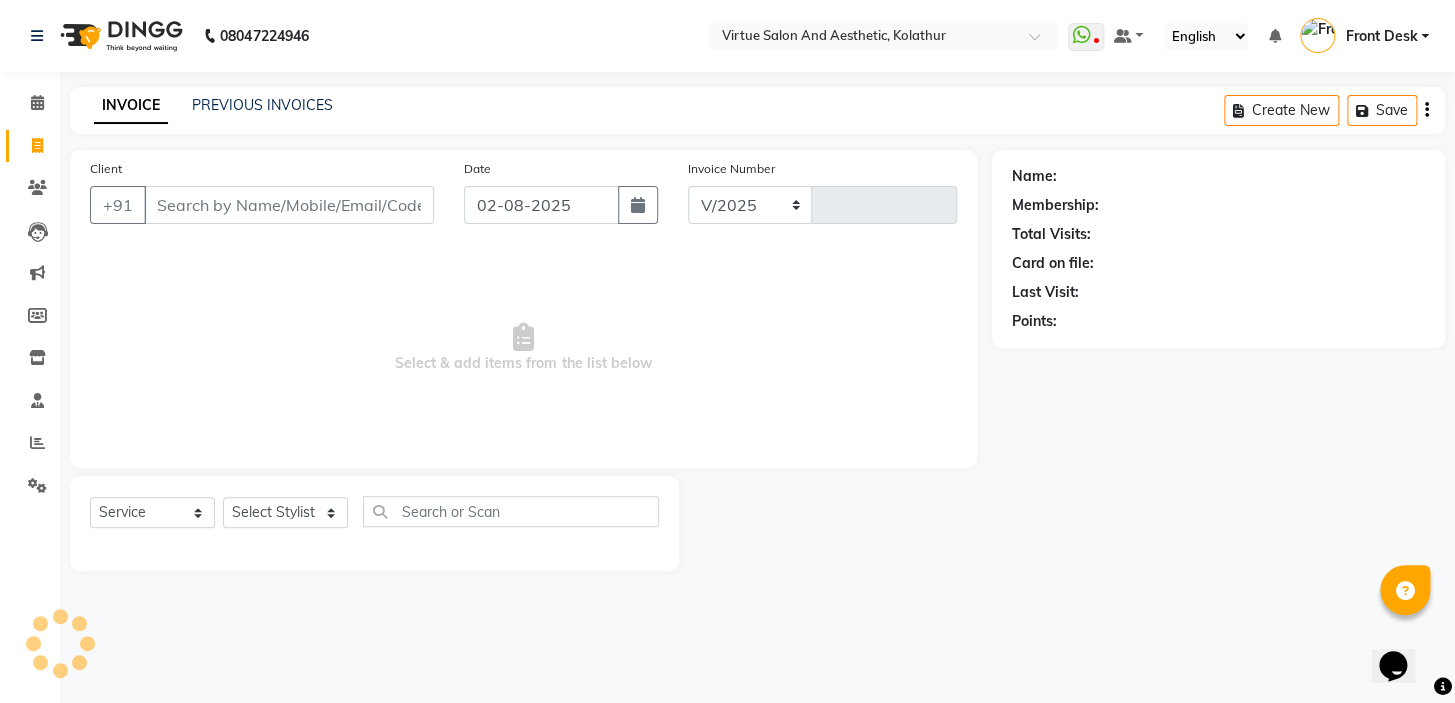 type on "0926" 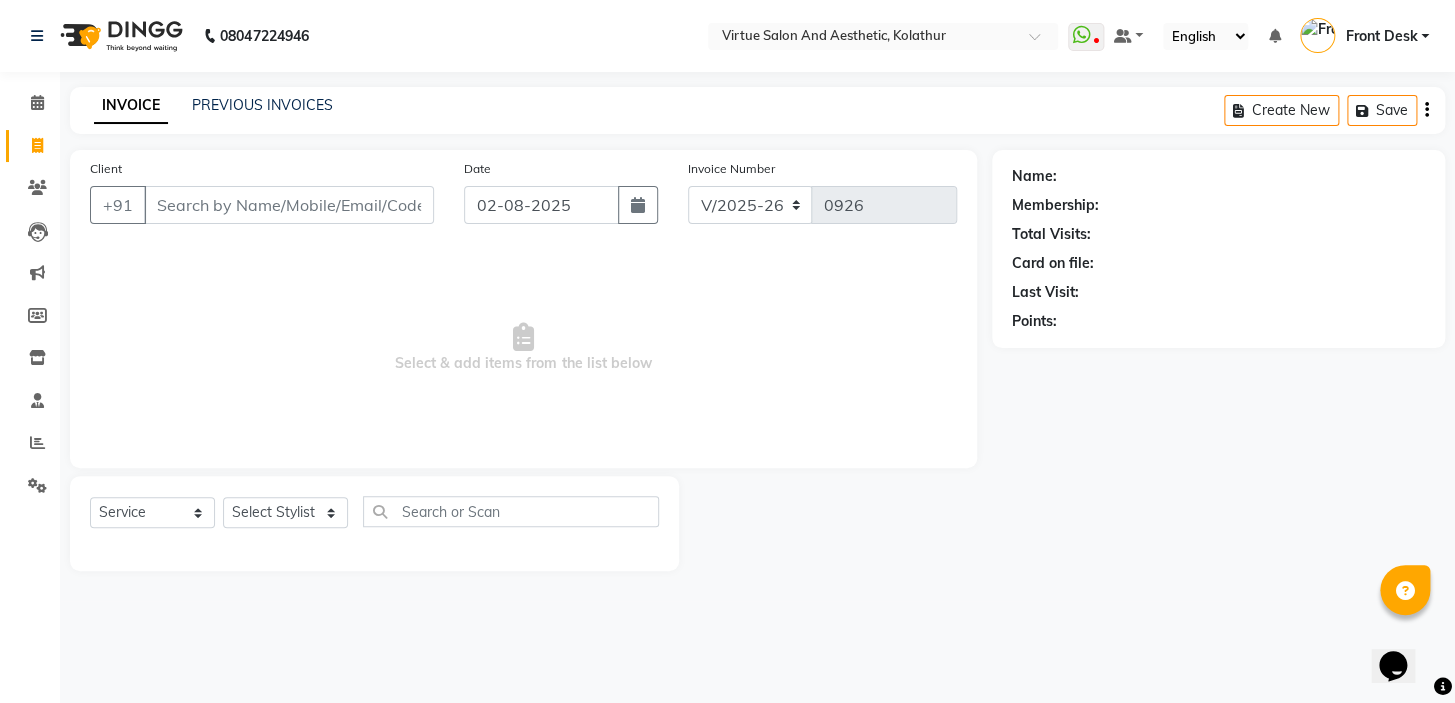 drag, startPoint x: 689, startPoint y: 368, endPoint x: 336, endPoint y: 349, distance: 353.51096 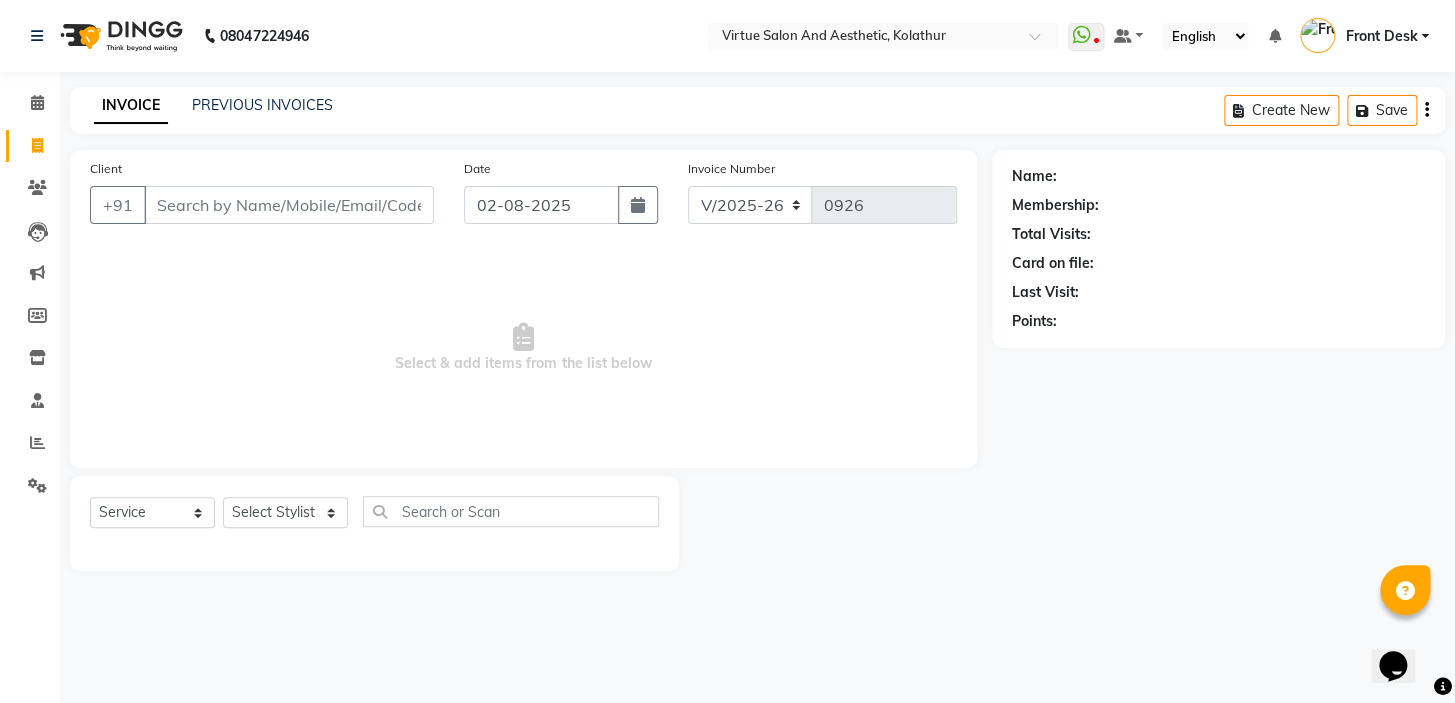 click on "Select & add items from the list below" at bounding box center [523, 348] 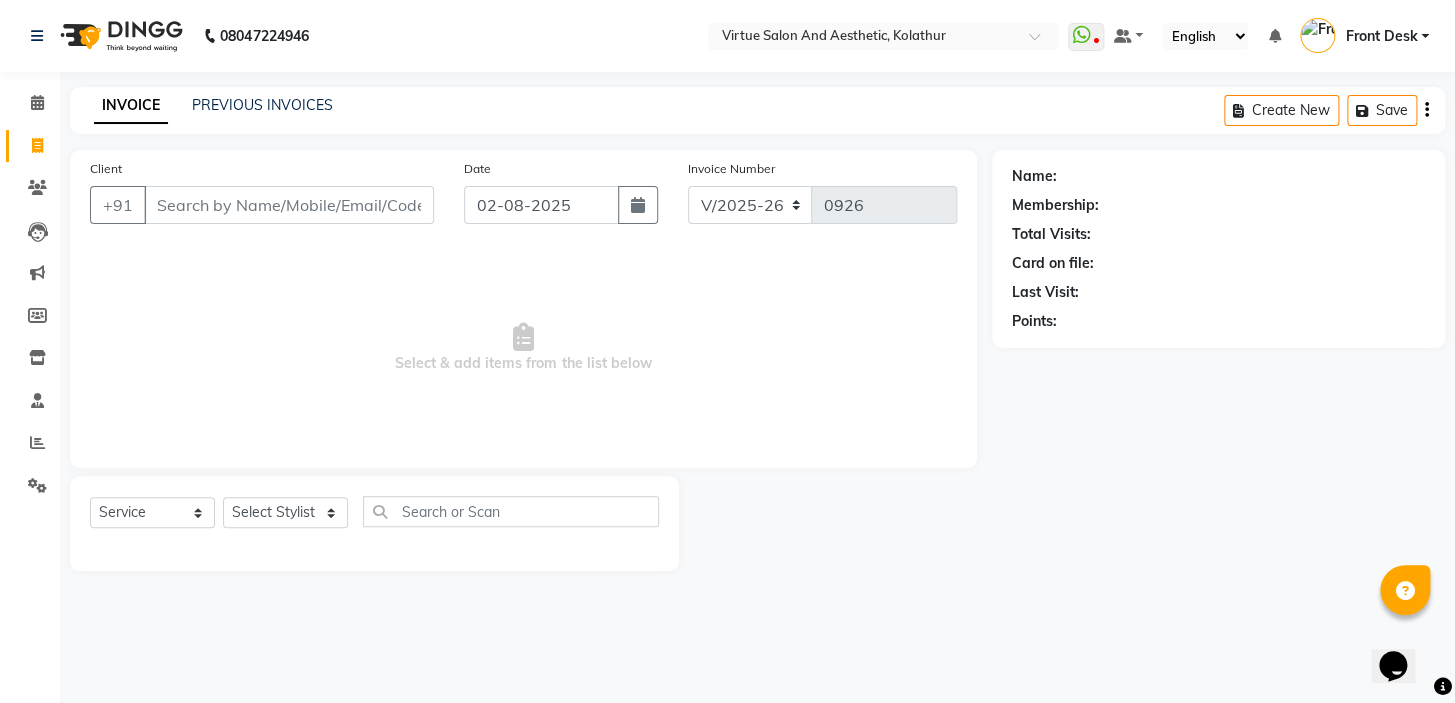 drag, startPoint x: 523, startPoint y: 370, endPoint x: 656, endPoint y: 368, distance: 133.01503 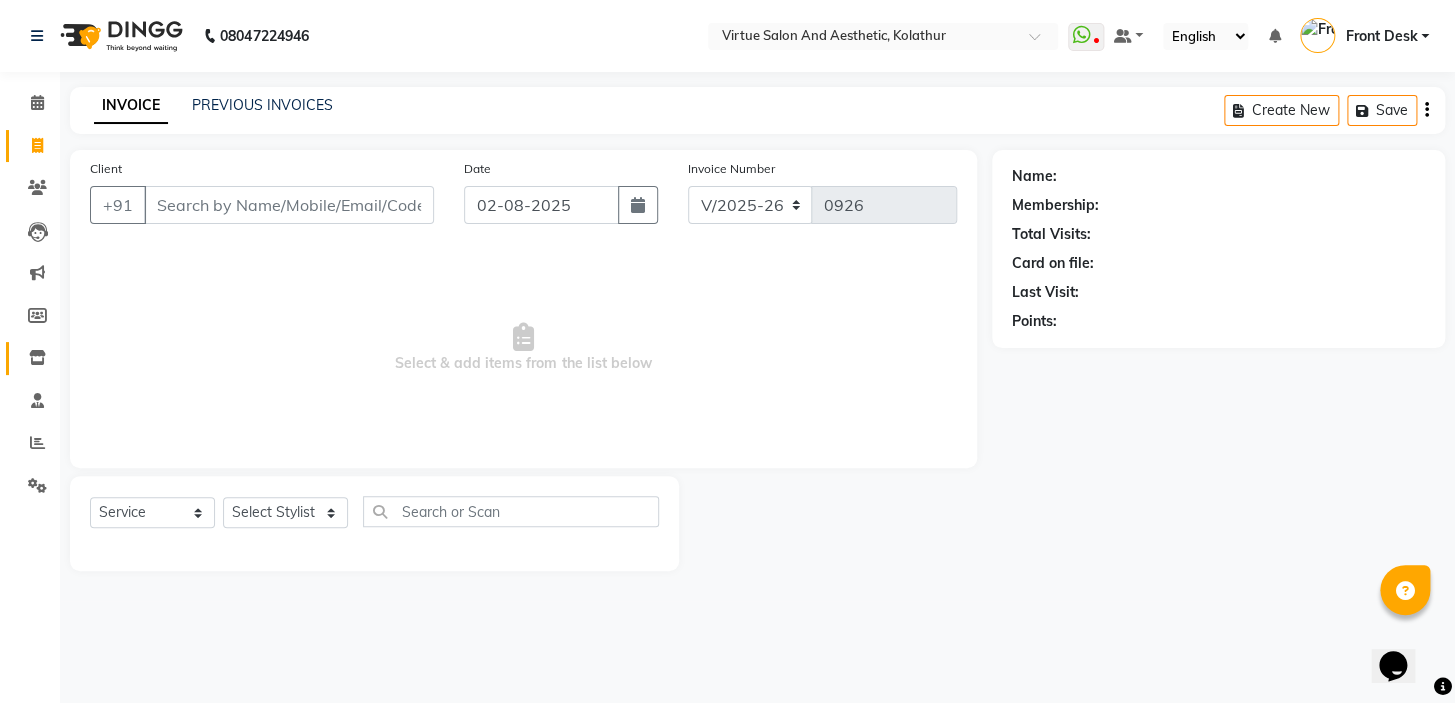 drag, startPoint x: 360, startPoint y: 399, endPoint x: 10, endPoint y: 371, distance: 351.11823 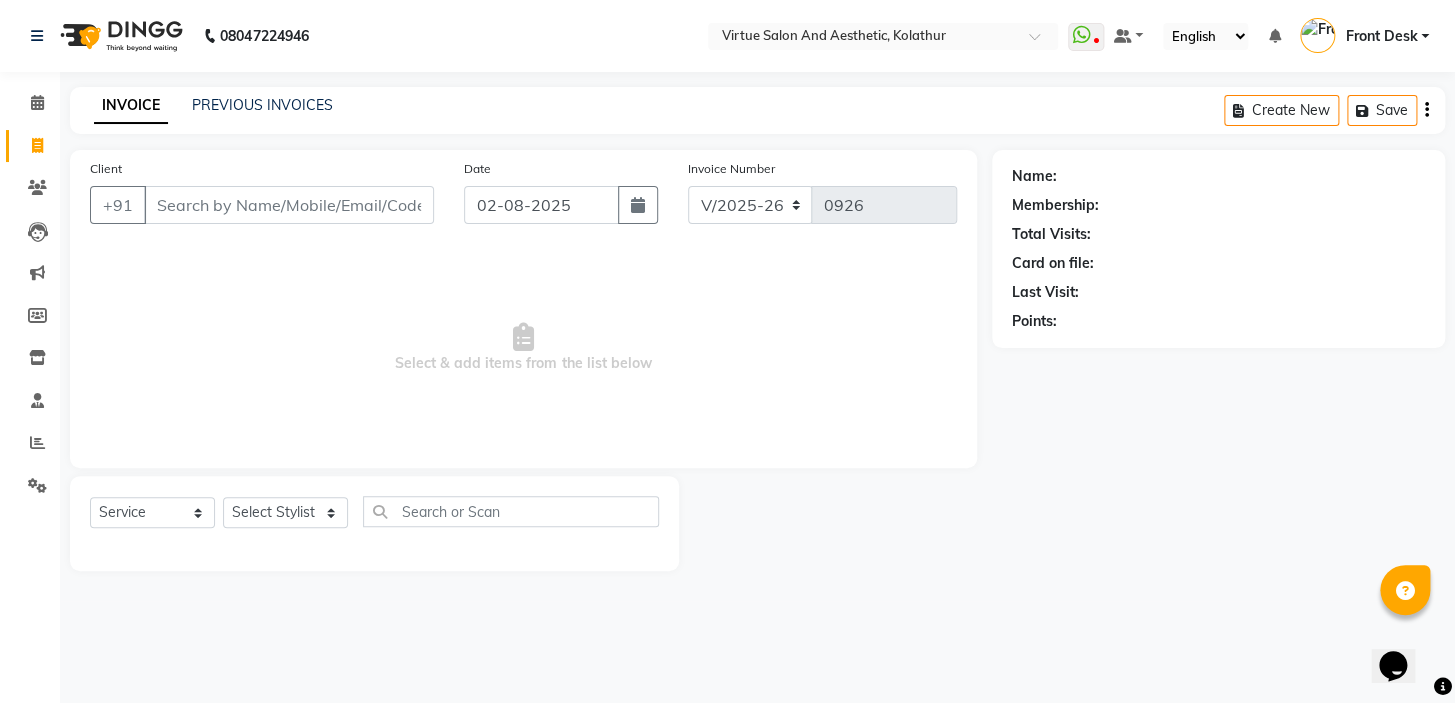 click on "Select & add items from the list below" at bounding box center (523, 348) 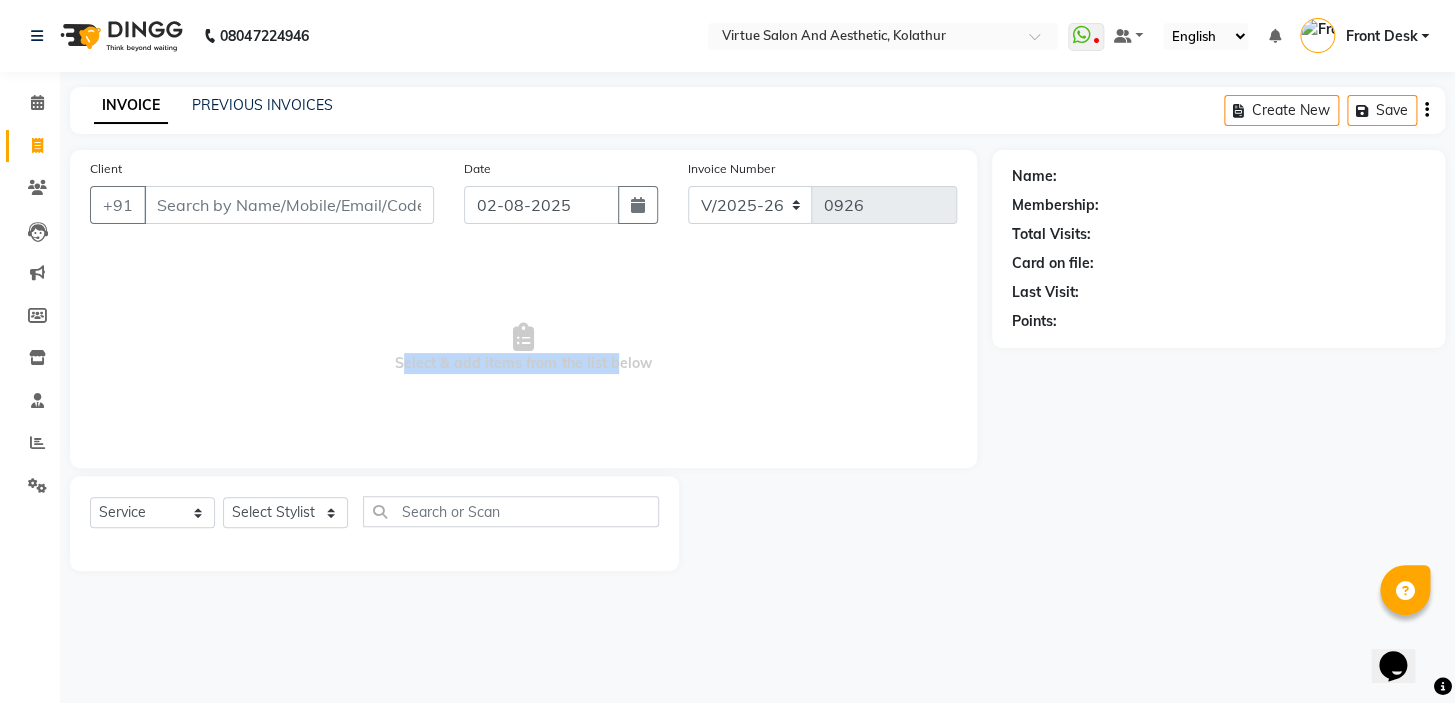 drag, startPoint x: 683, startPoint y: 390, endPoint x: 752, endPoint y: 379, distance: 69.87131 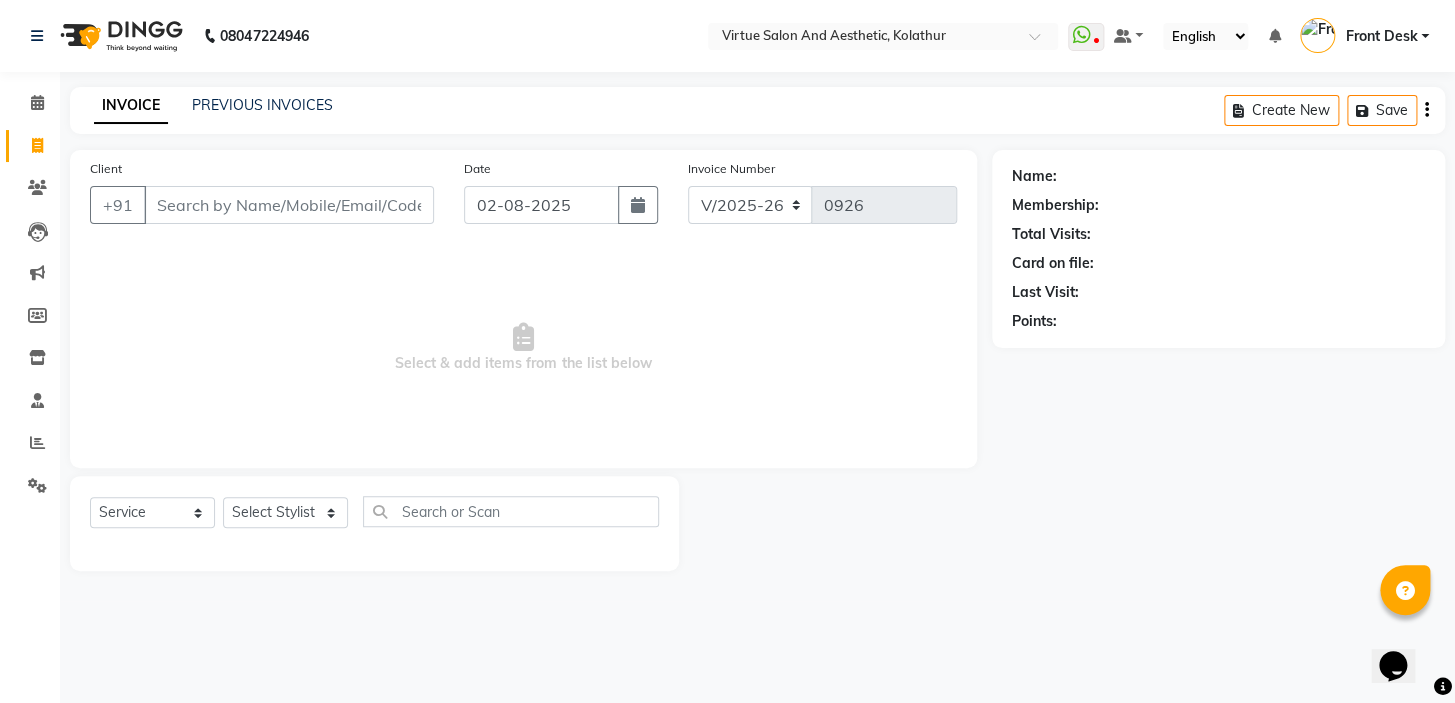 click on "Select & add items from the list below" at bounding box center [523, 348] 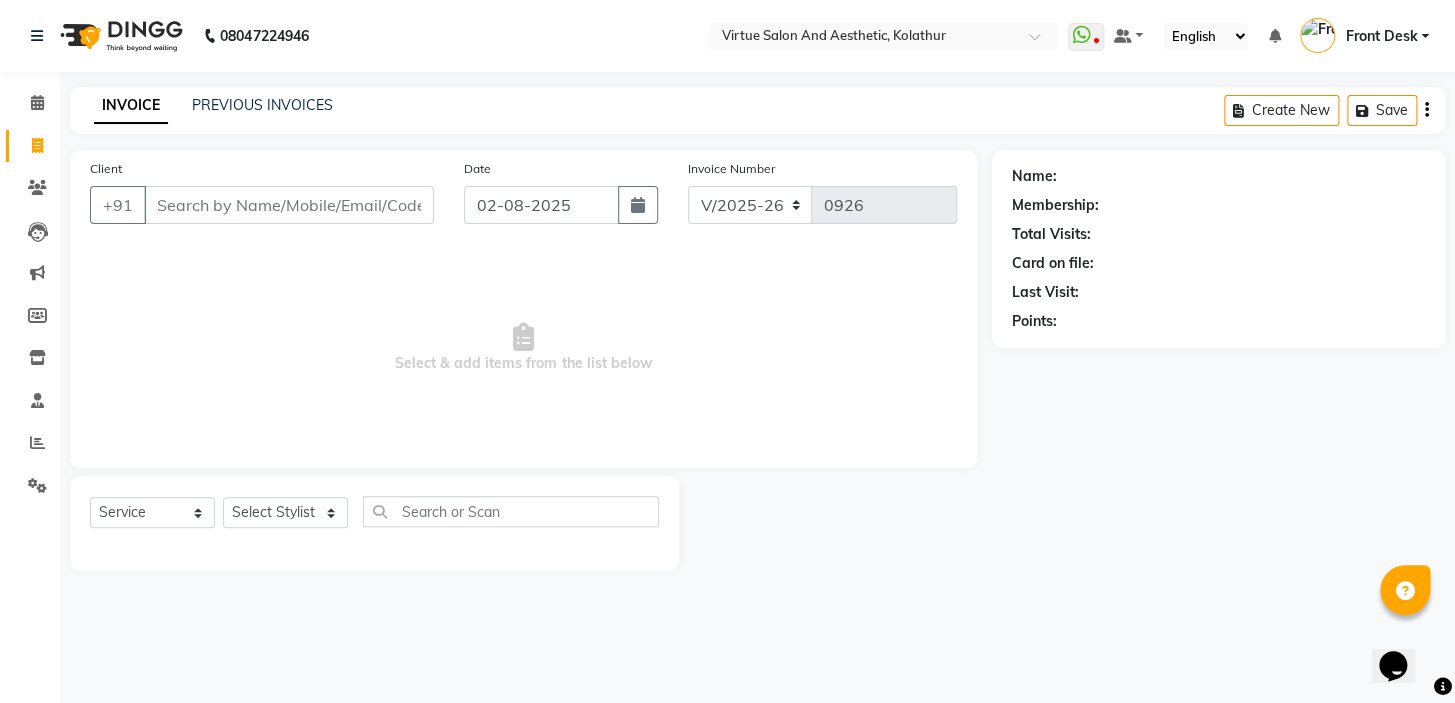 drag, startPoint x: 689, startPoint y: 366, endPoint x: 255, endPoint y: 368, distance: 434.0046 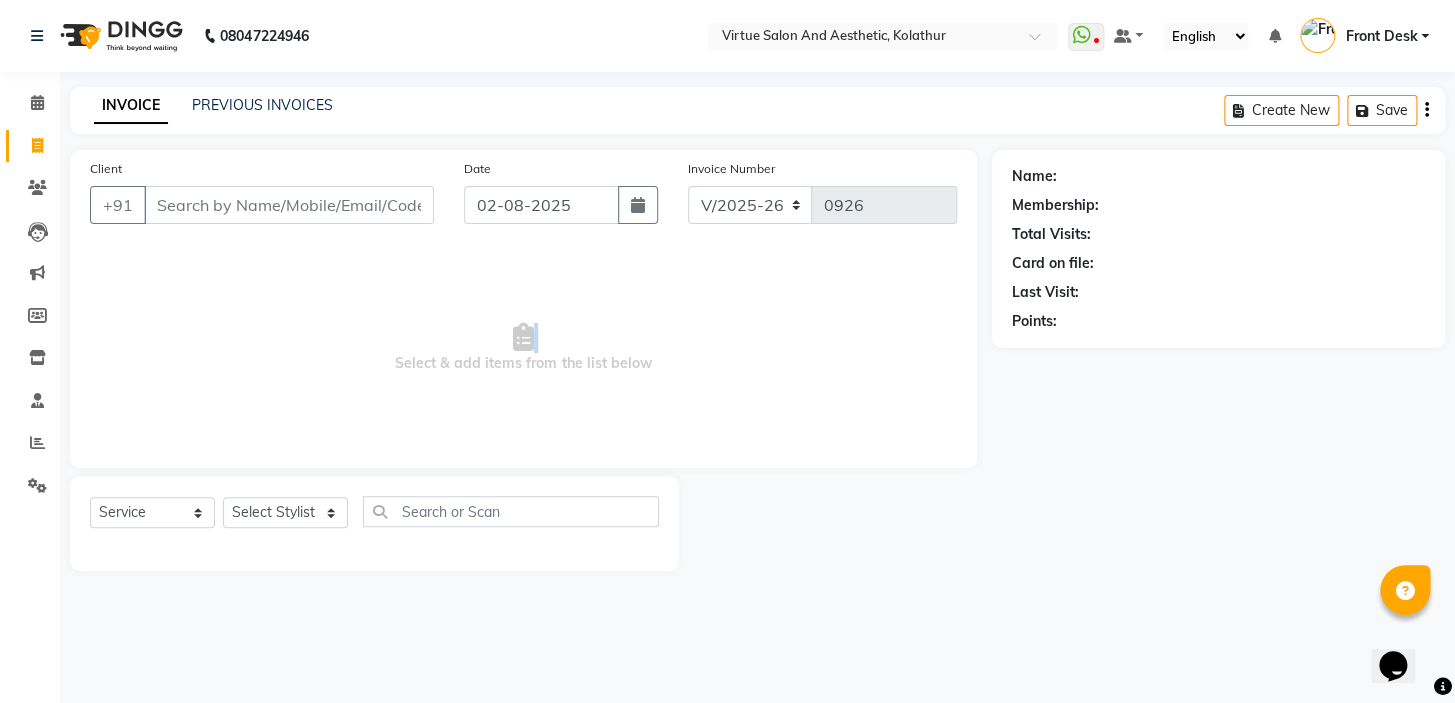 click on "Select & add items from the list below" at bounding box center [523, 348] 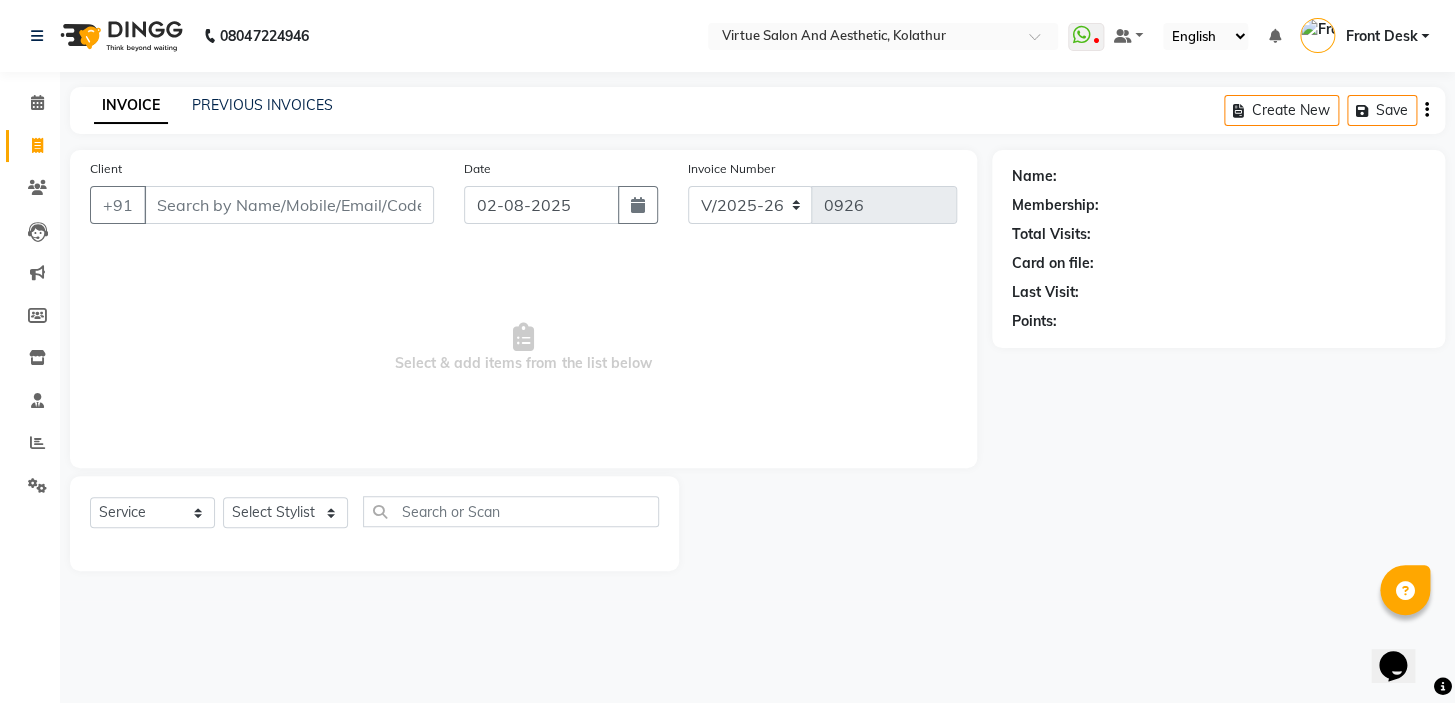 click on "Select & add items from the list below" at bounding box center [523, 348] 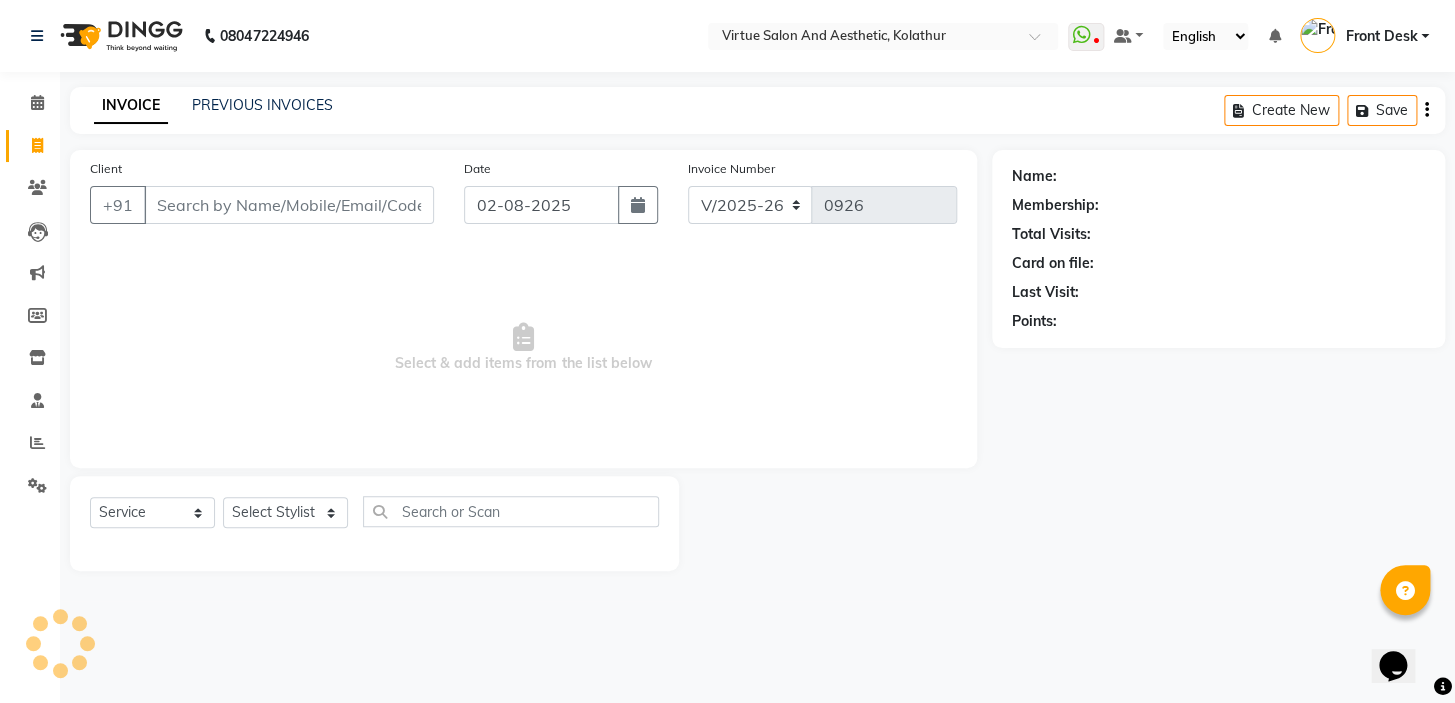 drag, startPoint x: 679, startPoint y: 355, endPoint x: 370, endPoint y: 367, distance: 309.2329 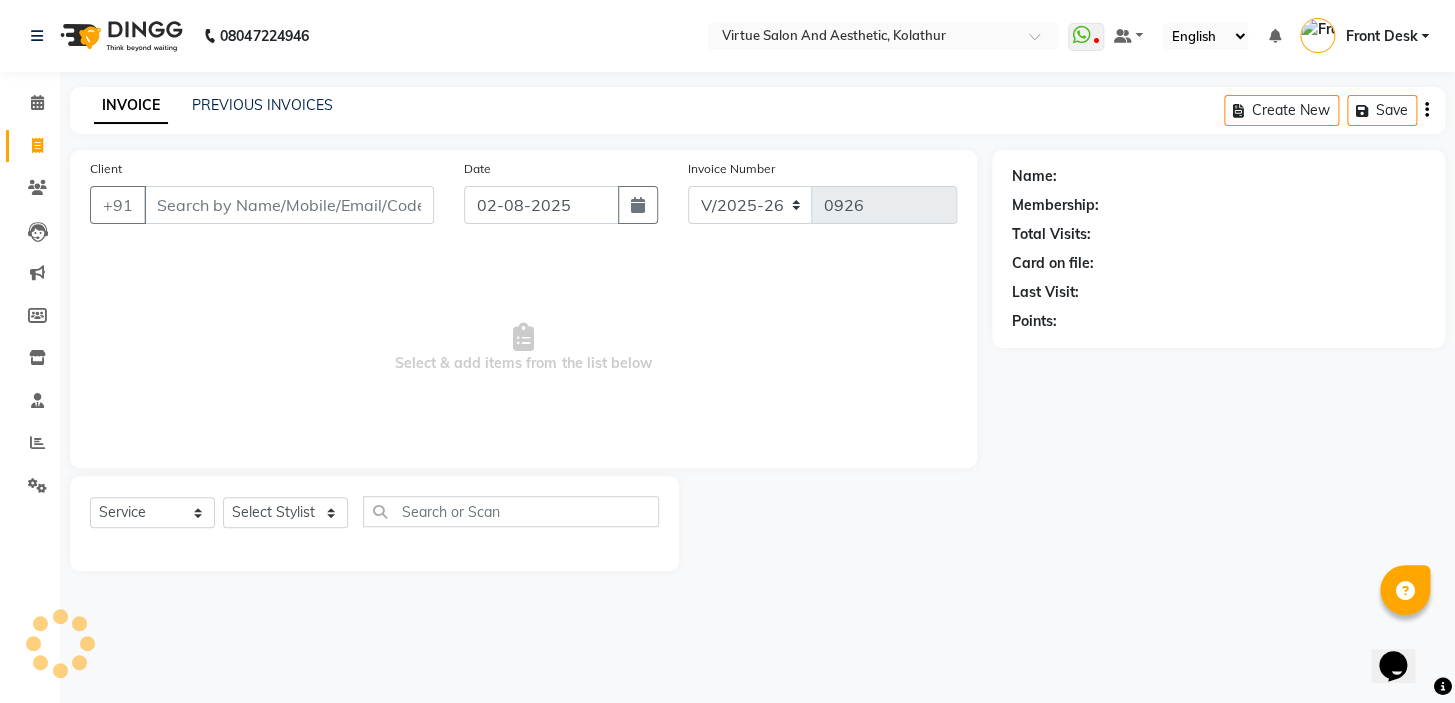 click on "Select & add items from the list below" at bounding box center [523, 348] 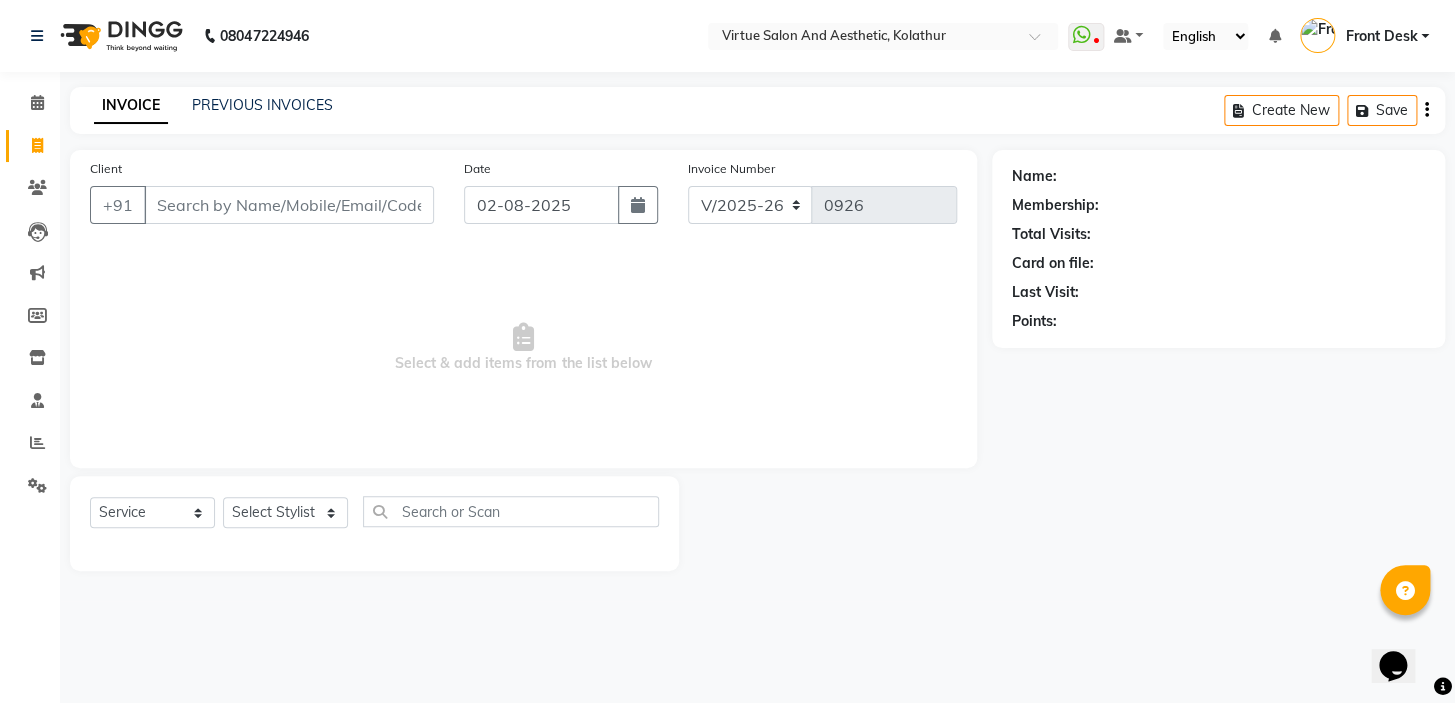click on "Select & add items from the list below" at bounding box center (523, 348) 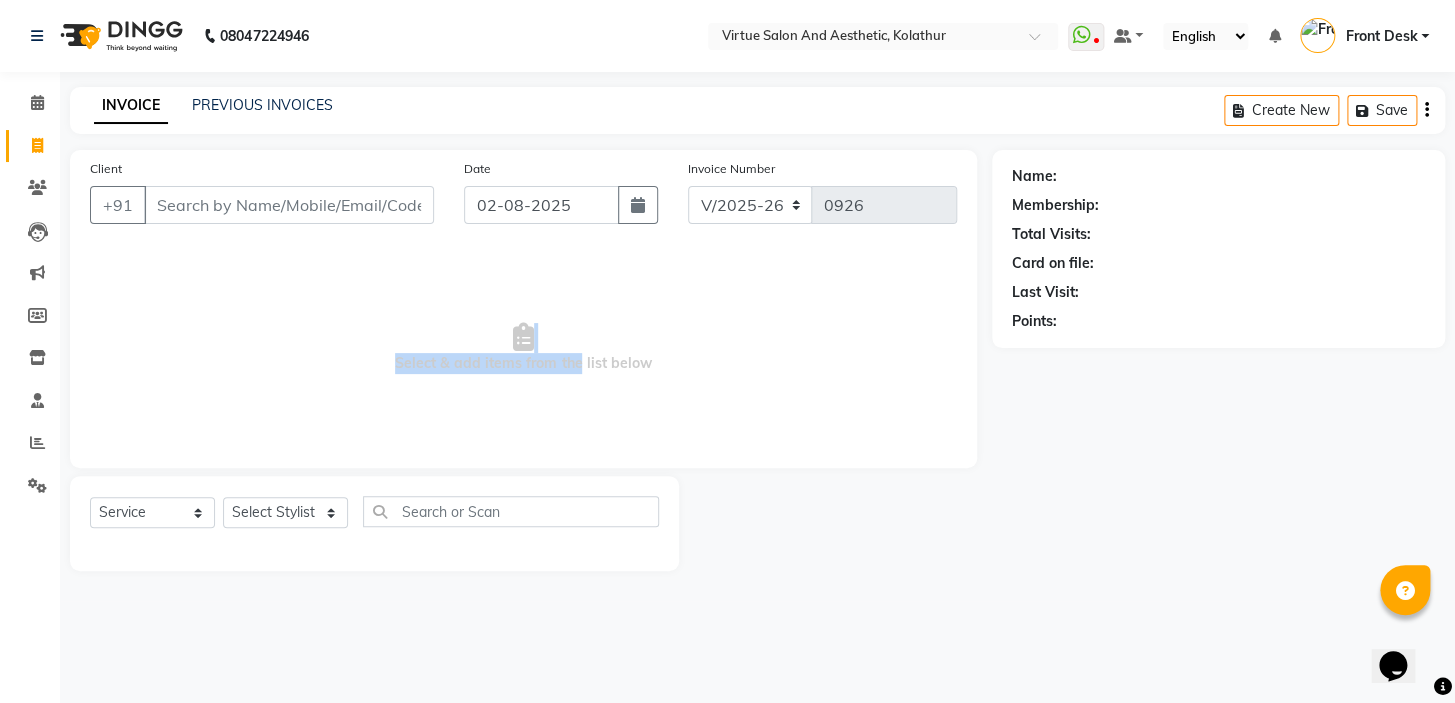 drag, startPoint x: 386, startPoint y: 346, endPoint x: 872, endPoint y: 364, distance: 486.33322 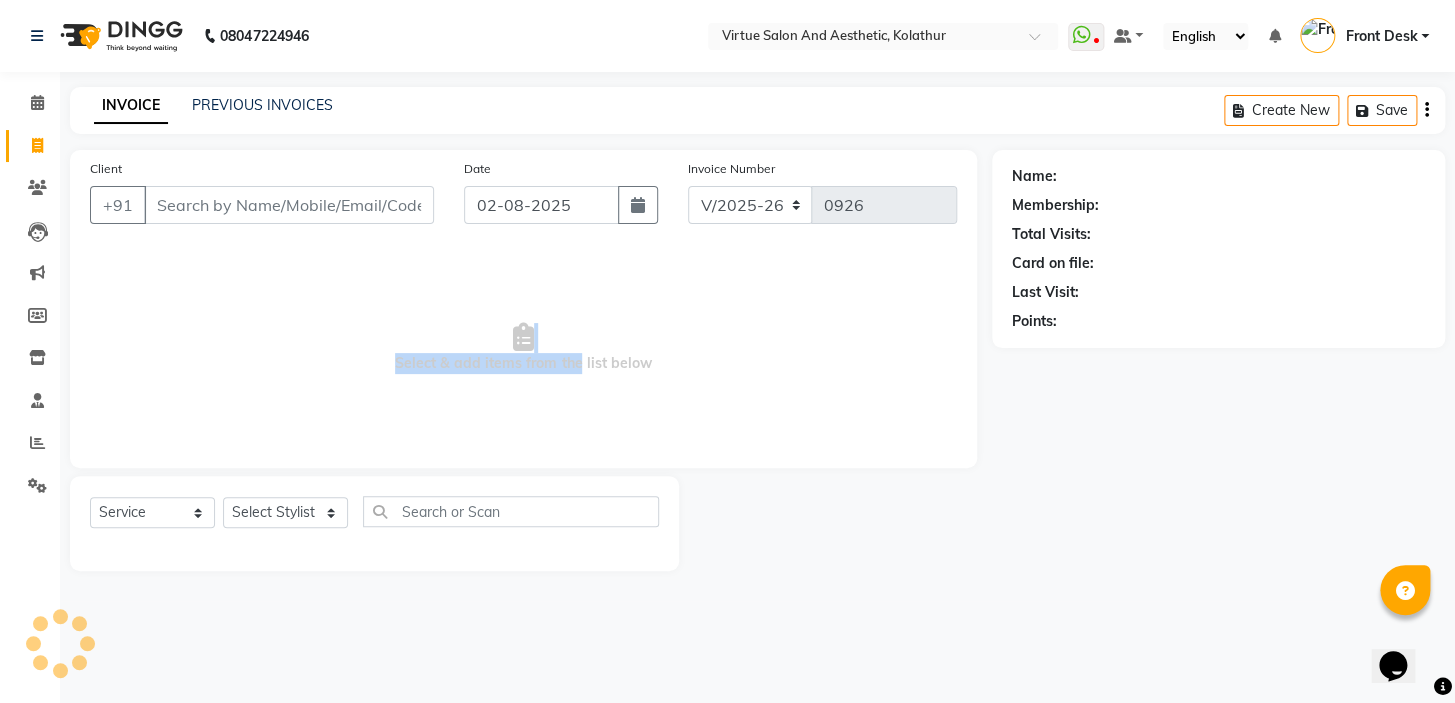 drag, startPoint x: 678, startPoint y: 360, endPoint x: 302, endPoint y: 364, distance: 376.02127 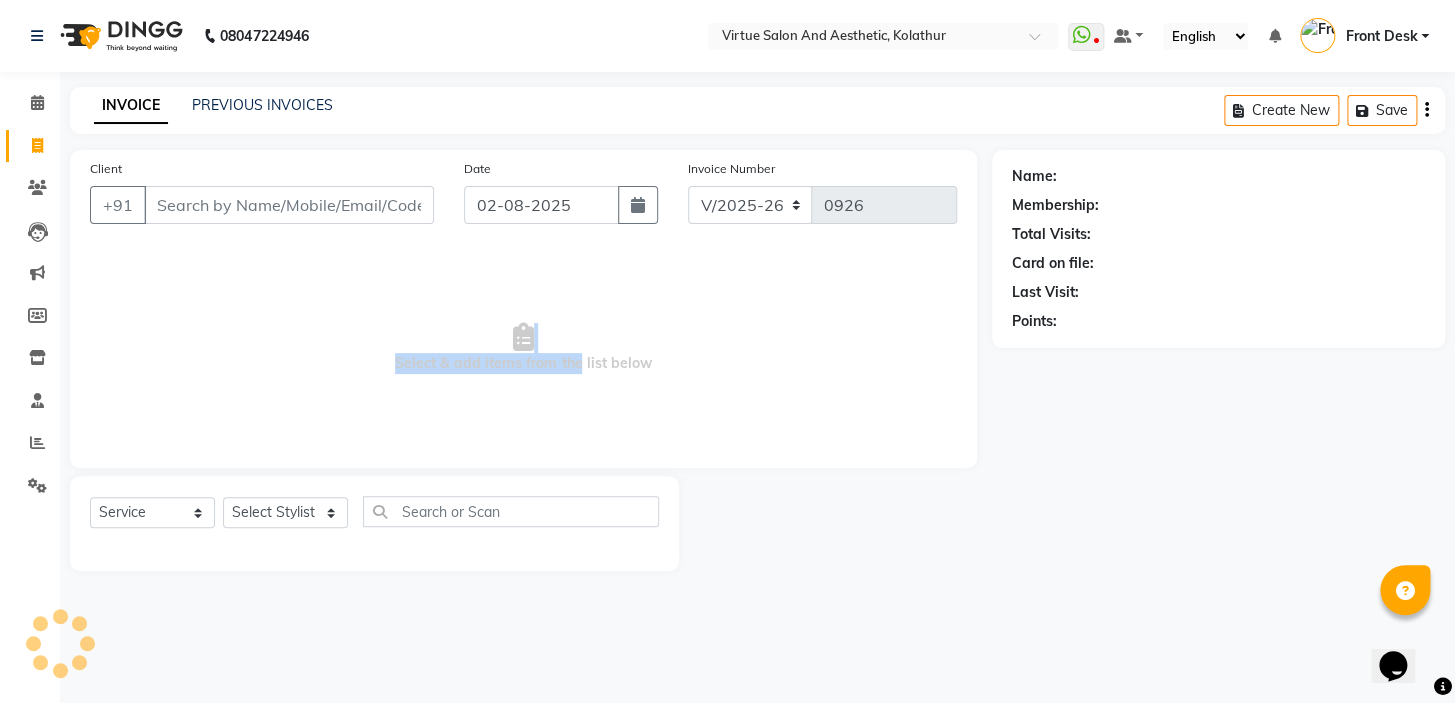 click on "Select & add items from the list below" at bounding box center (523, 348) 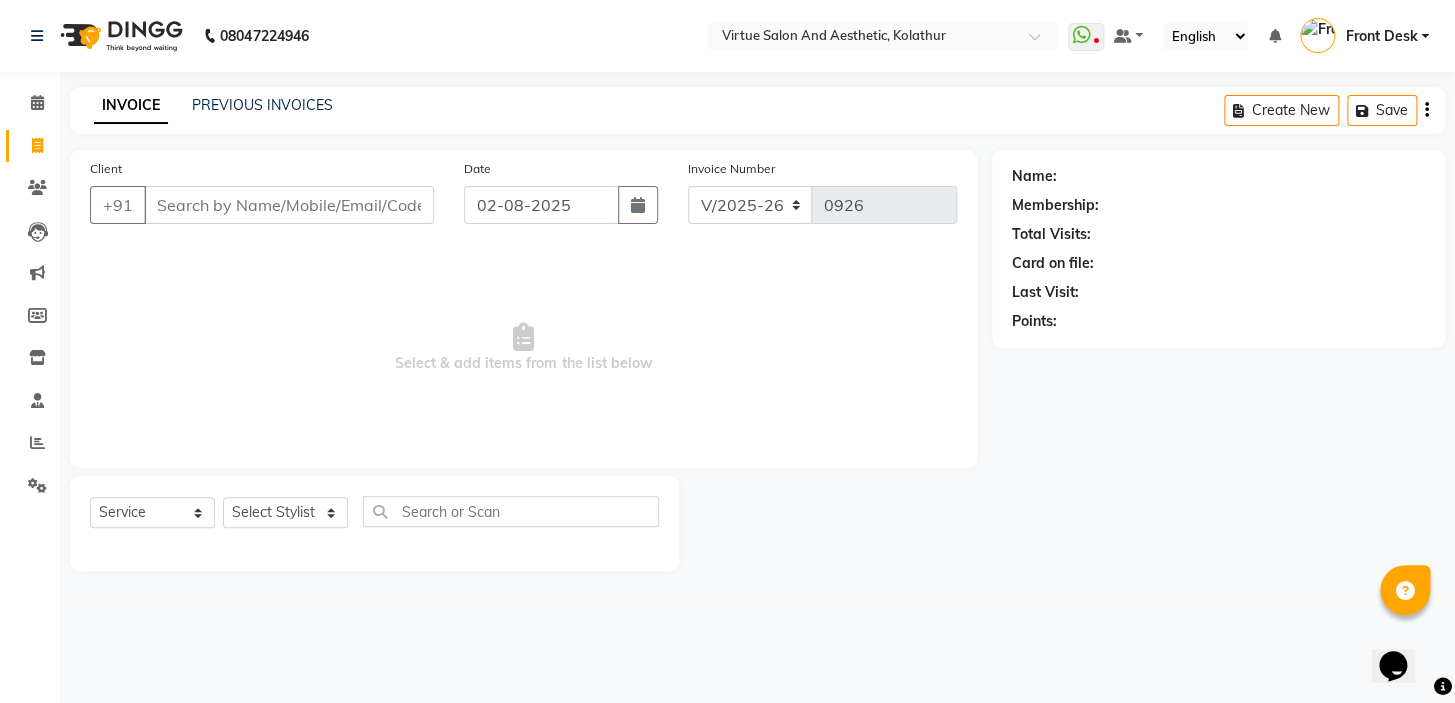 click on "Select & add items from the list below" at bounding box center (523, 348) 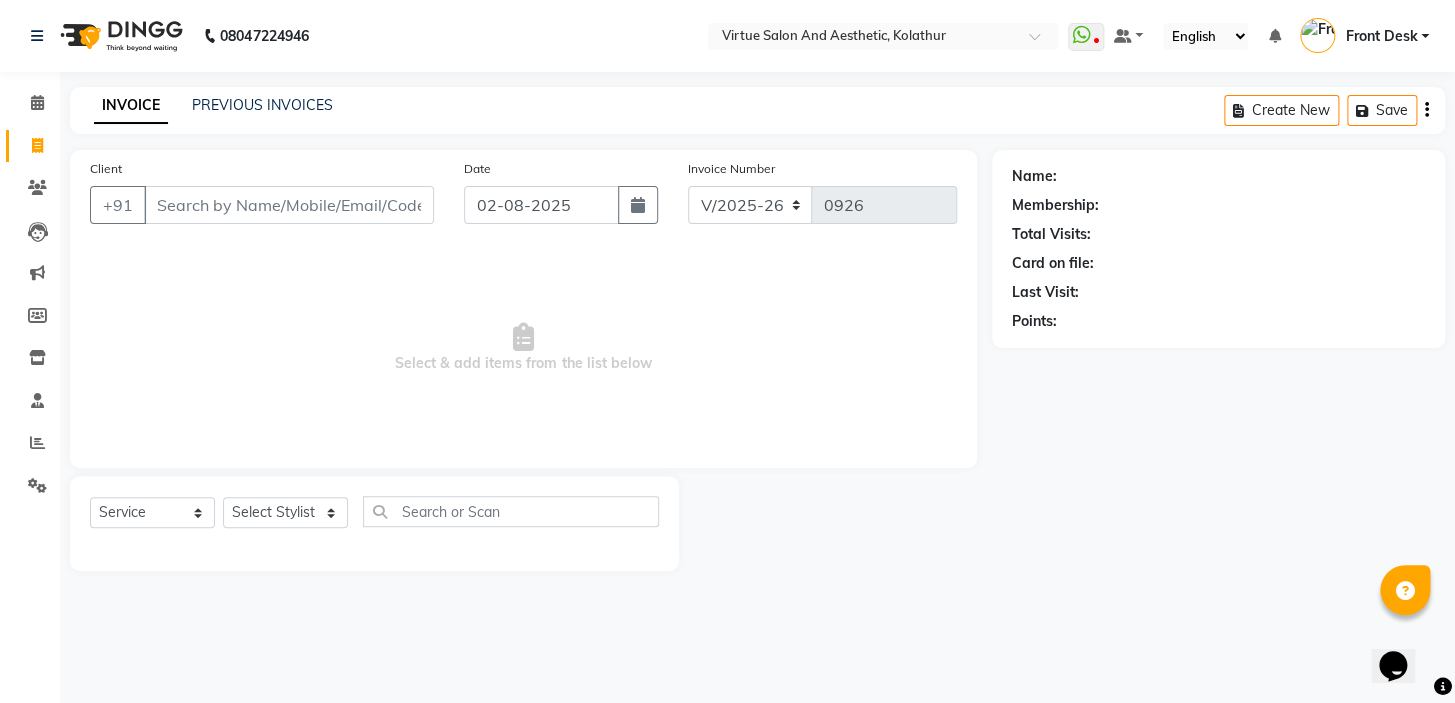 drag, startPoint x: 380, startPoint y: 353, endPoint x: 774, endPoint y: 384, distance: 395.21765 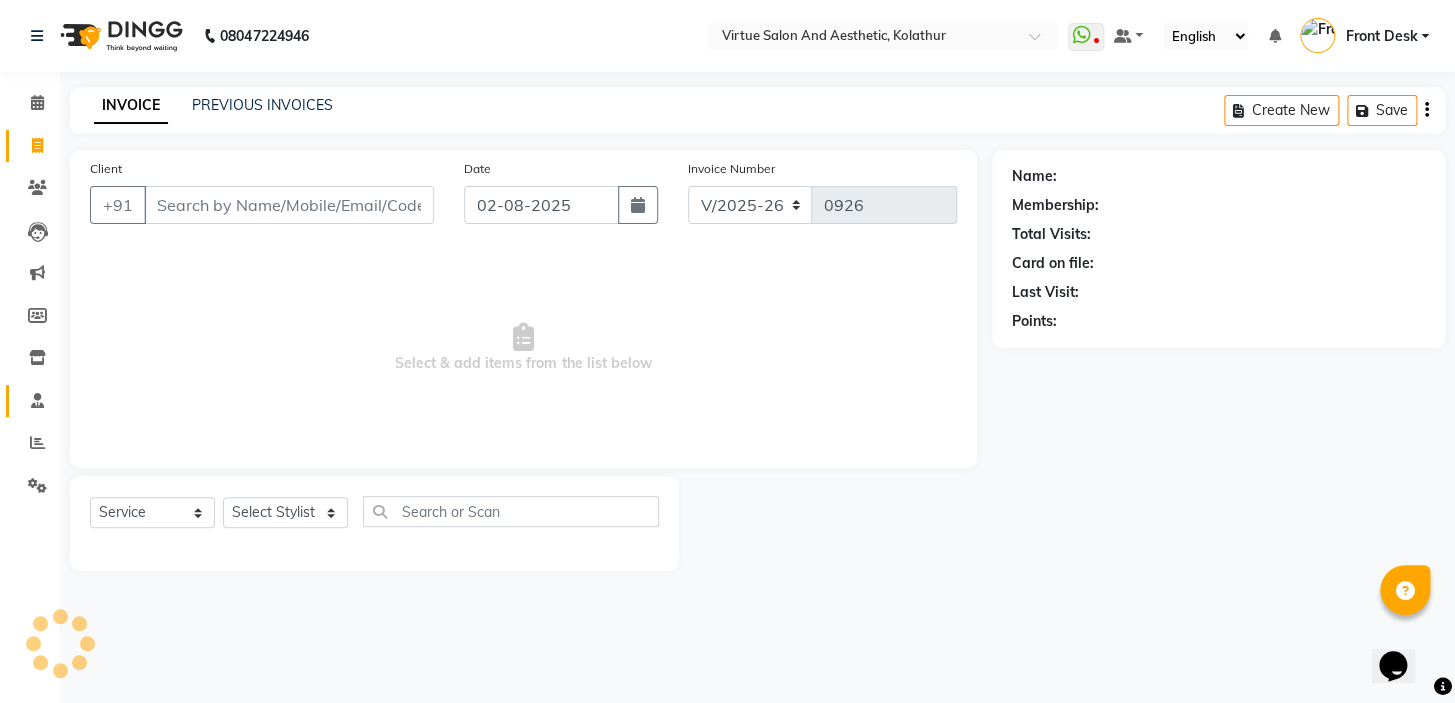 click on "Virtue Salon And Aesthetic, Kolathur WhatsApp Status ✕ Status: Disconnected Most Recent Message: [DATE] [TIME] Recent Service Activity: [DATE] [TIME] [NUMBER]Whatsapp Settings Default Panel My Panel English ENGLISH Español العربية मराठी हिंदी ગુજરાતી தமிழ் 中文 Notifications nothing to show Front Desk Manage Profile Change Password Sign out Version:3.15.11 ☀ Virtue Salon and Aesthetic, Kolathur Calendar Invoice Clients Leads Marketing Members Inventory Staff Reports Settings Completed InProgress Upcoming Dropped Tentative Check-In Confirm Bookings Generate Report Segments Page Builder INVOICE PREVIOUS INVOICES Create New Save Client +91 Date 02-08-2025 Invoice Number V/2025 V/2025-26 0926 Select & add items from the list below Select Service Product Membership Package Voucher Prepaid Gift Card Select Stylist [FIRST] [FIRST] [FIRST] Front Desk [FIRST] [FIRST] [FIRST] [FIRST] [LAST] [LAST]" 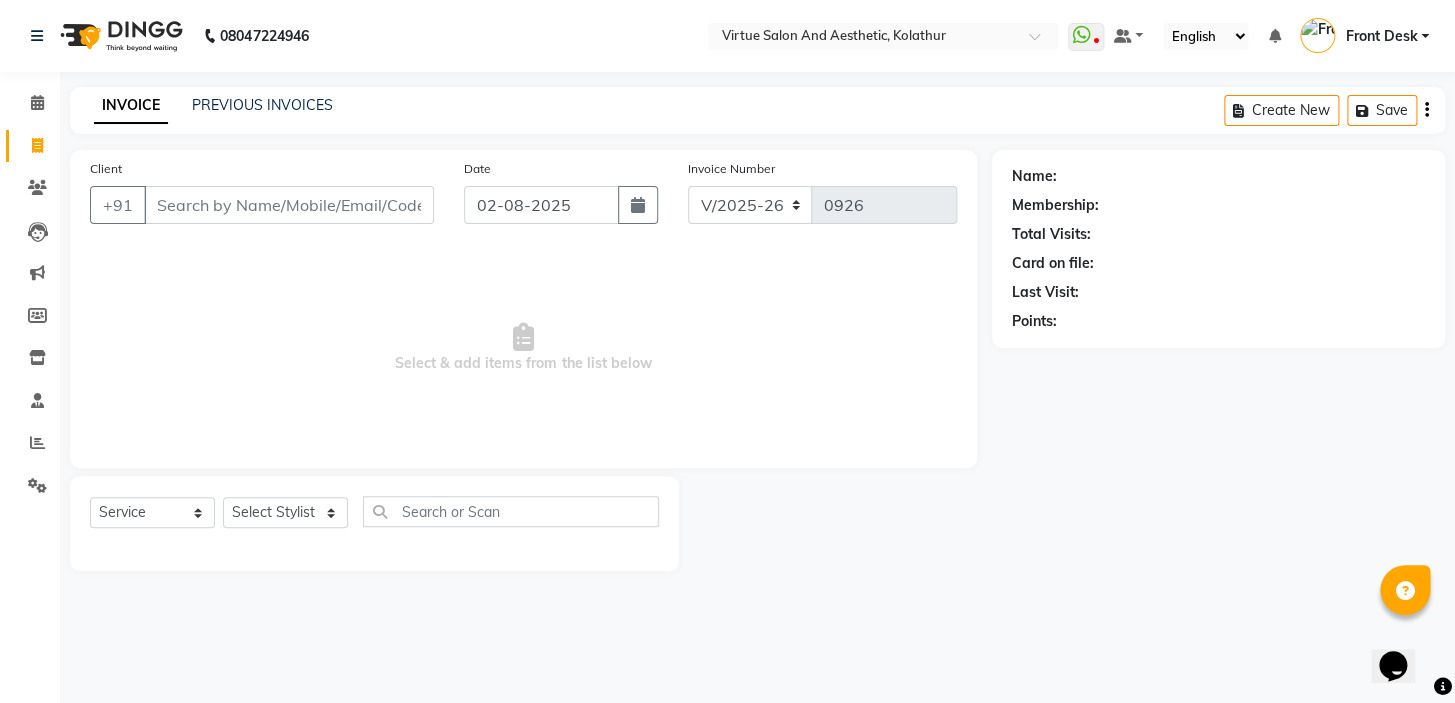 click on "Select & add items from the list below" at bounding box center [523, 348] 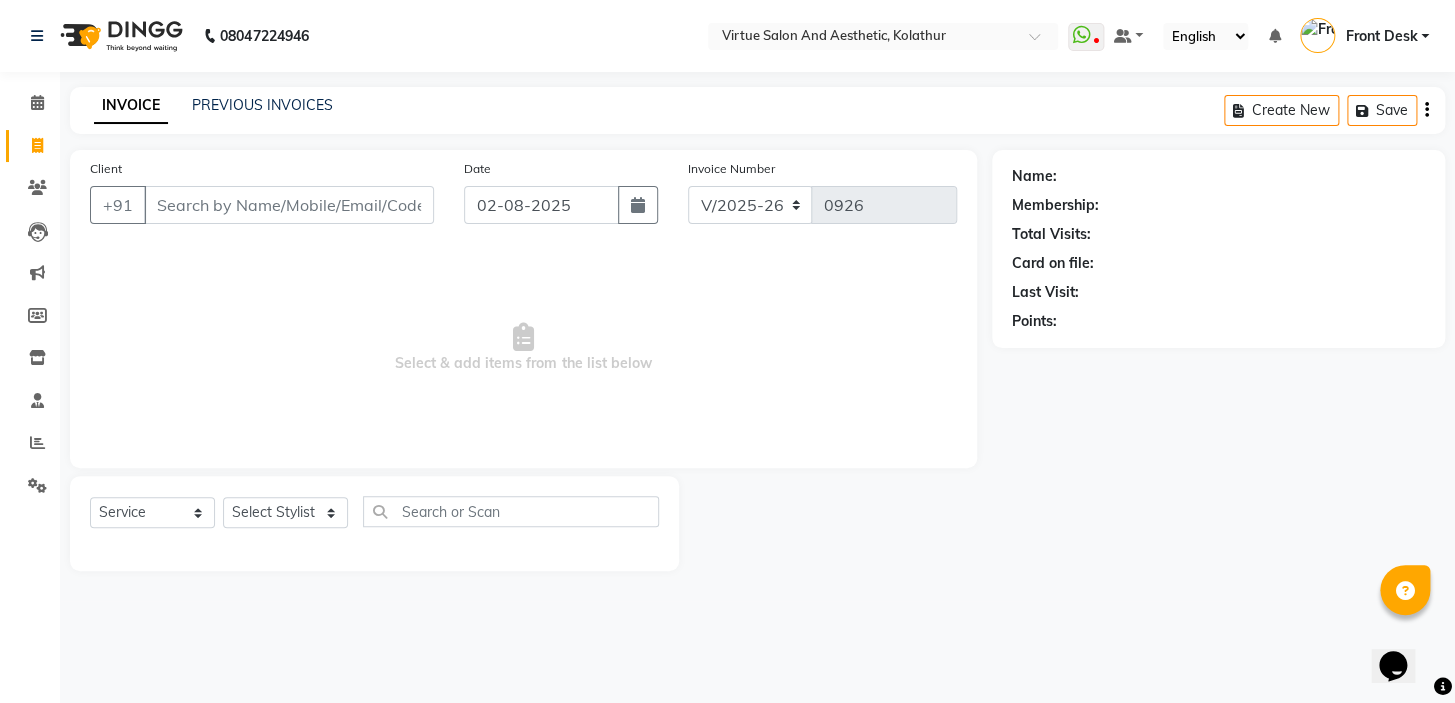 click on "Select & add items from the list below" at bounding box center [523, 348] 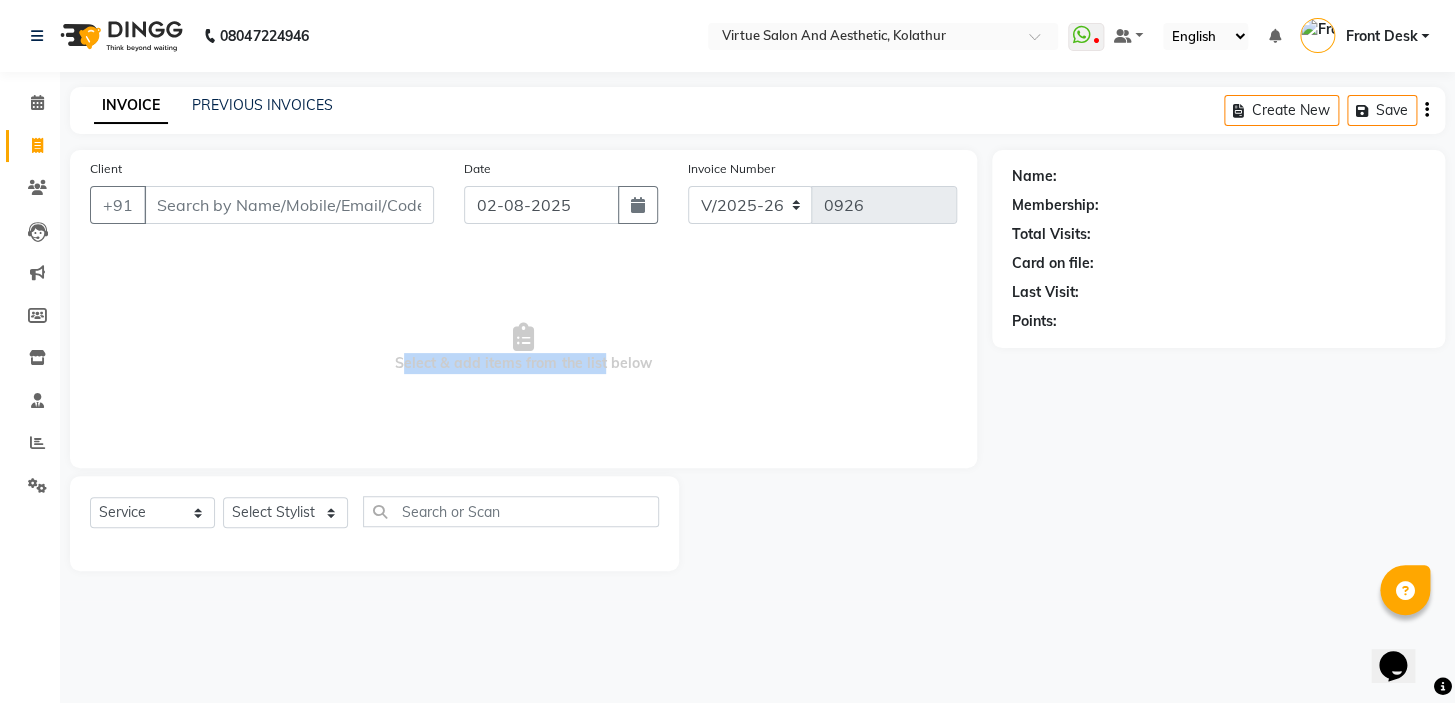click on "Select & add items from the list below" at bounding box center (523, 348) 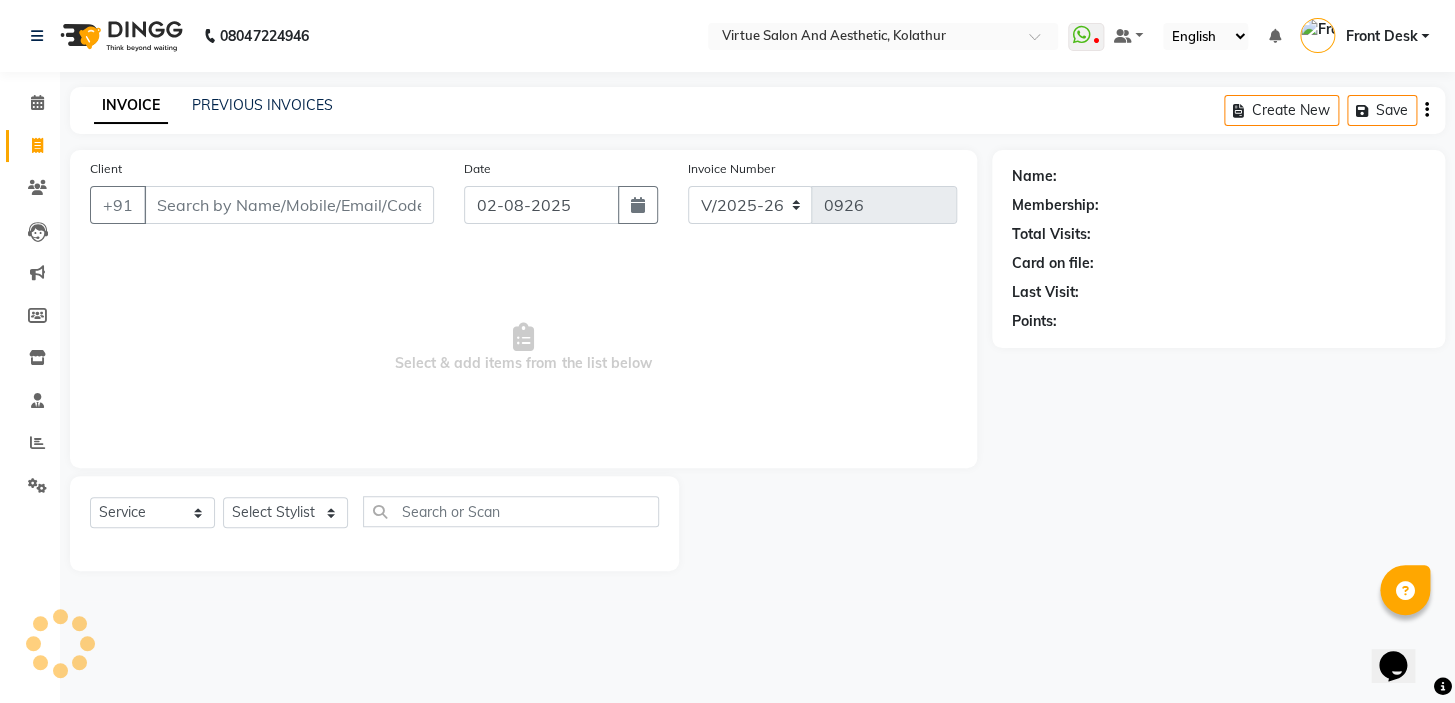 drag, startPoint x: 619, startPoint y: 300, endPoint x: 608, endPoint y: 211, distance: 89.6772 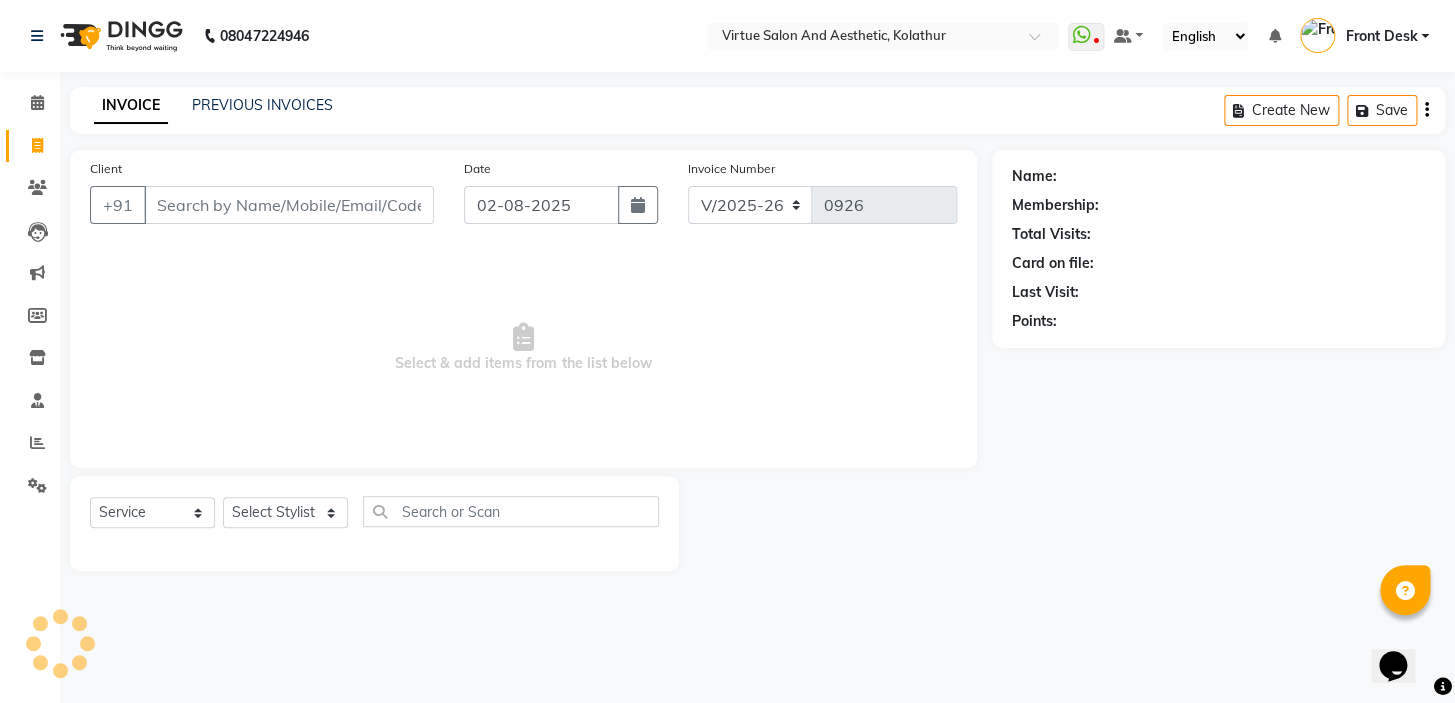 click on "Select & add items from the list below" at bounding box center [523, 348] 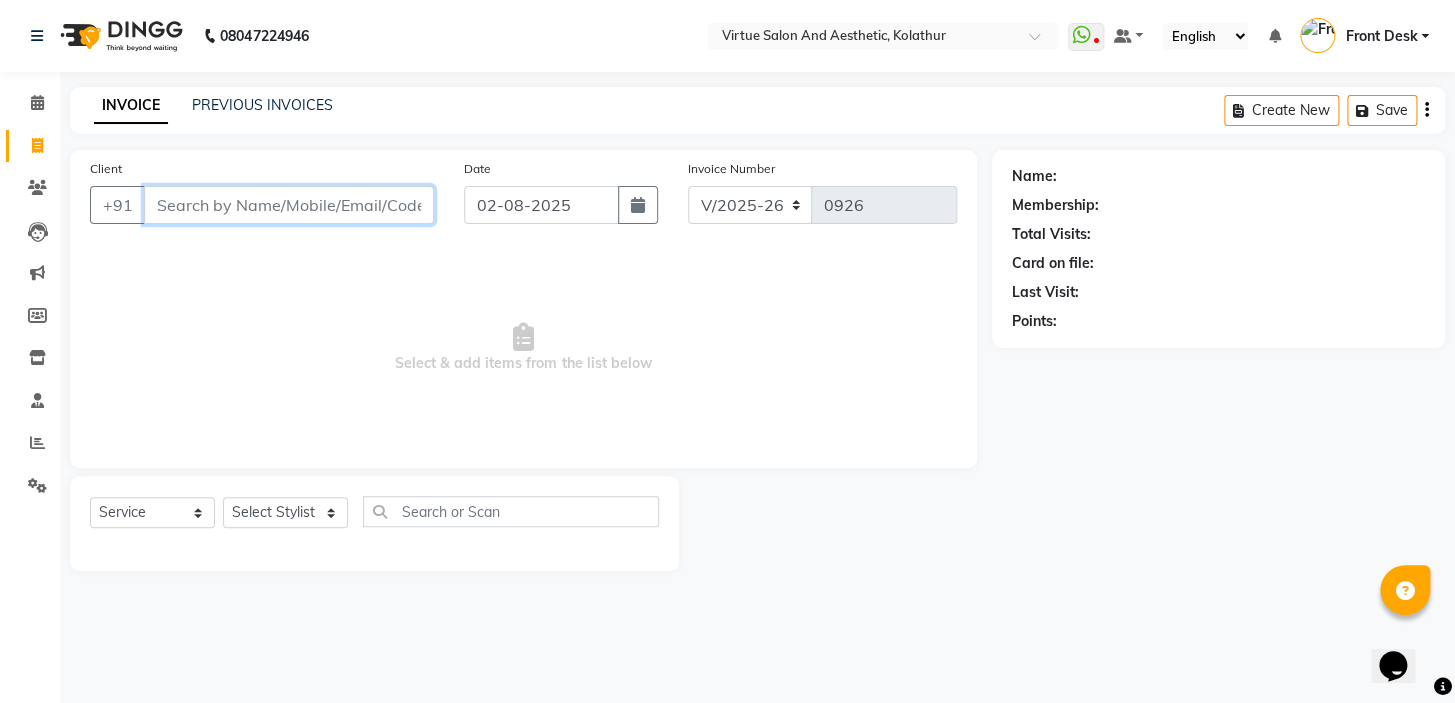 click on "Client" at bounding box center (289, 205) 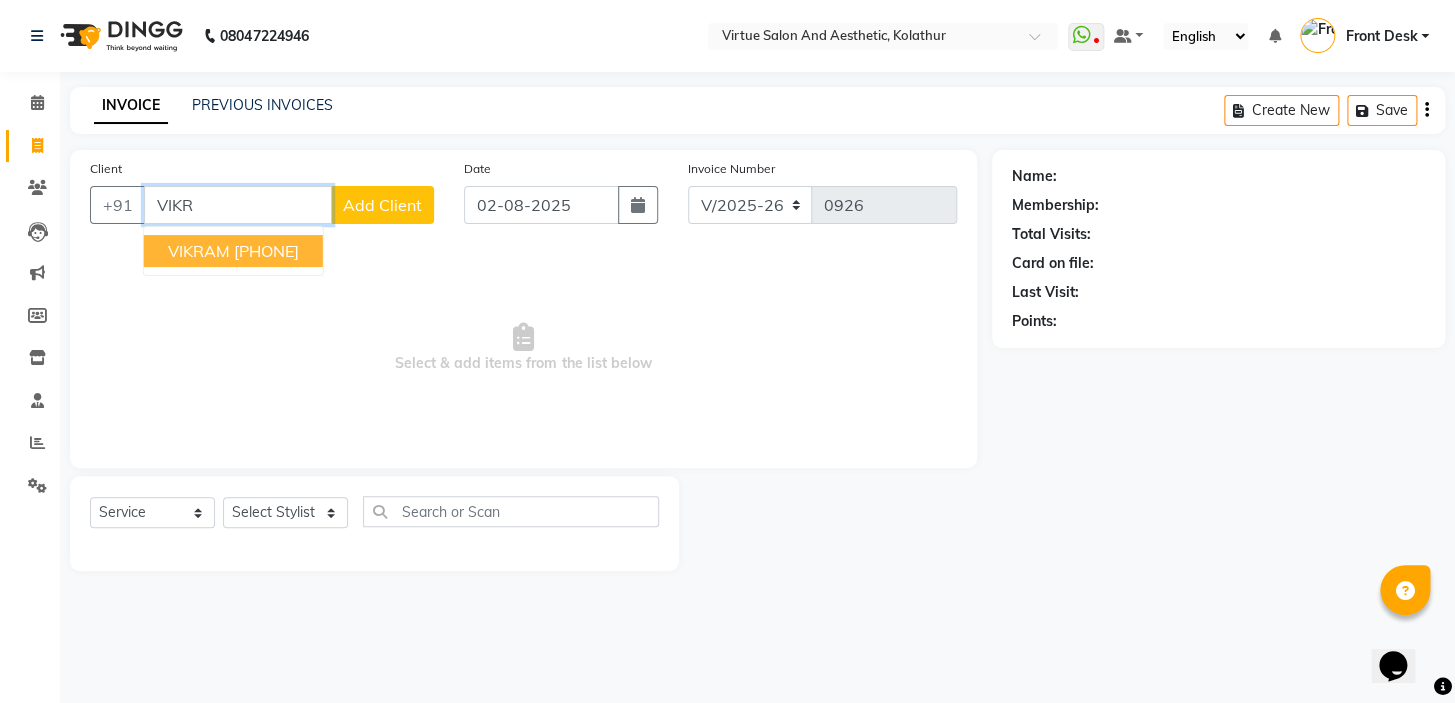 click on "[FIRST] [PHONE]" at bounding box center (233, 251) 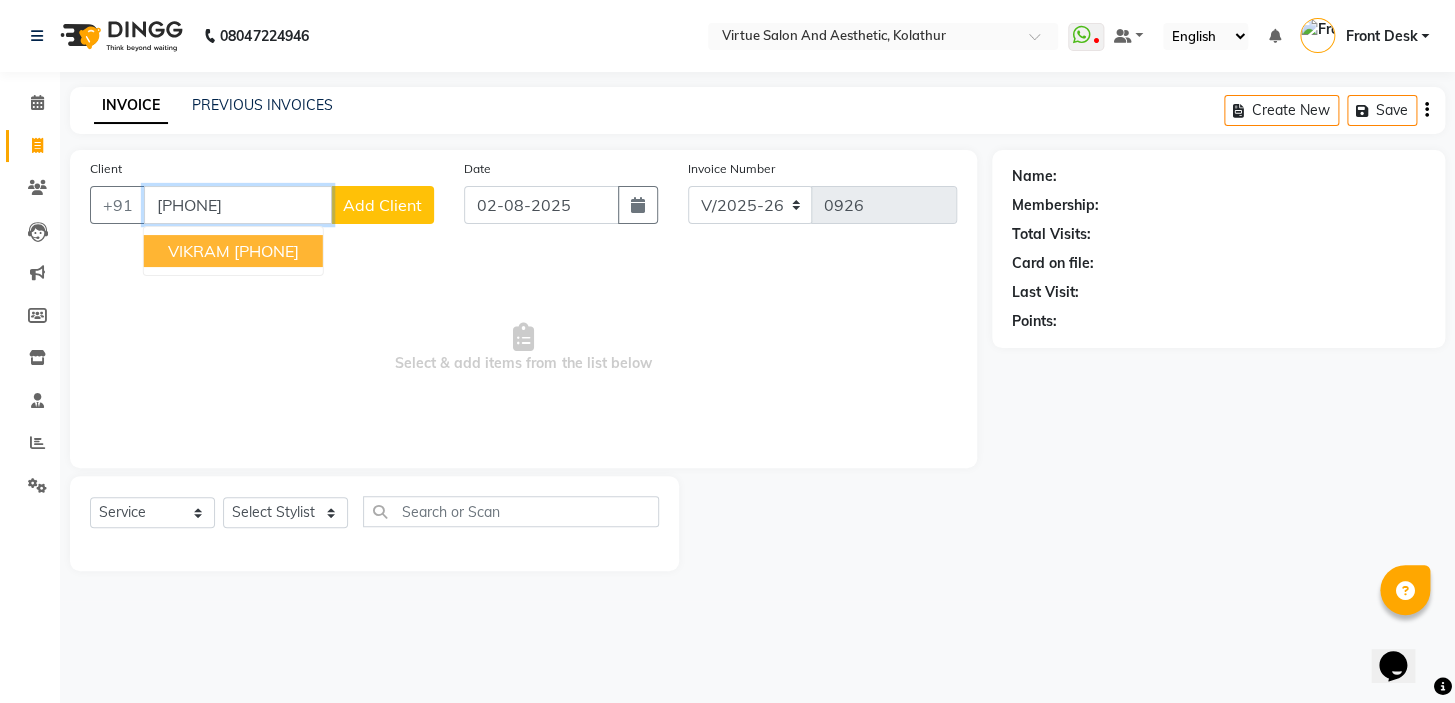 type on "[PHONE]" 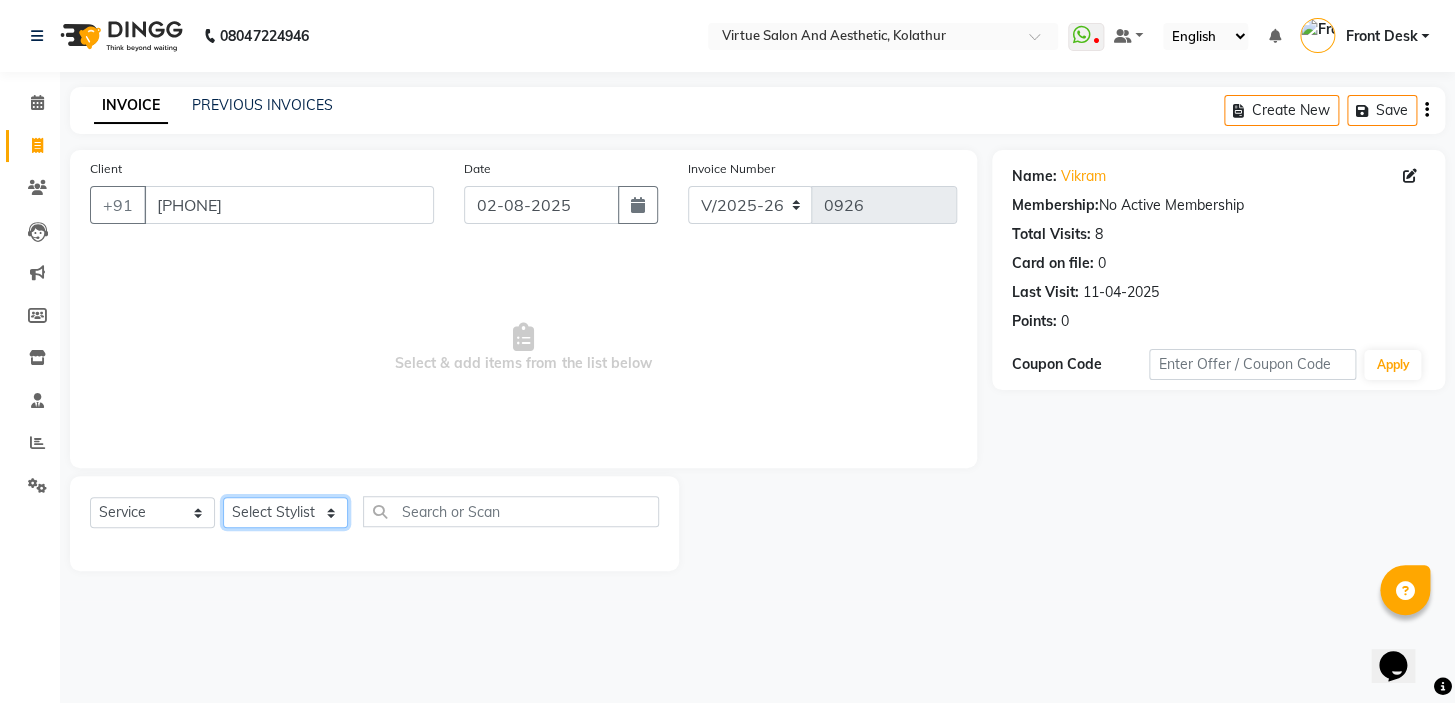 click on "Select Stylist [LAST] [LAST] [LAST] Front Desk [LAST] [LAST] [LAST] [LAST] [LAST] [LAST]" 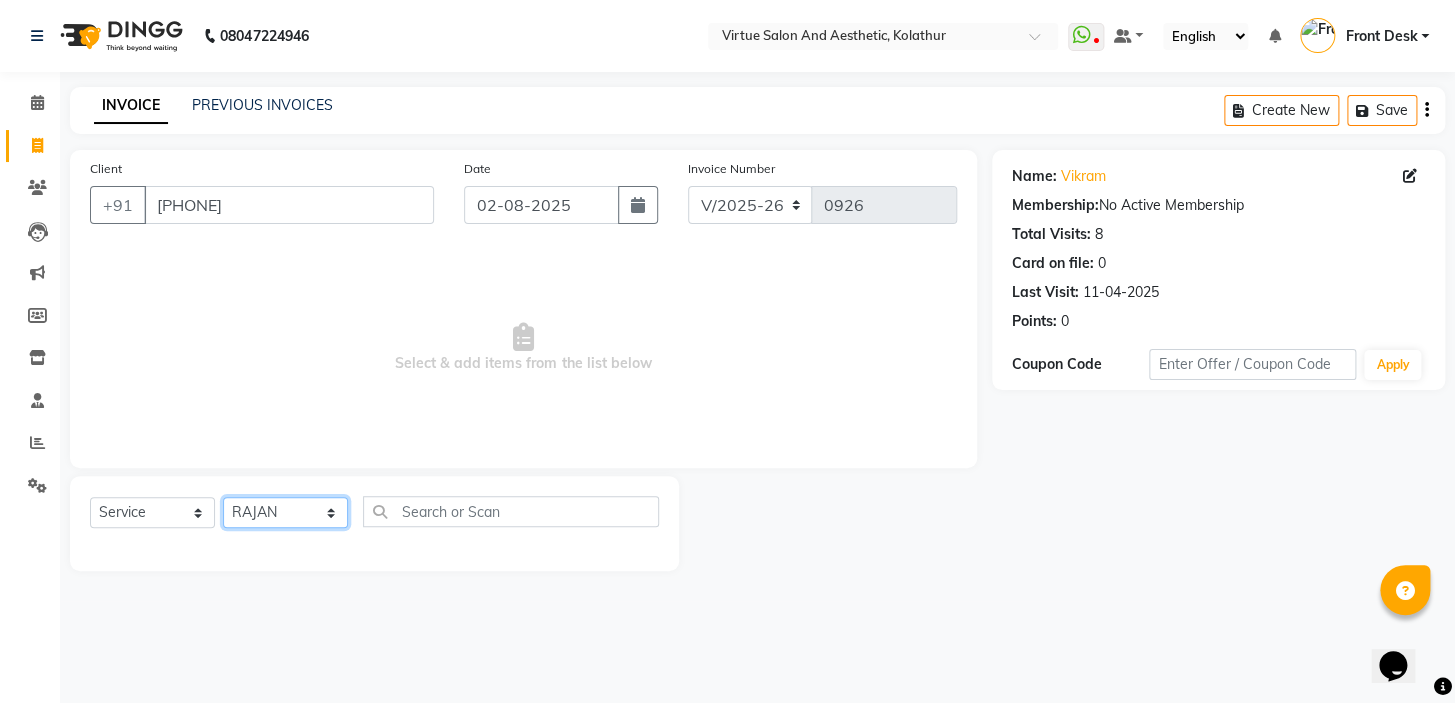 click on "Select Stylist [LAST] [LAST] [LAST] Front Desk [LAST] [LAST] [LAST] [LAST] [LAST] [LAST]" 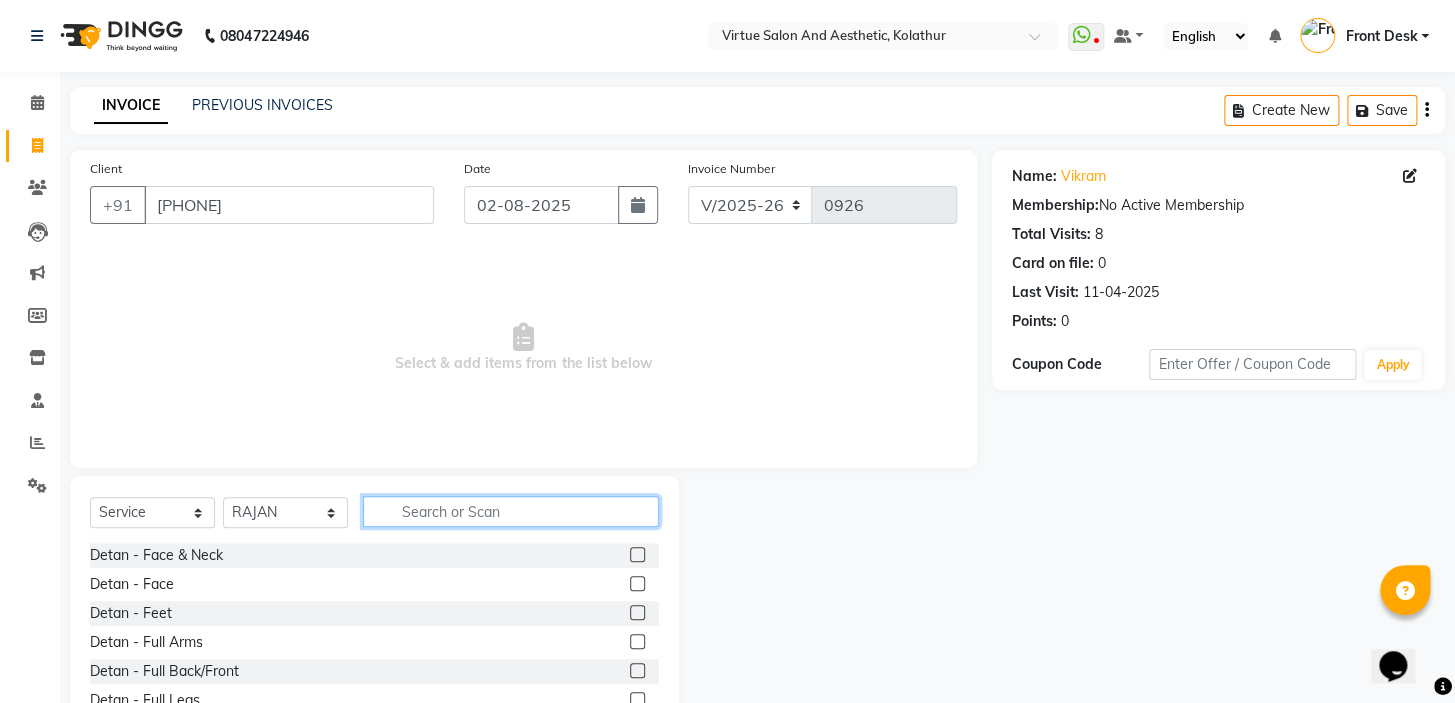 click 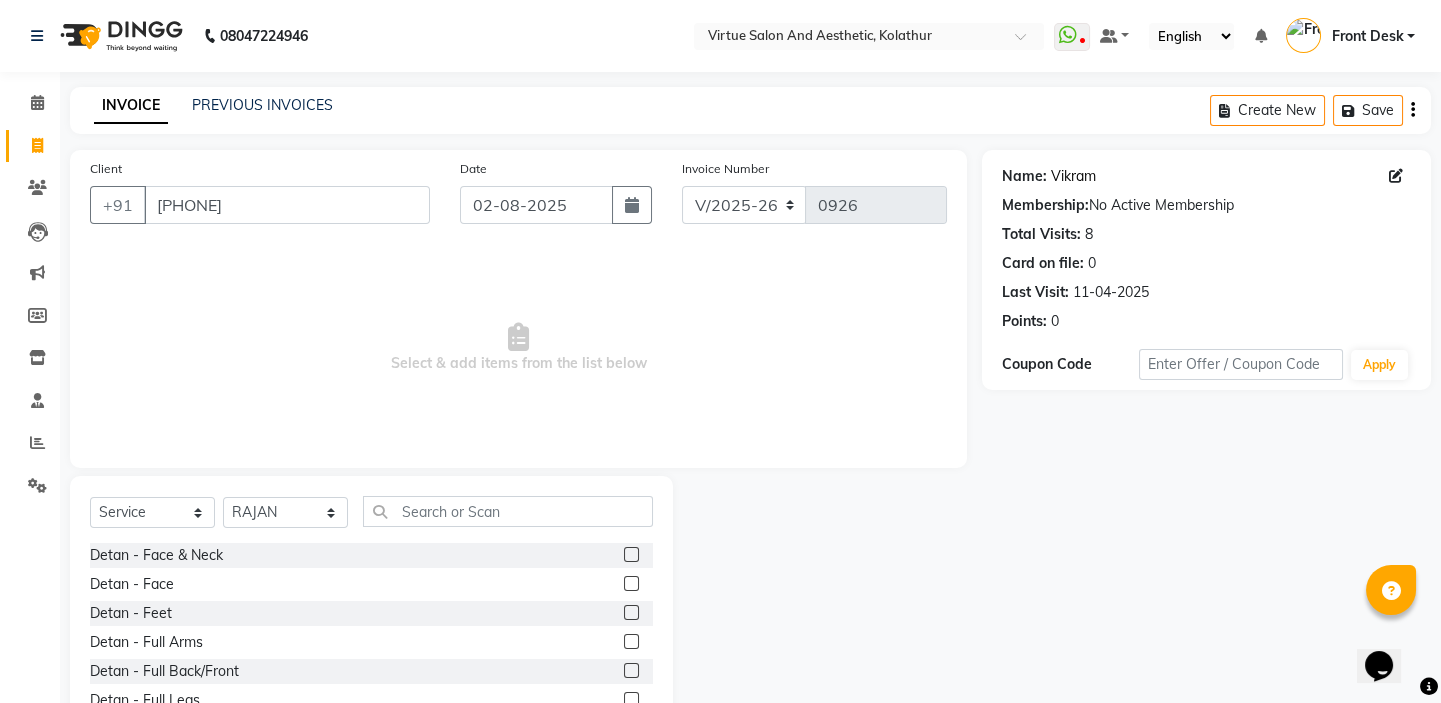 click on "Vikram" 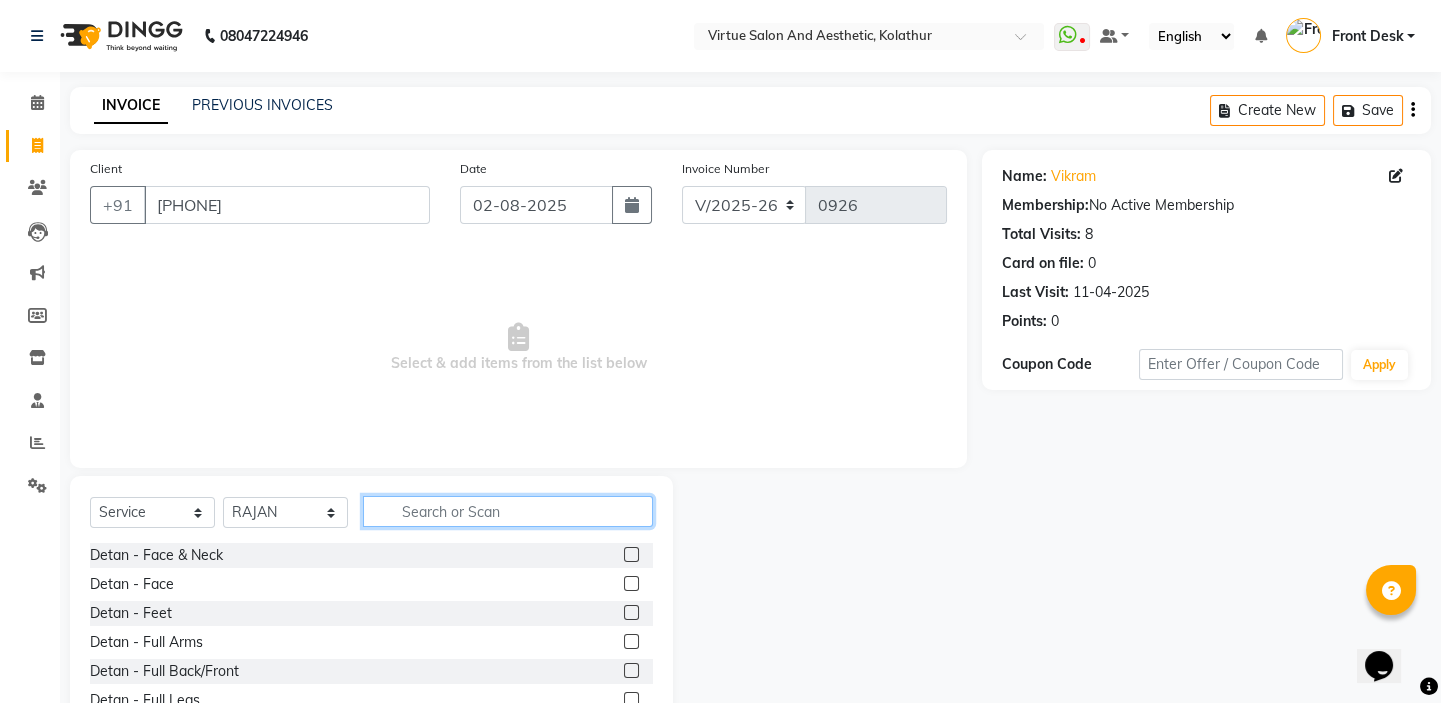 click 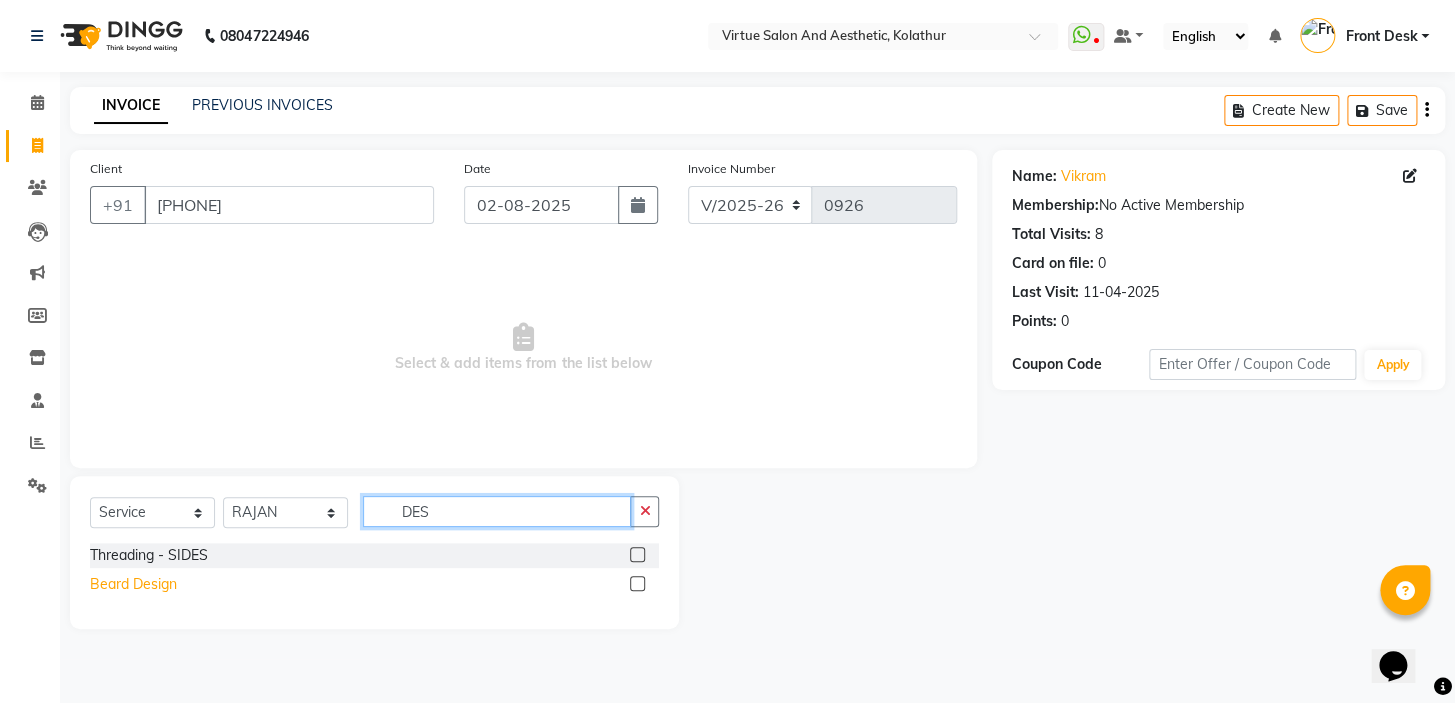 type on "DES" 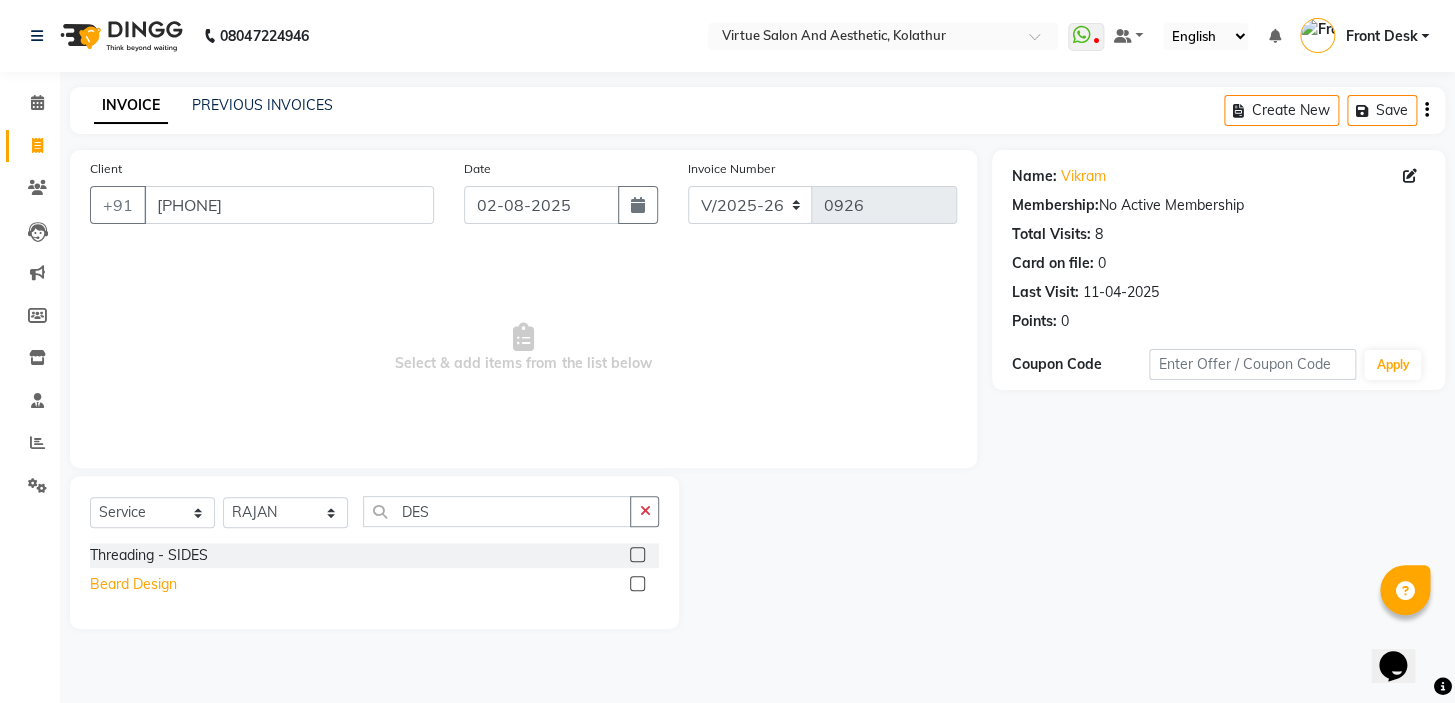 click on "Beard Design" 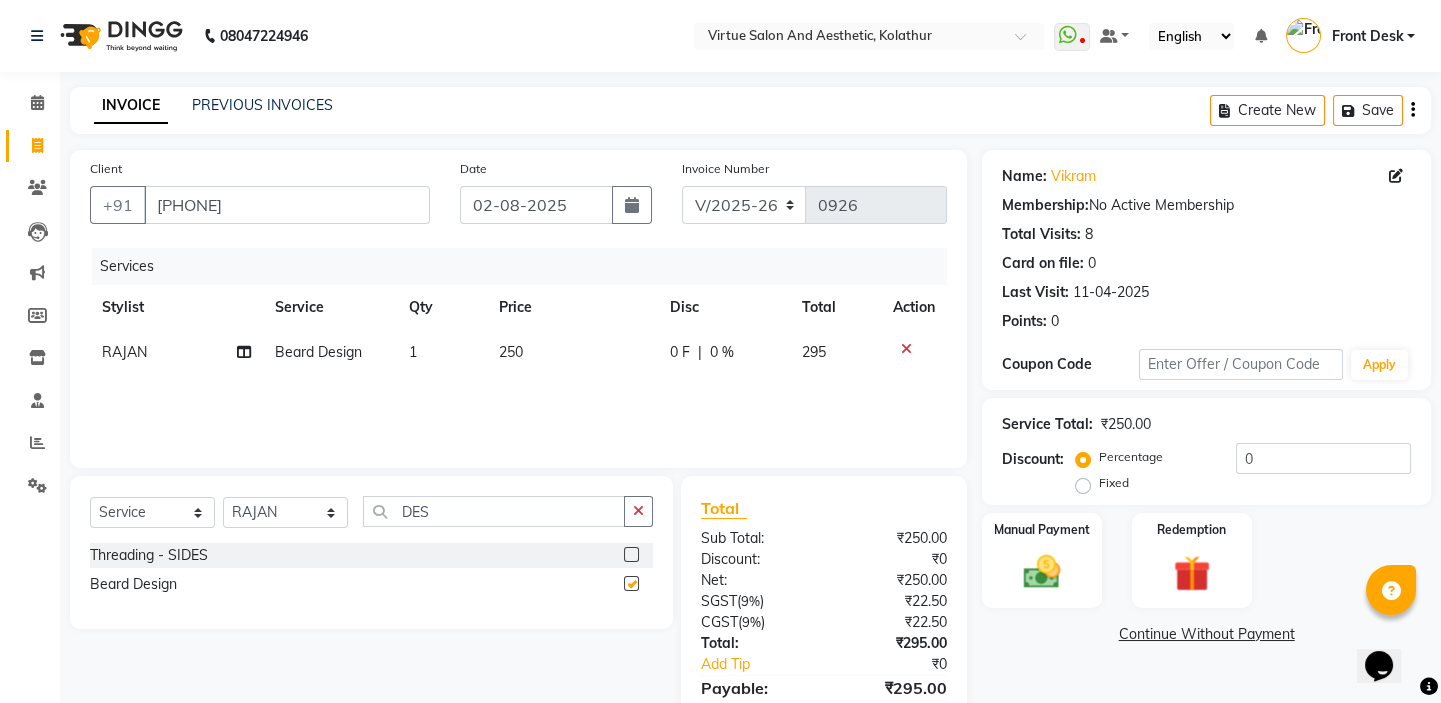 checkbox on "false" 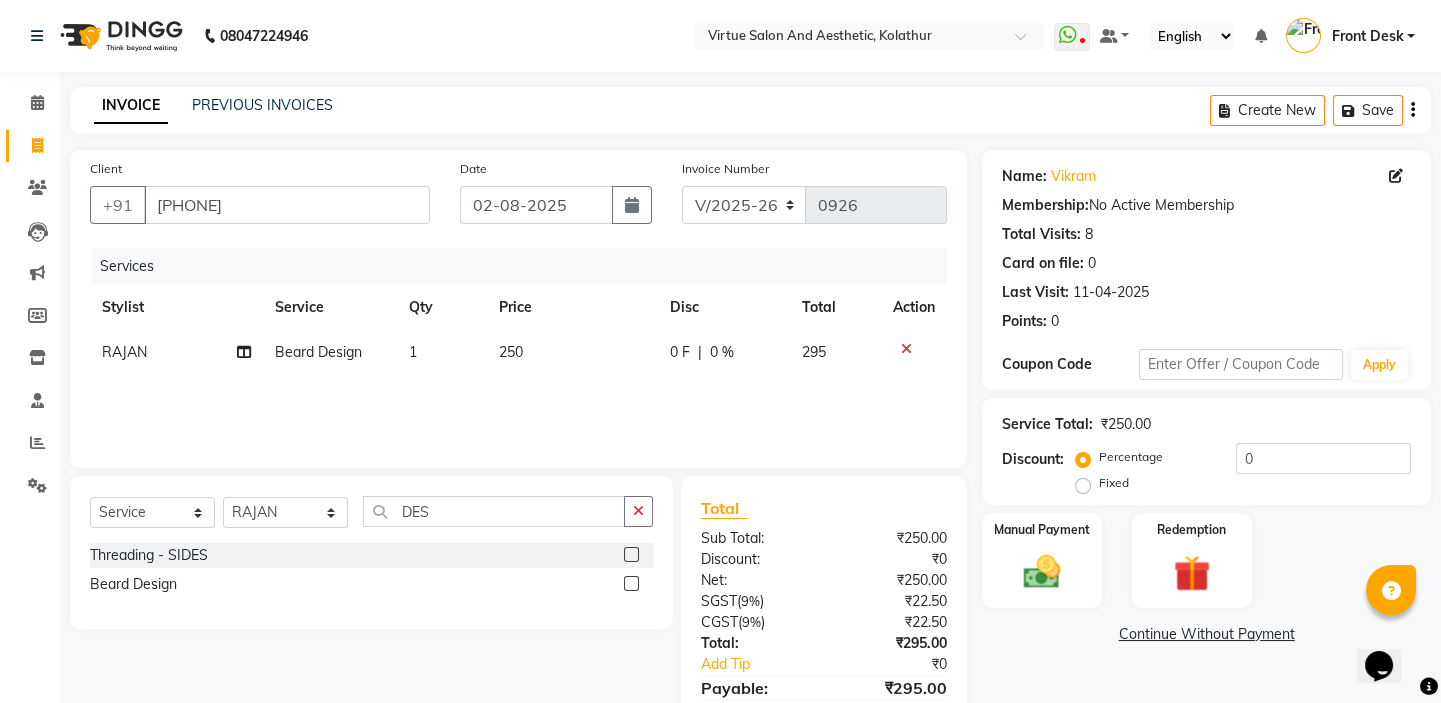 click on "250" 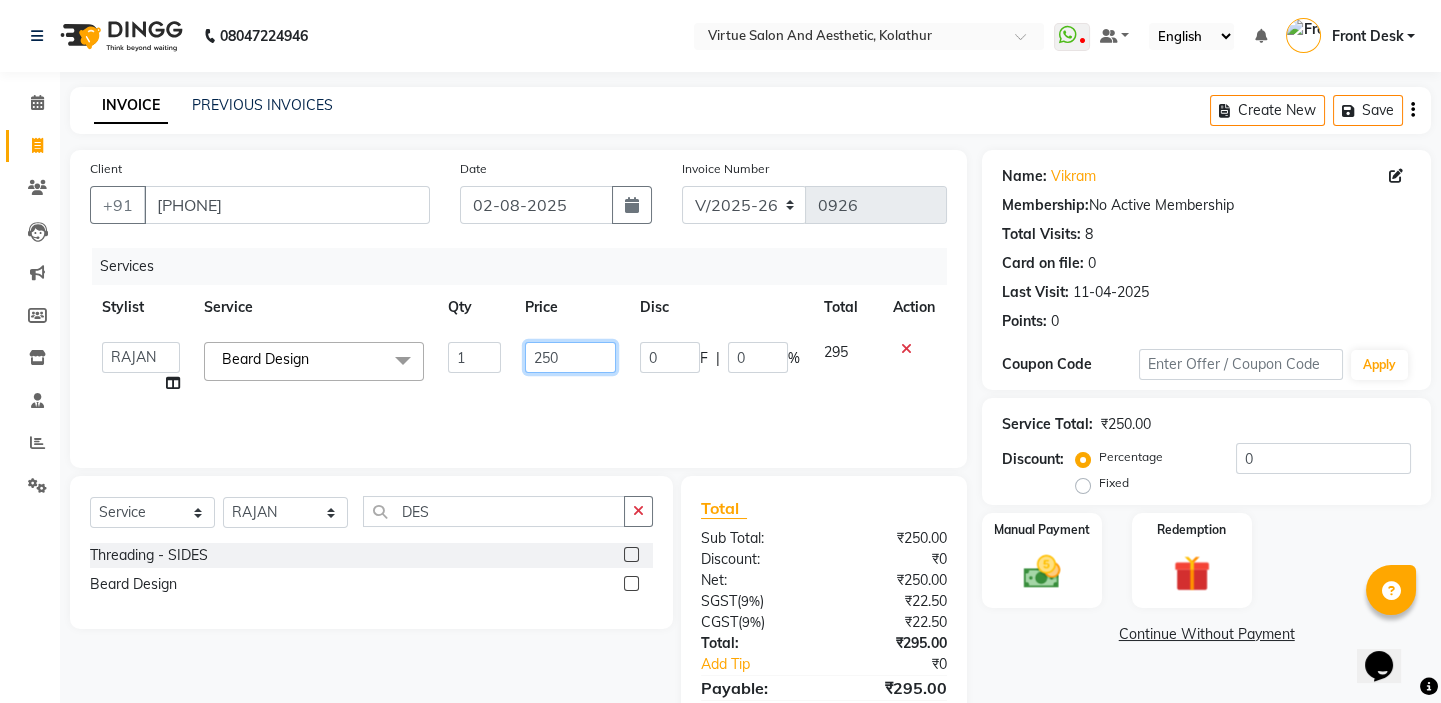 drag, startPoint x: 571, startPoint y: 358, endPoint x: 463, endPoint y: 336, distance: 110.217964 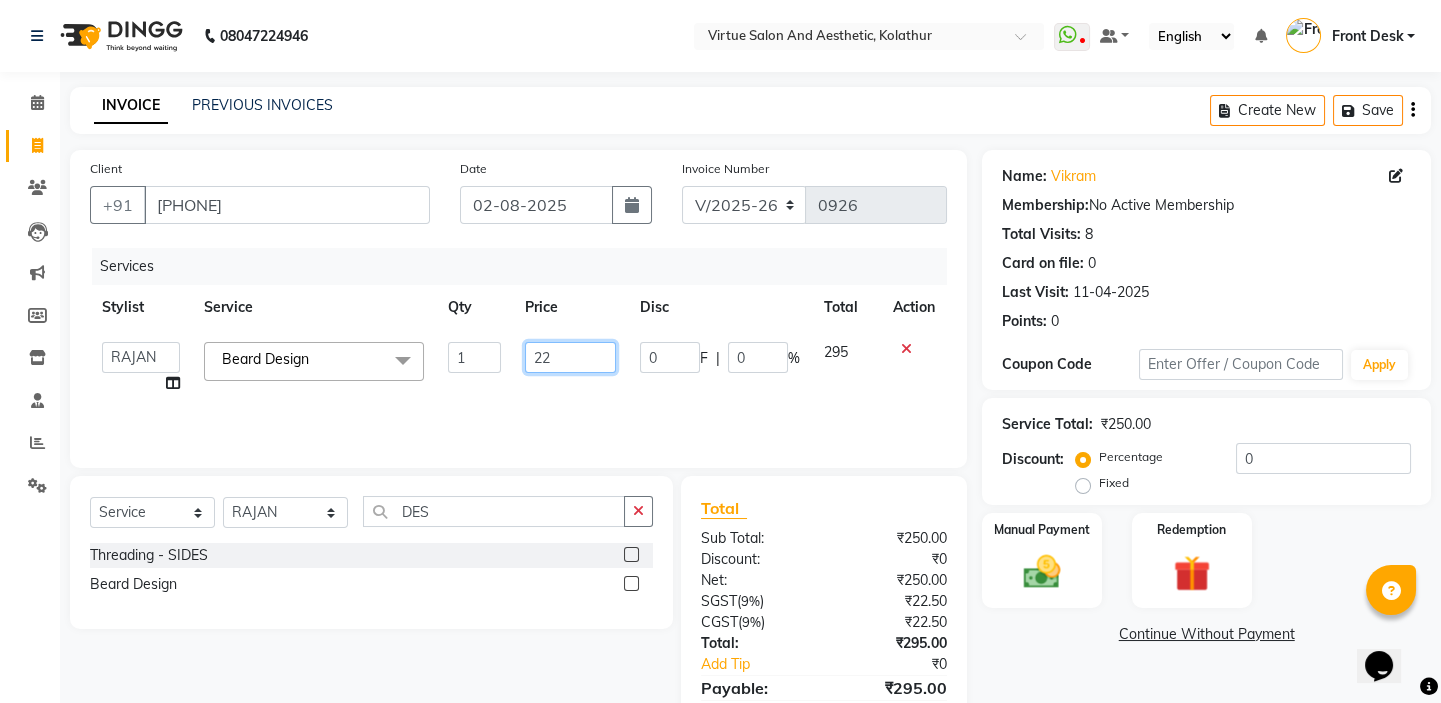 type on "220" 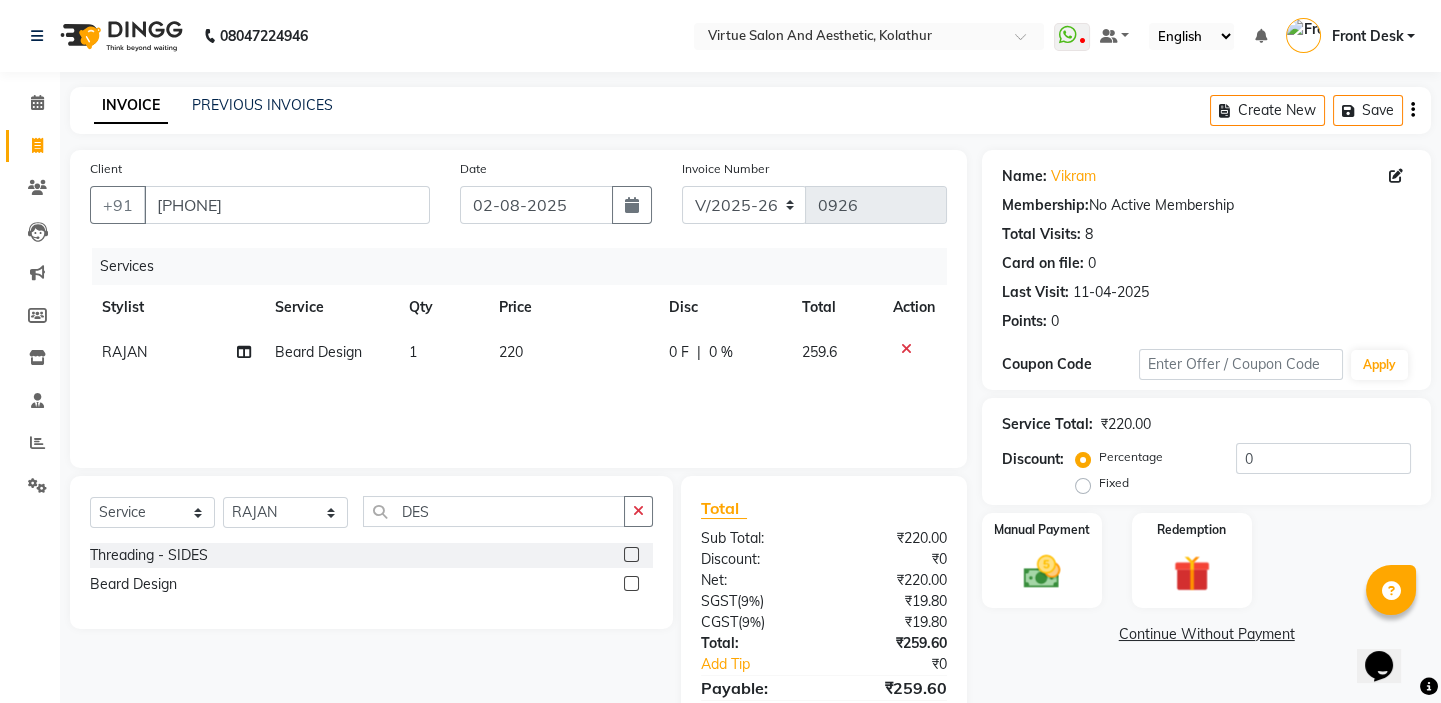 drag, startPoint x: 524, startPoint y: 239, endPoint x: 559, endPoint y: 280, distance: 53.90733 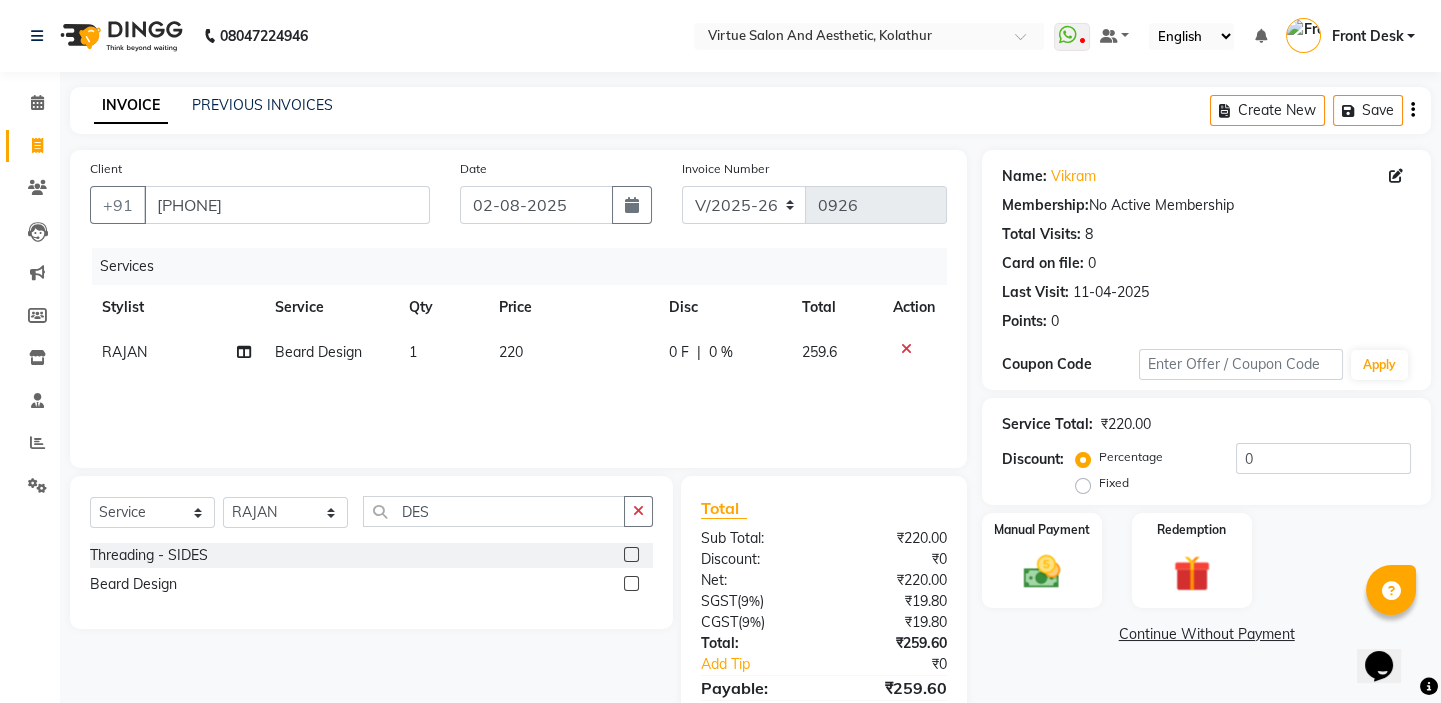 click on "Date 02-08-2025" 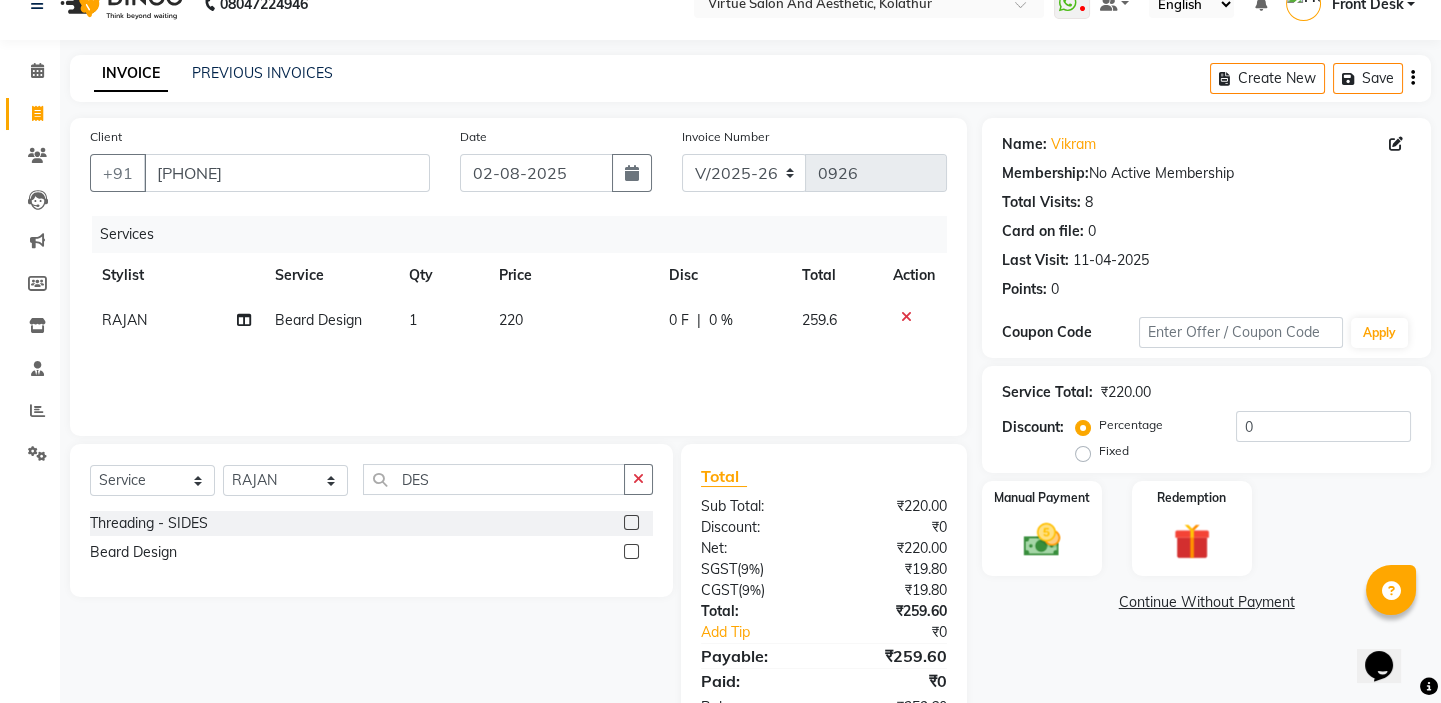 scroll, scrollTop: 0, scrollLeft: 0, axis: both 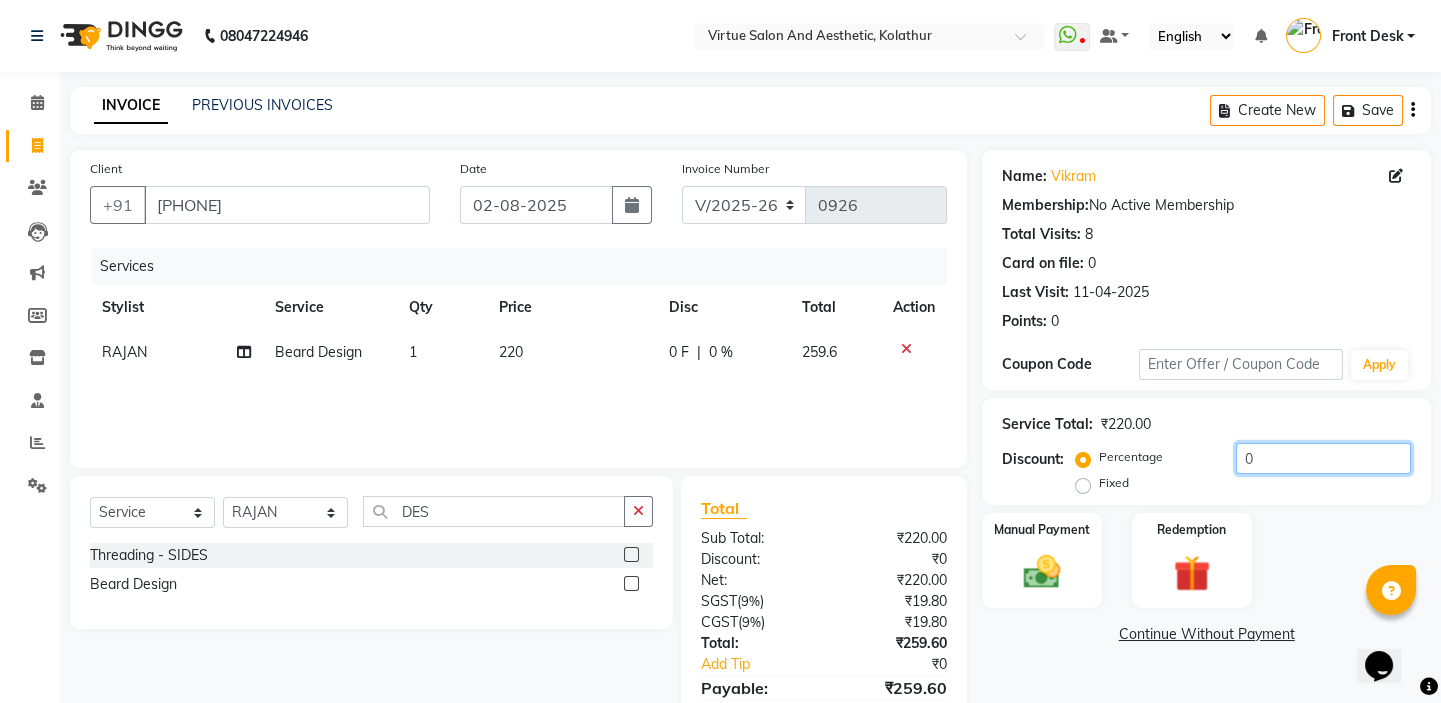 drag, startPoint x: 1249, startPoint y: 463, endPoint x: 1225, endPoint y: 439, distance: 33.941124 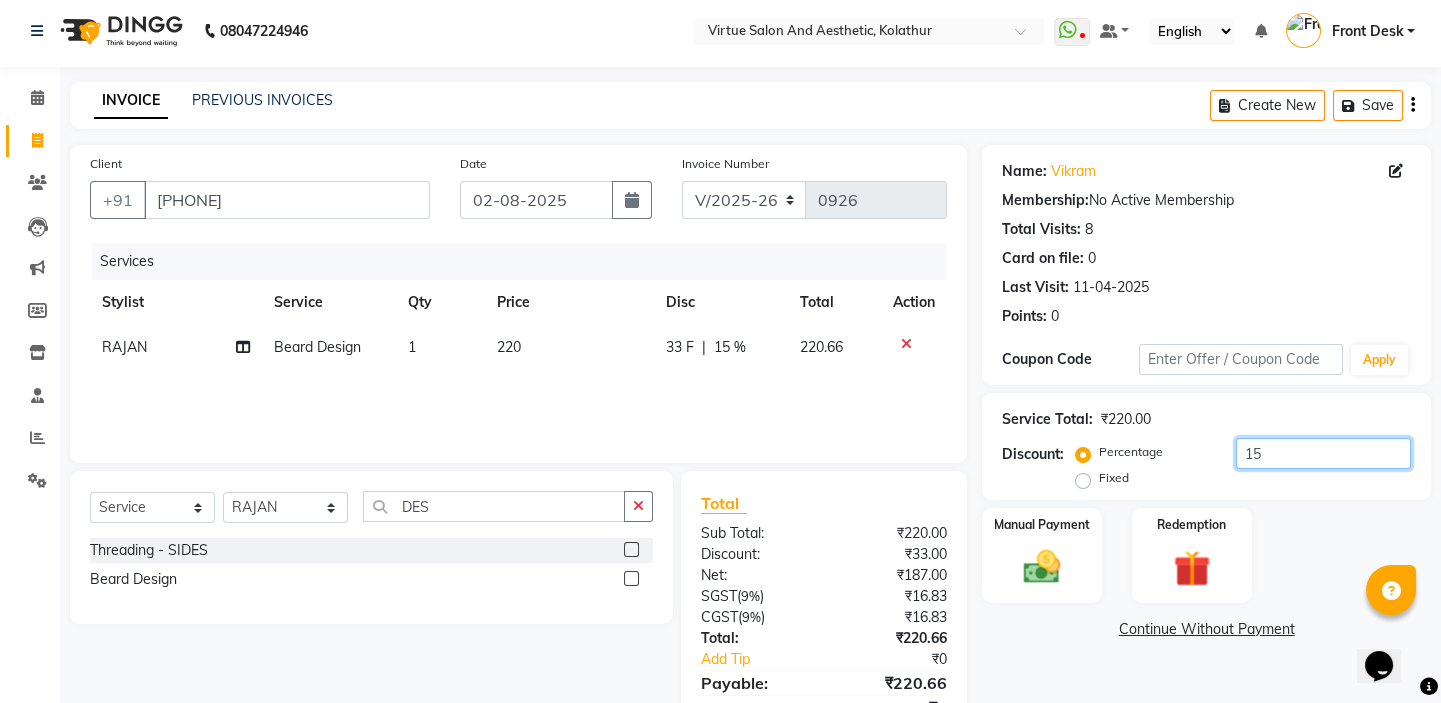 scroll, scrollTop: 98, scrollLeft: 0, axis: vertical 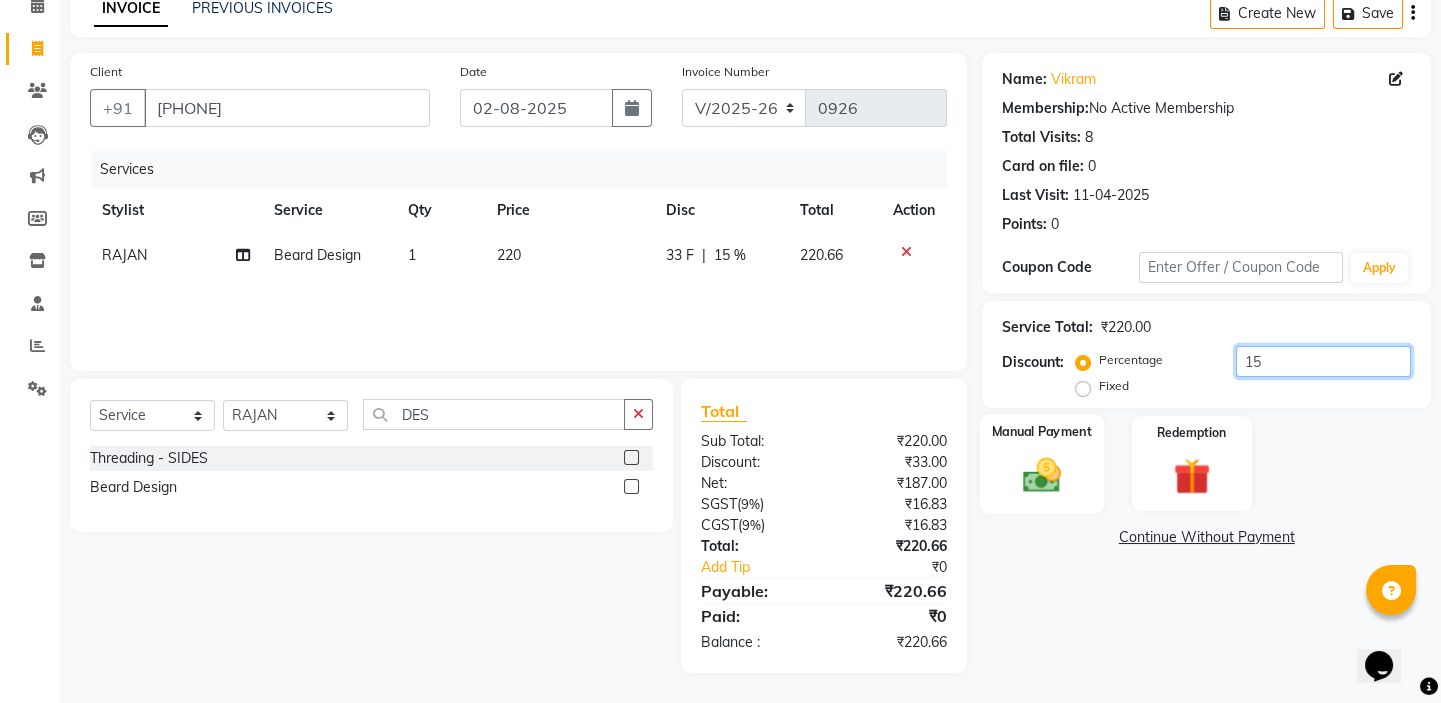 type on "15" 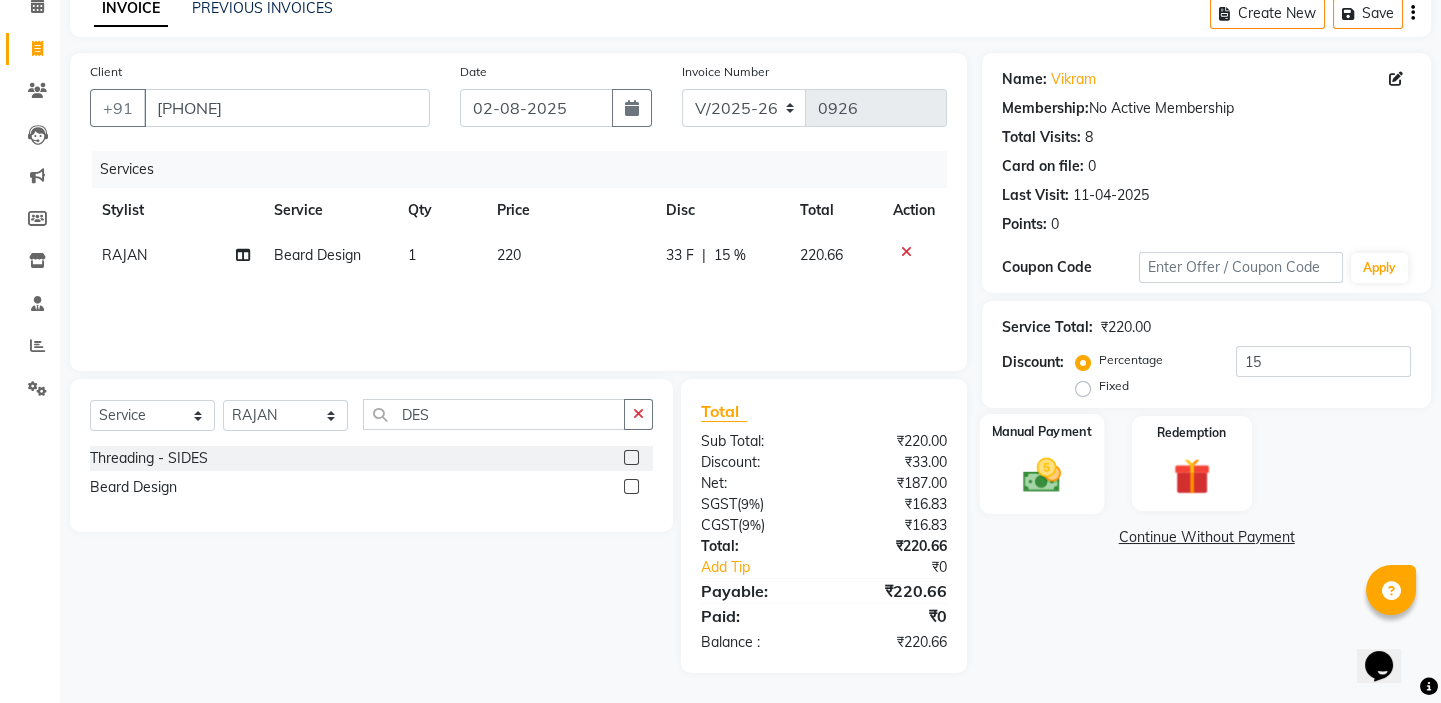 click 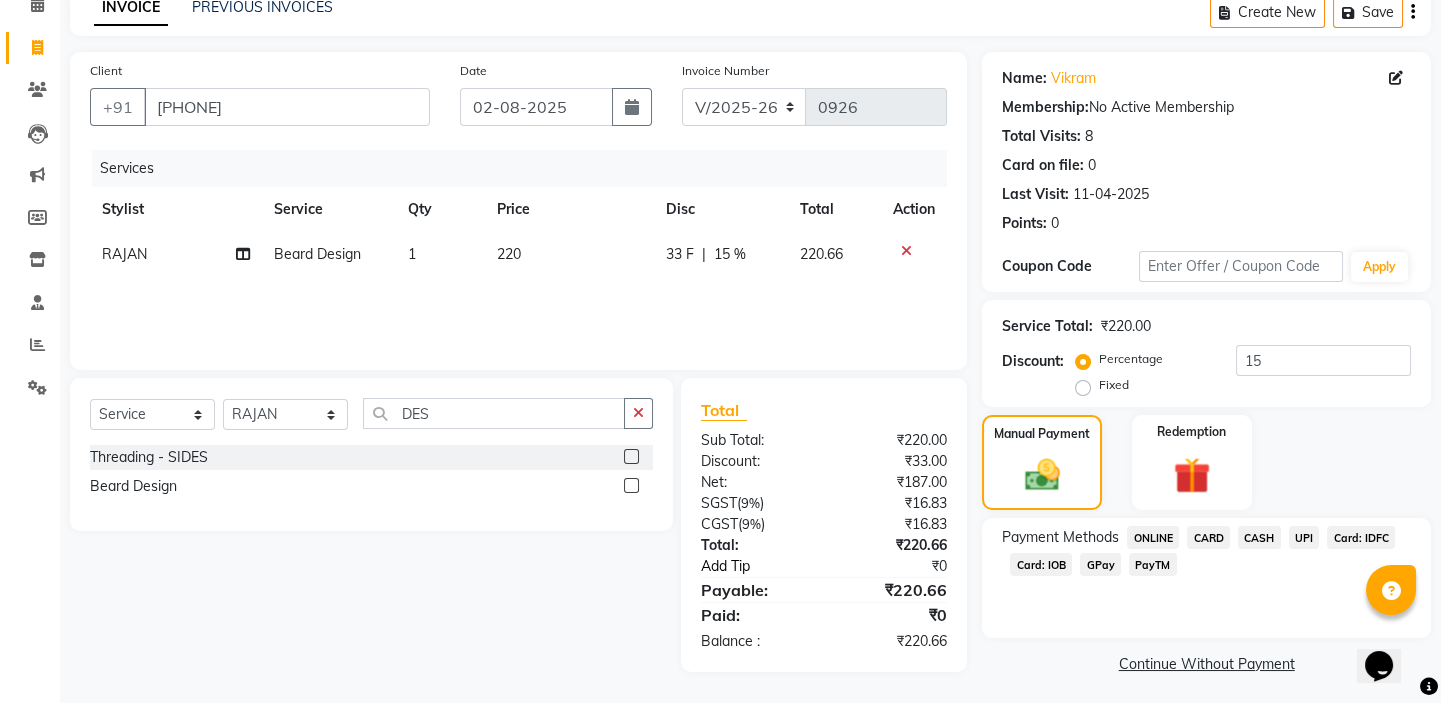 click on "Add Tip" 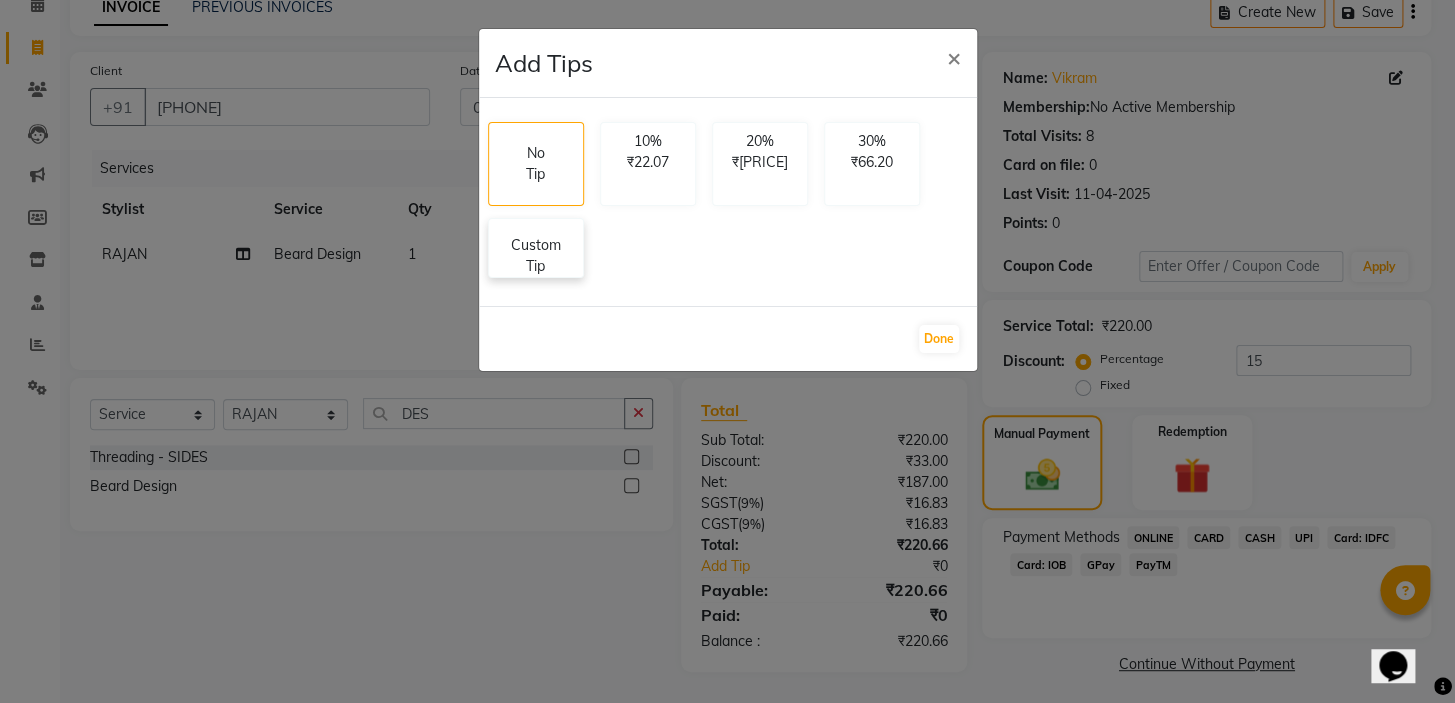 click on "Custom Tip" 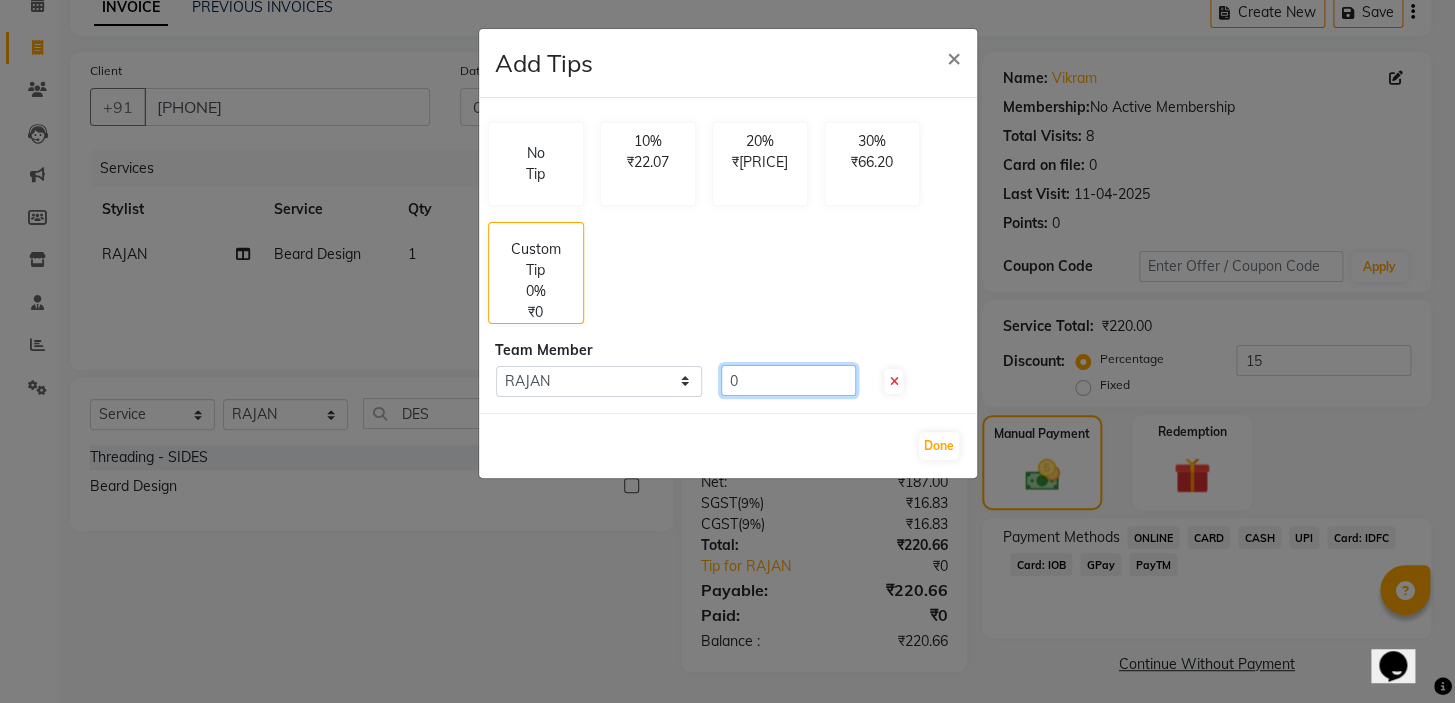 drag, startPoint x: 751, startPoint y: 384, endPoint x: 709, endPoint y: 361, distance: 47.88528 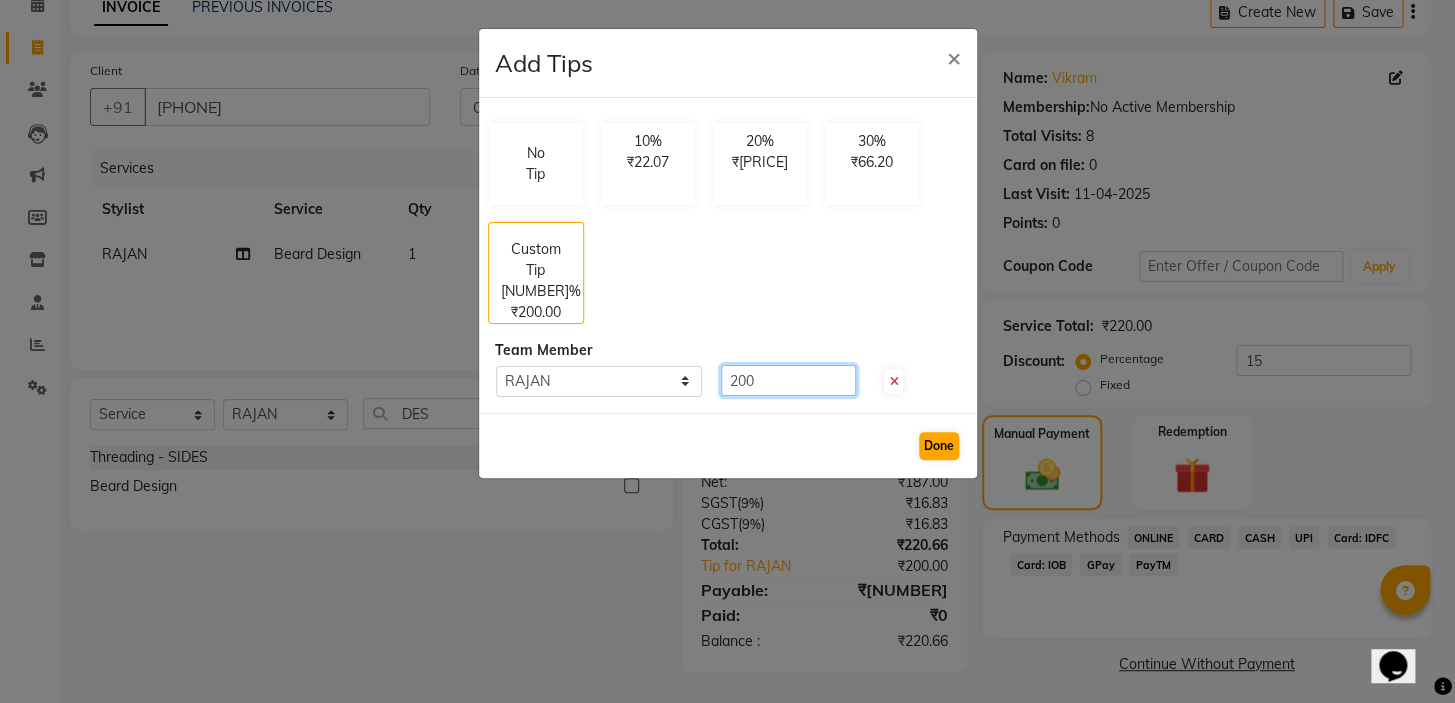 type on "200" 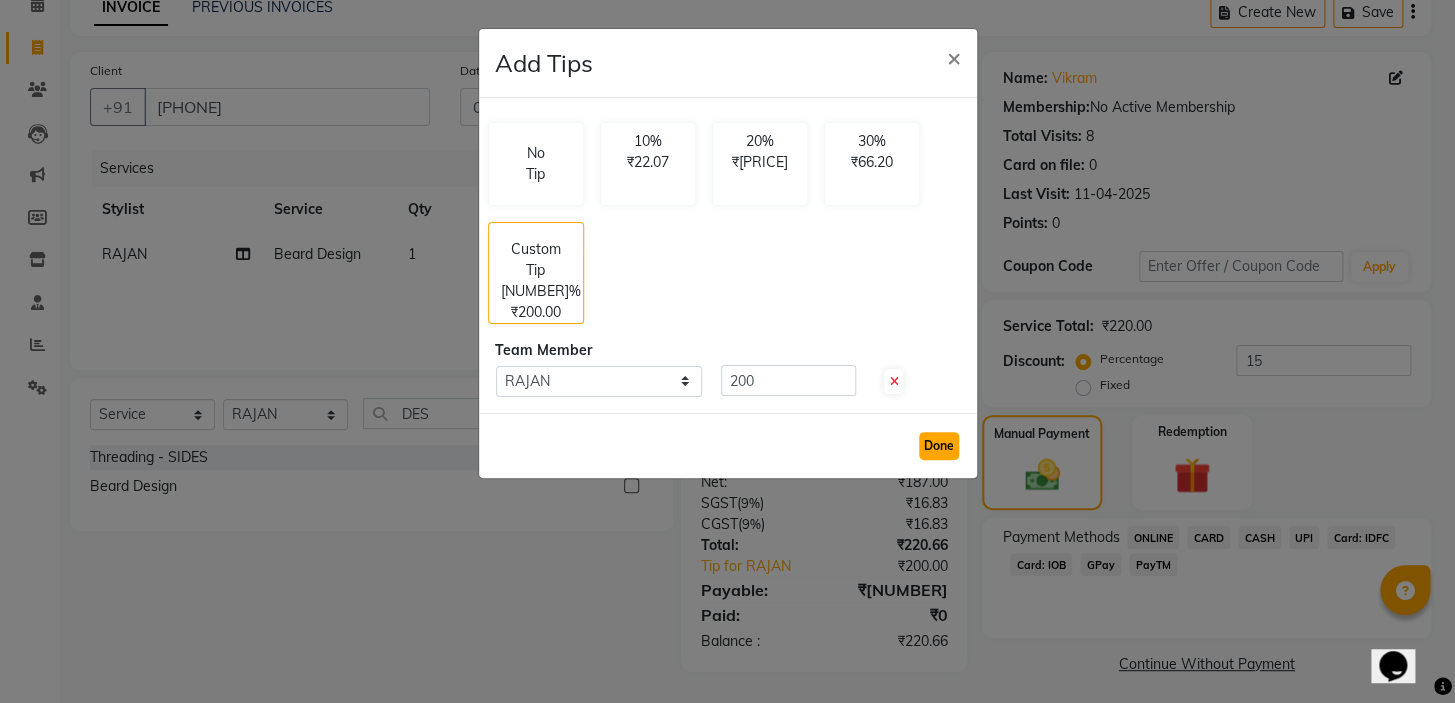click on "Done" 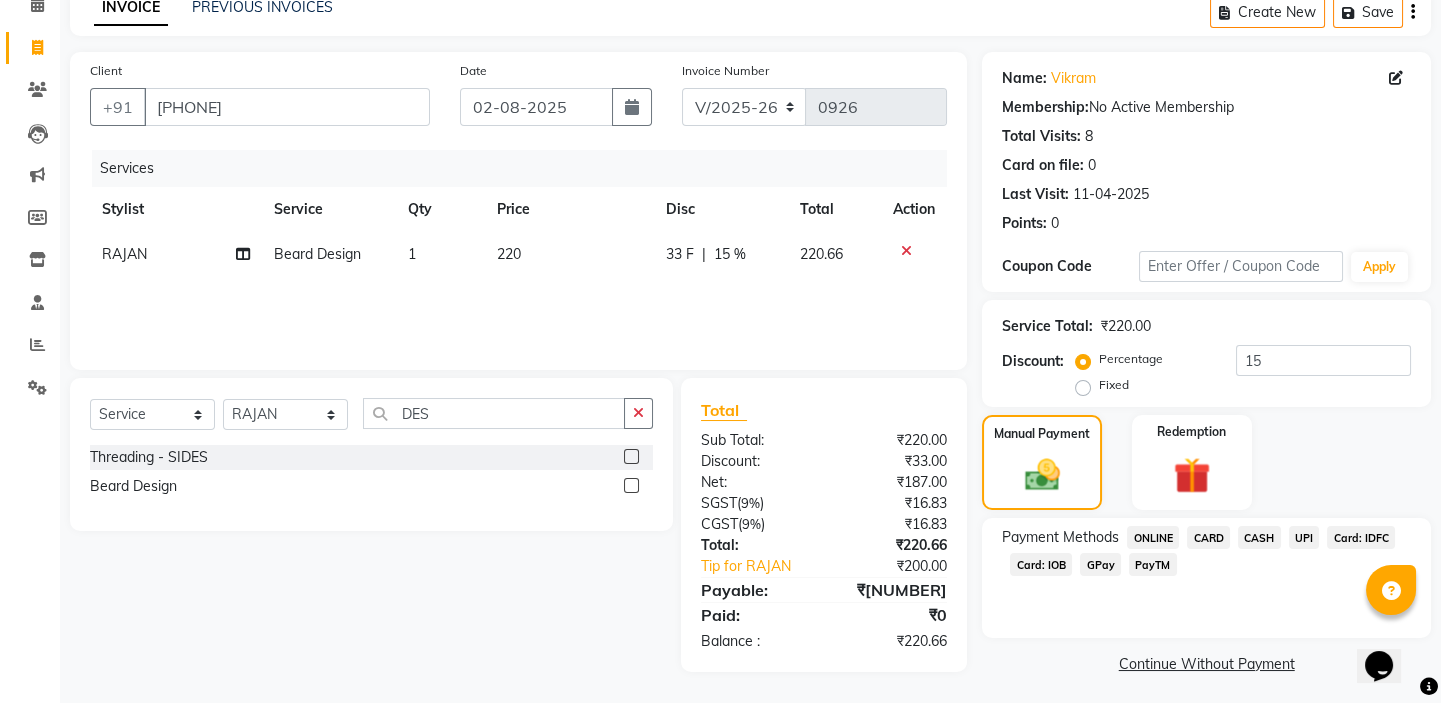 click on "UPI" 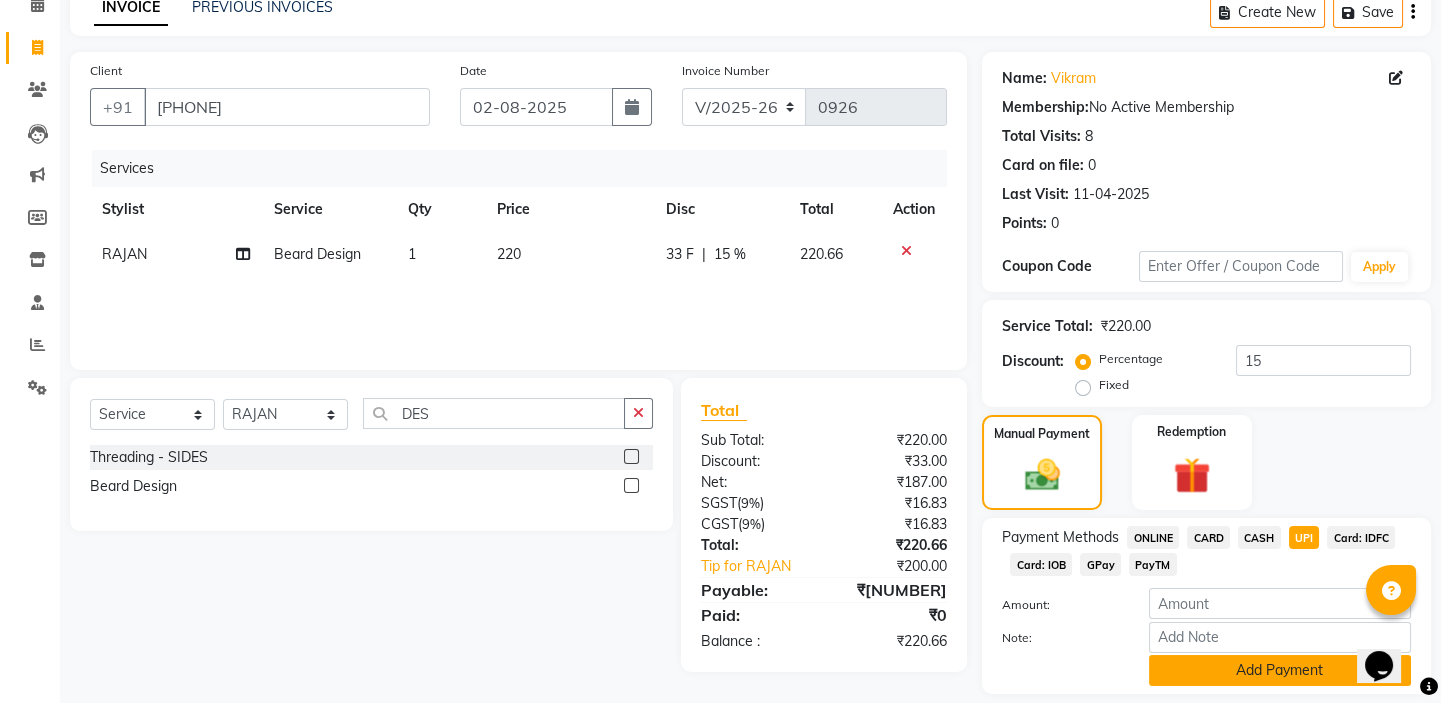 click on "Add Payment" 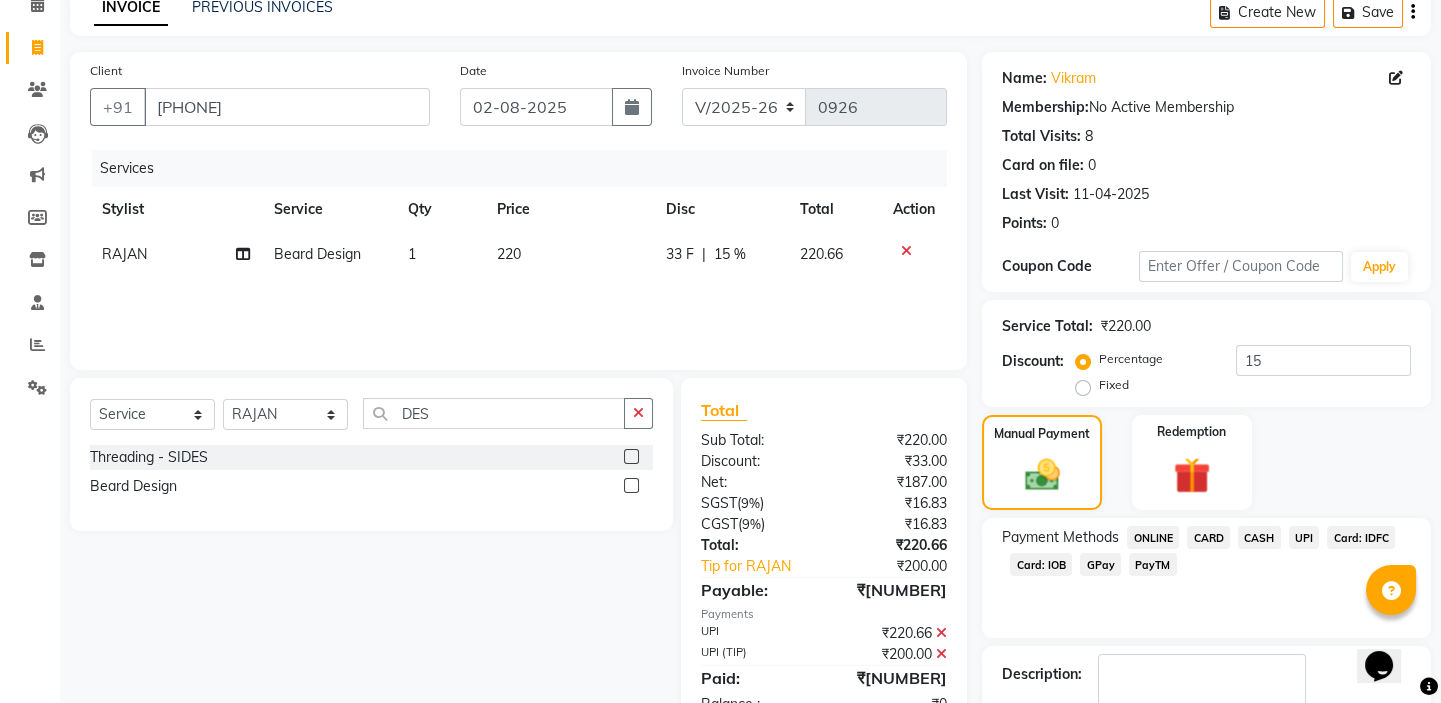 scroll, scrollTop: 216, scrollLeft: 0, axis: vertical 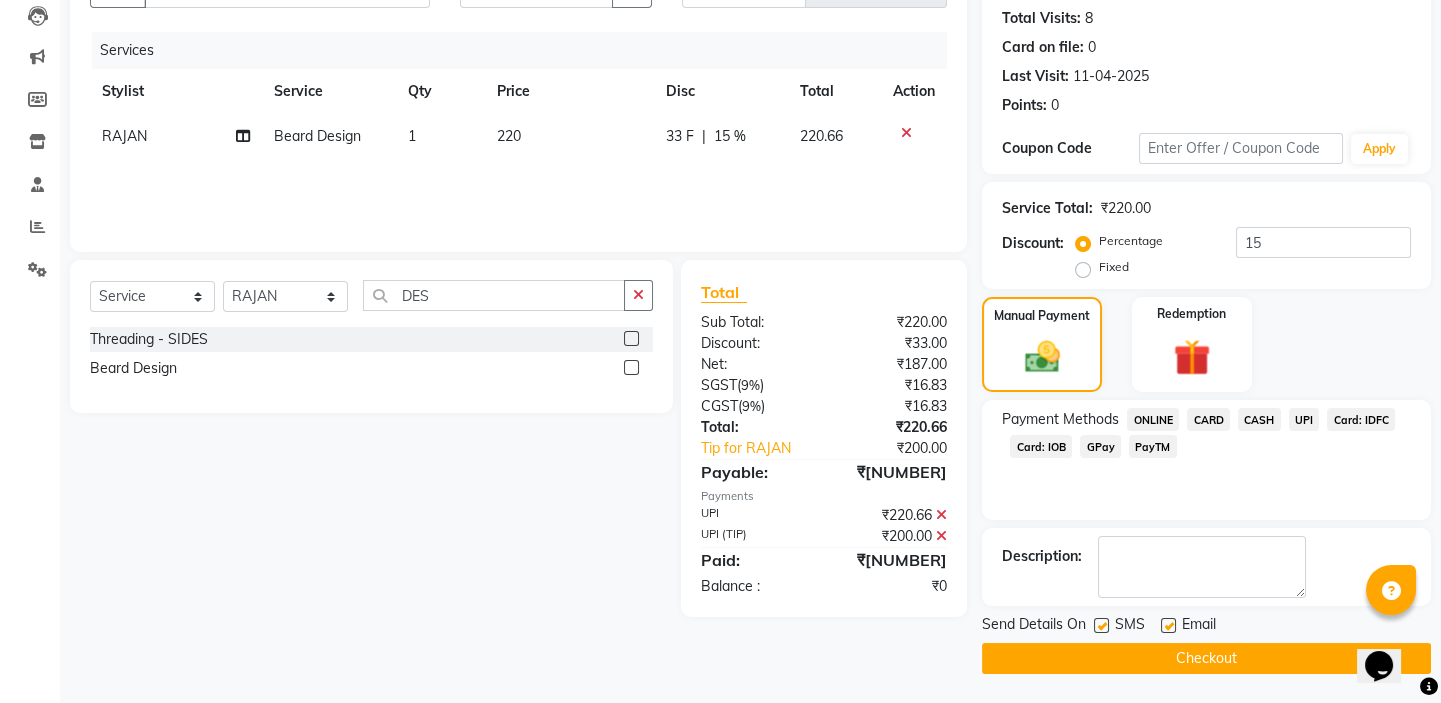 click on "Checkout" 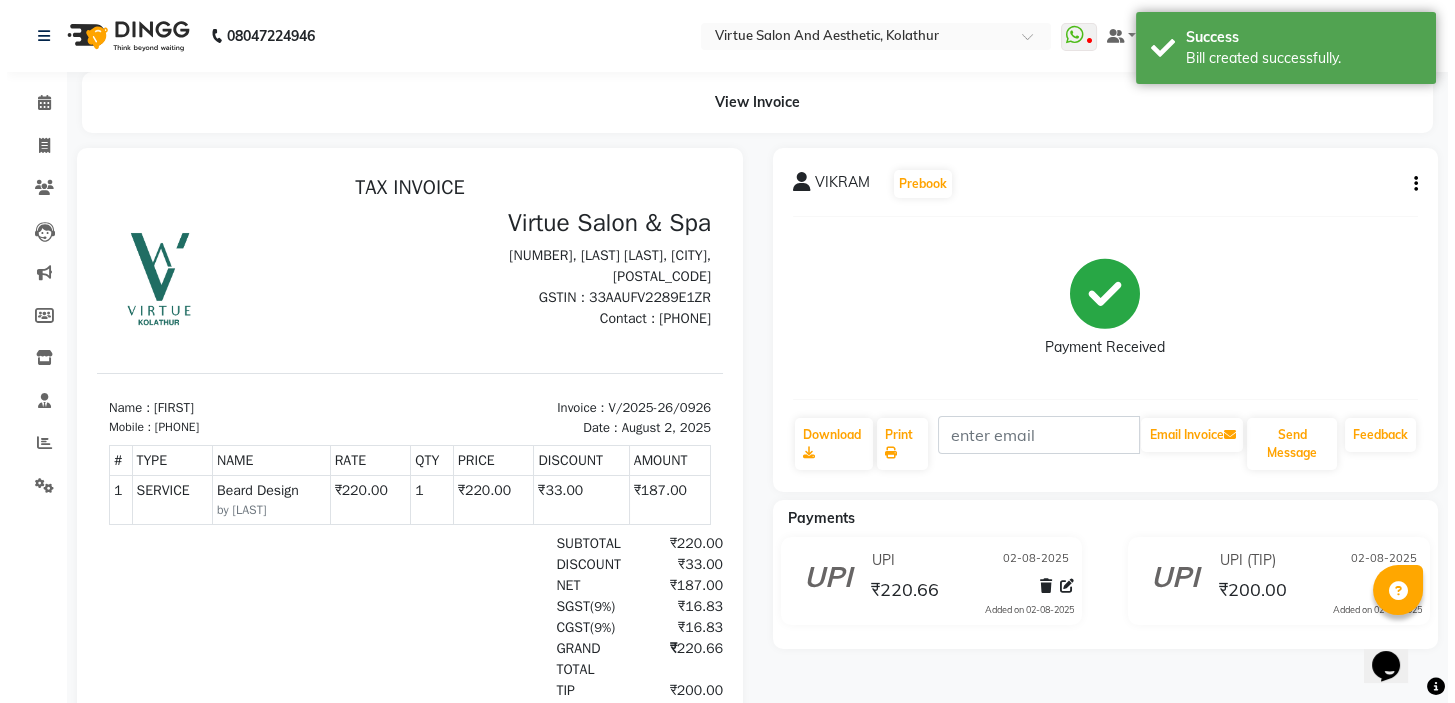 scroll, scrollTop: 0, scrollLeft: 0, axis: both 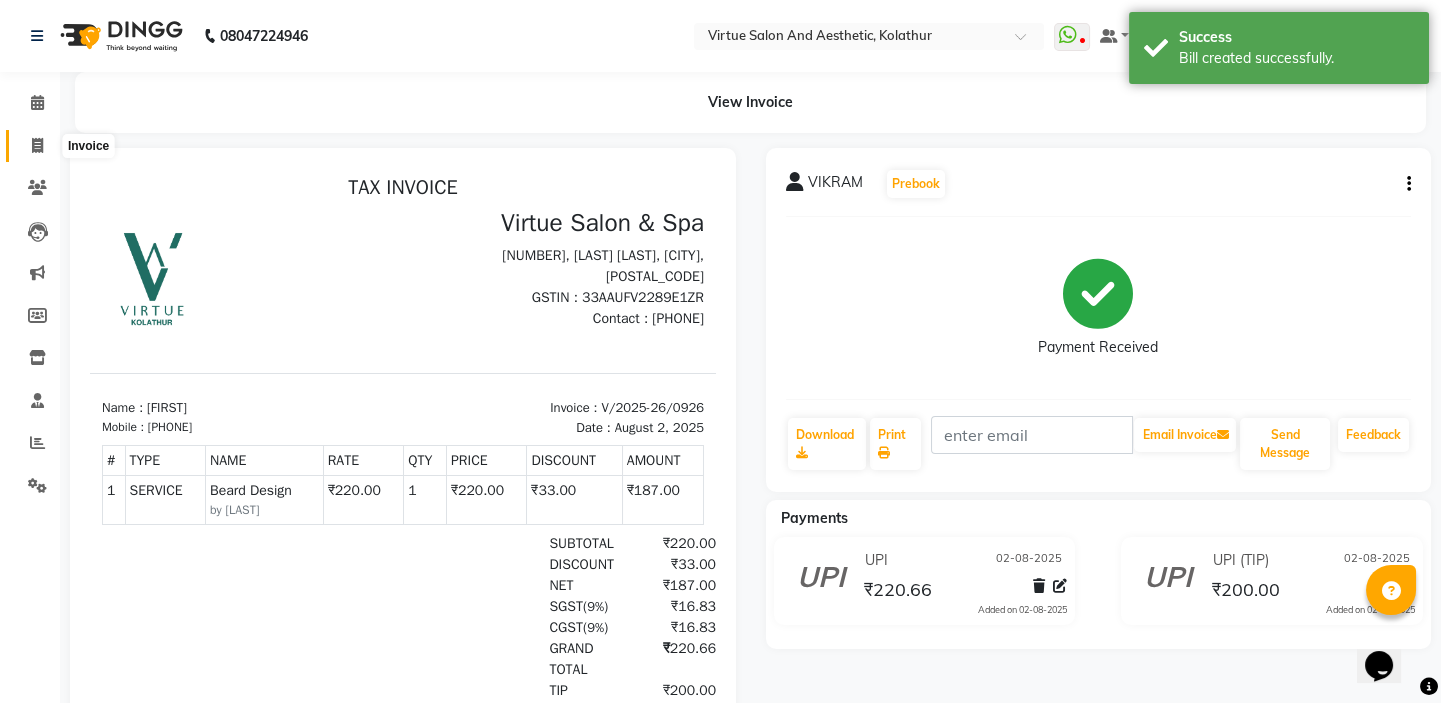 click 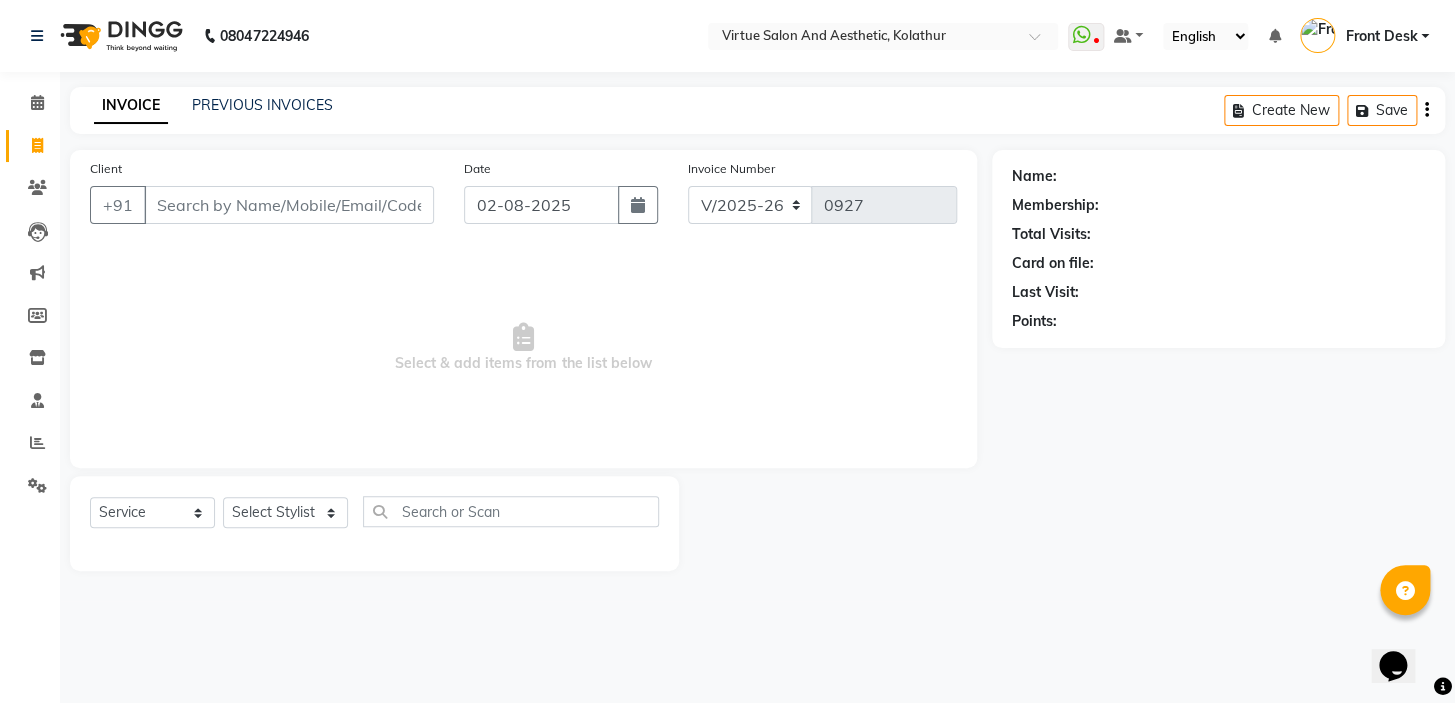 click on "Client" at bounding box center [289, 205] 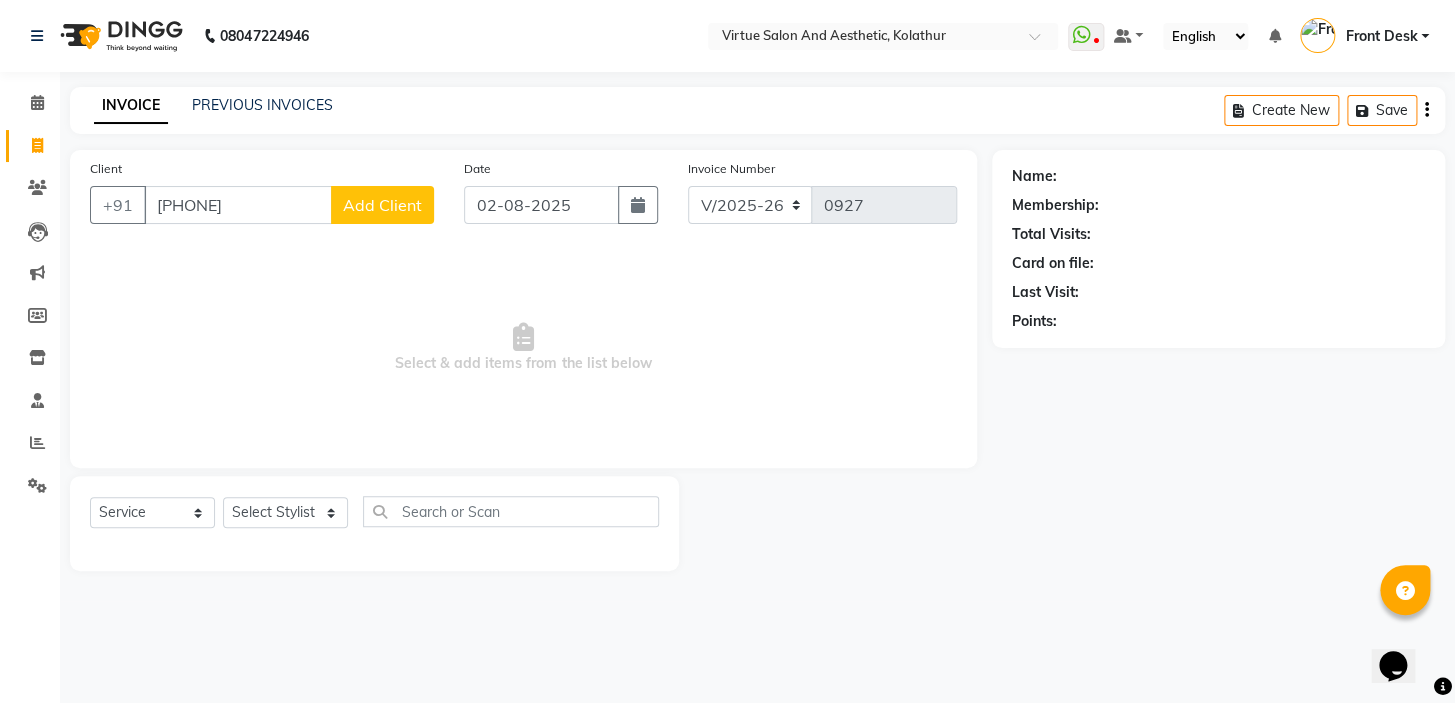 type on "[PHONE]" 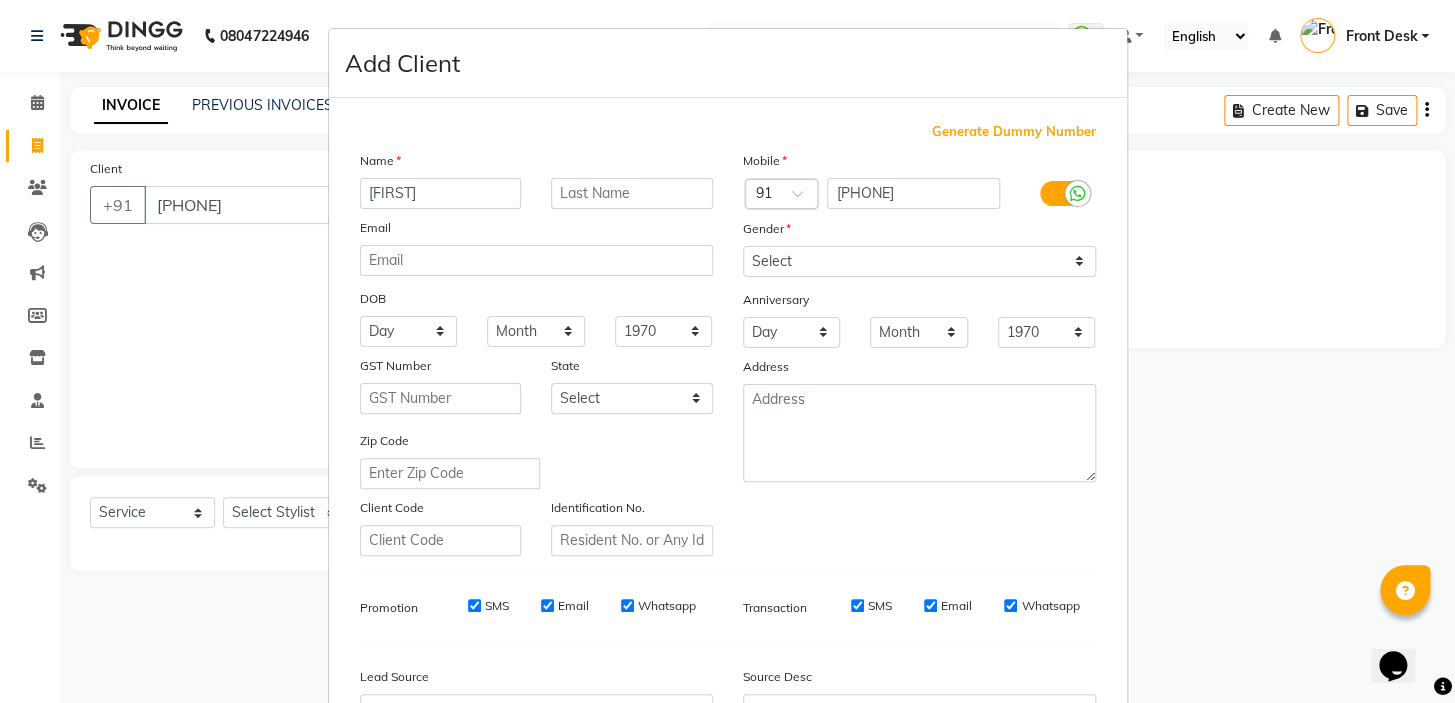 type on "[FIRST]" 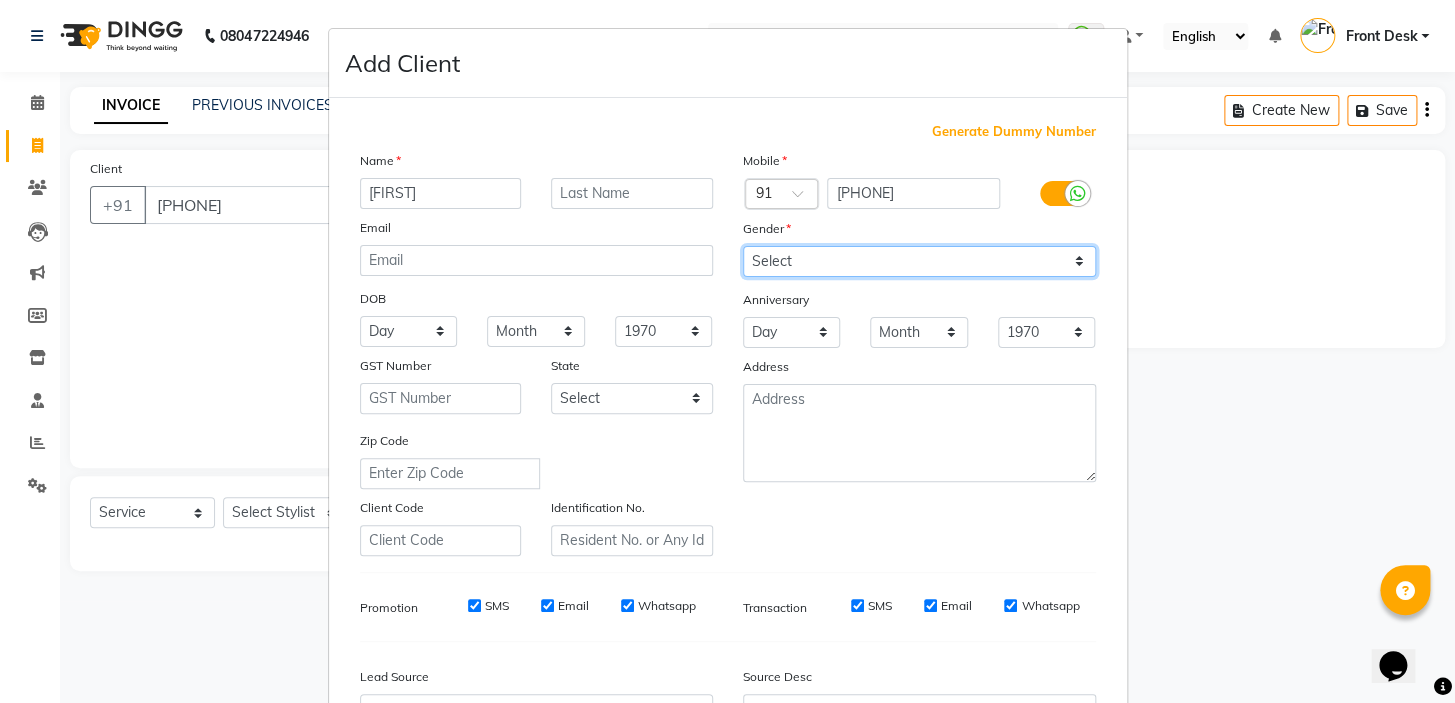 click on "Select Male Female Other Prefer Not To Say" at bounding box center (919, 261) 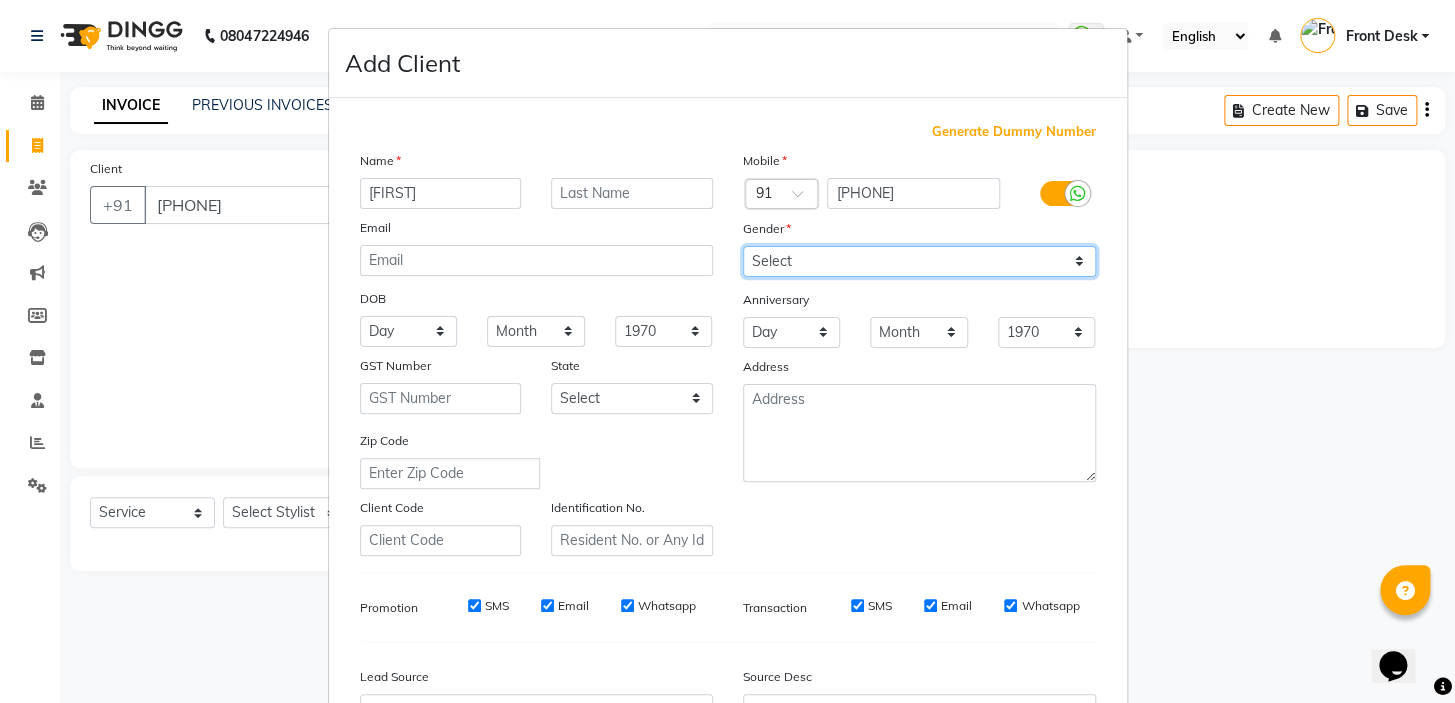 select on "male" 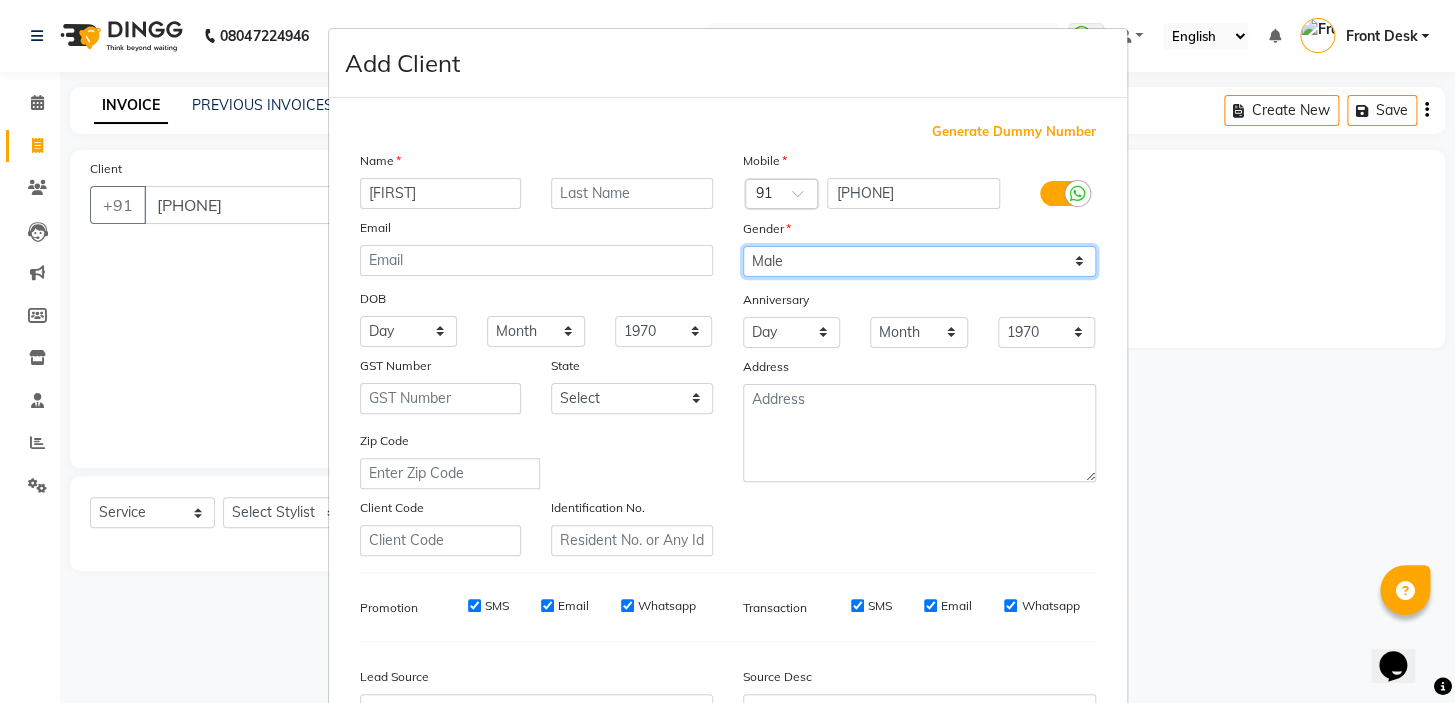 click on "Select Male Female Other Prefer Not To Say" at bounding box center [919, 261] 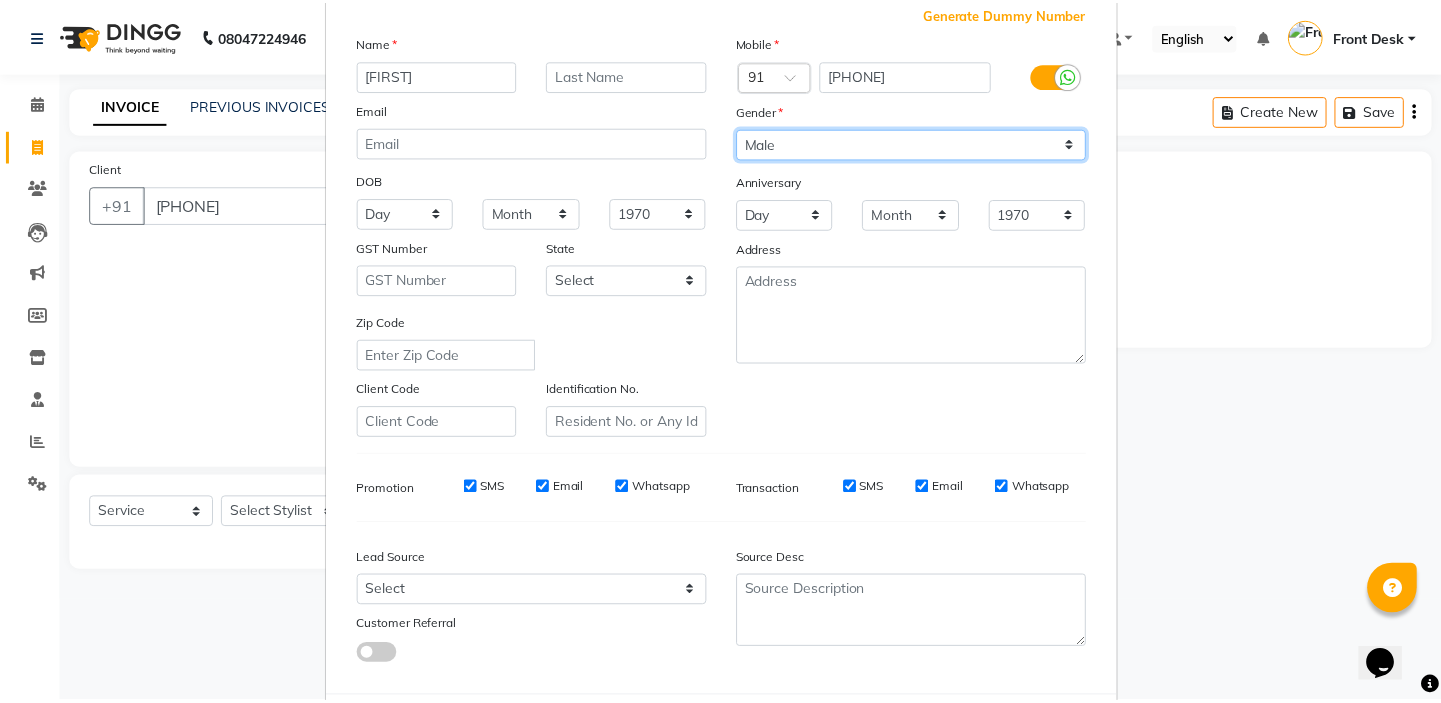 scroll, scrollTop: 226, scrollLeft: 0, axis: vertical 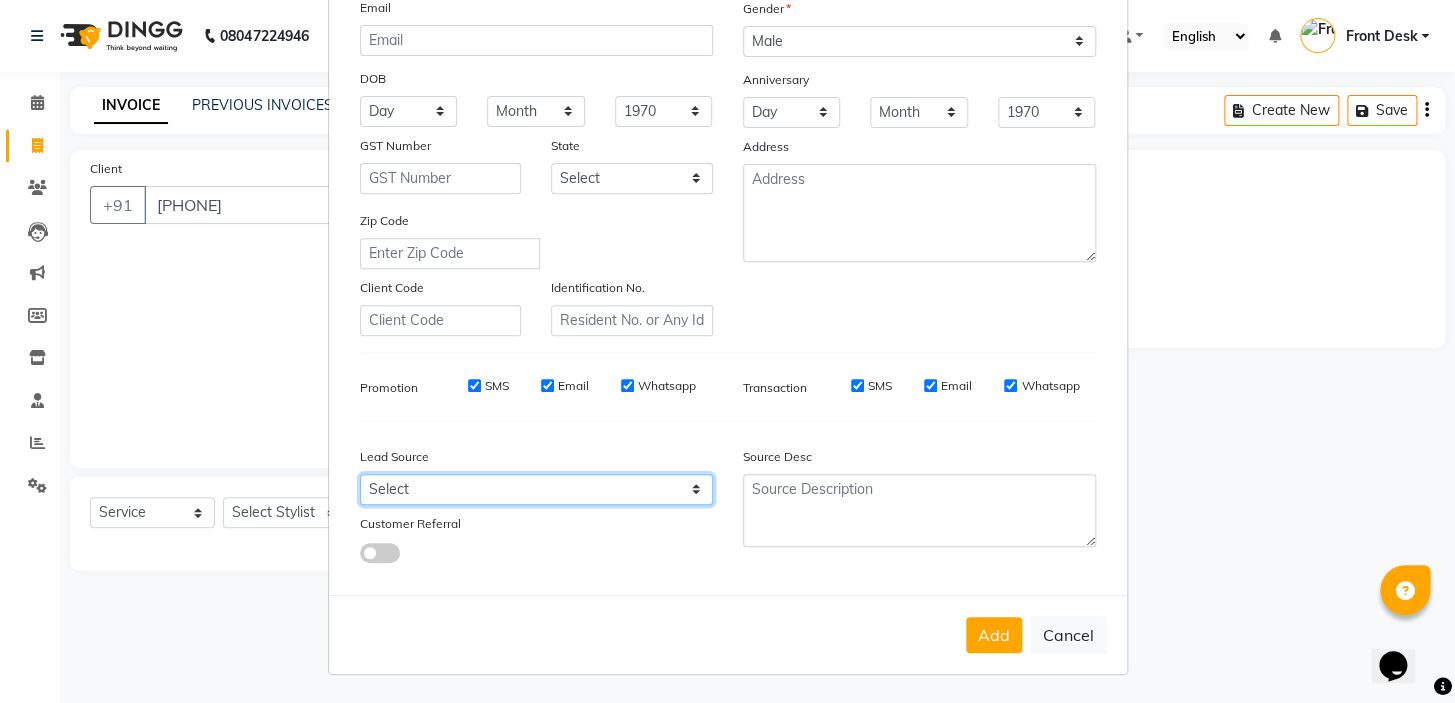 click on "Select Walk-in Referral Internet Friend Word of Mouth Advertisement Facebook JustDial Google Other" at bounding box center [536, 489] 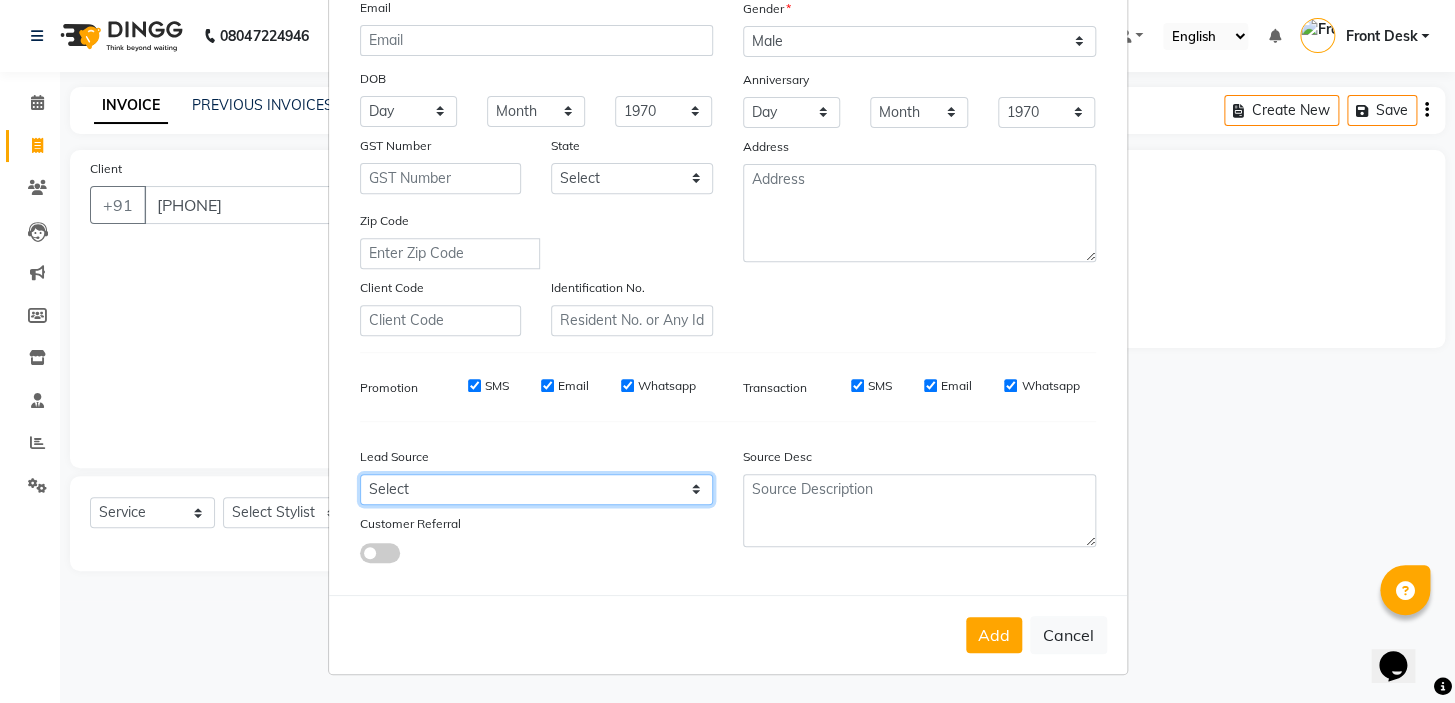 select on "[NUMBER]" 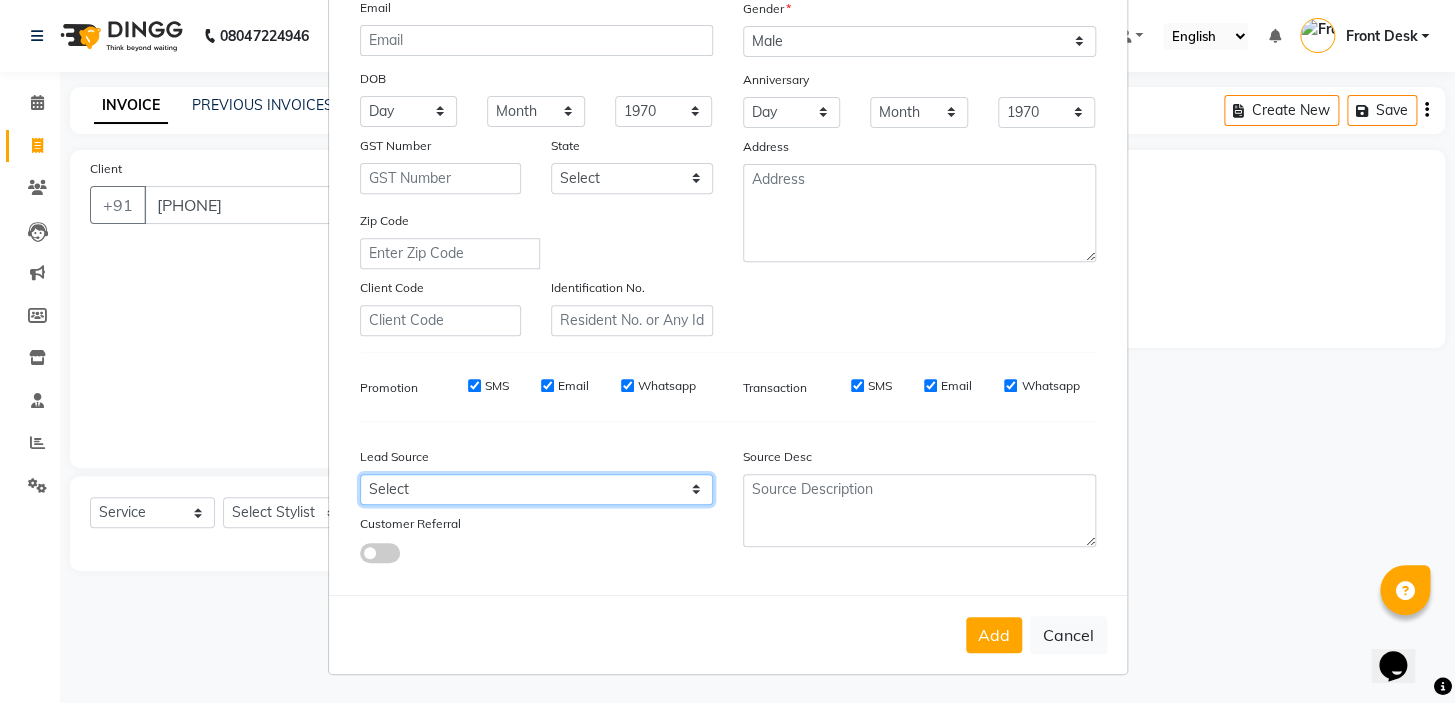 click on "Select Walk-in Referral Internet Friend Word of Mouth Advertisement Facebook JustDial Google Other" at bounding box center (536, 489) 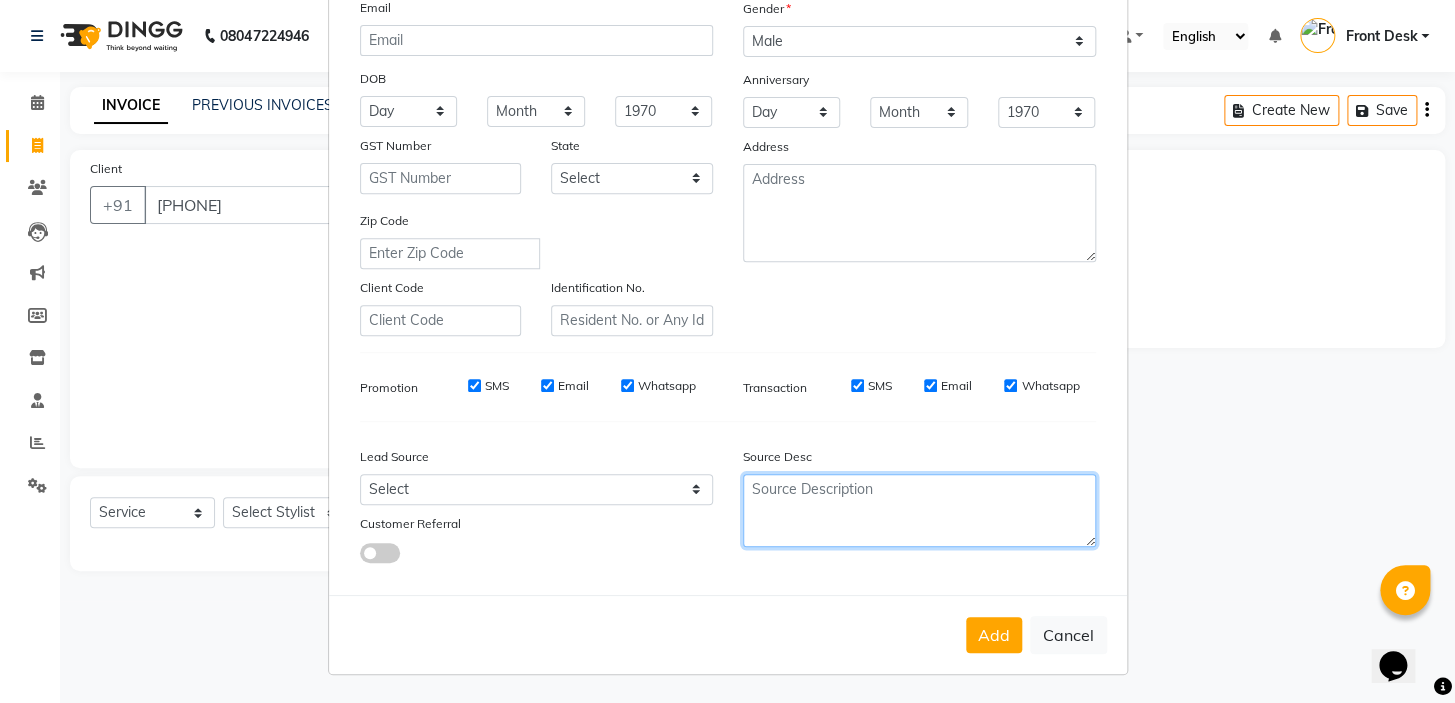 click at bounding box center [919, 510] 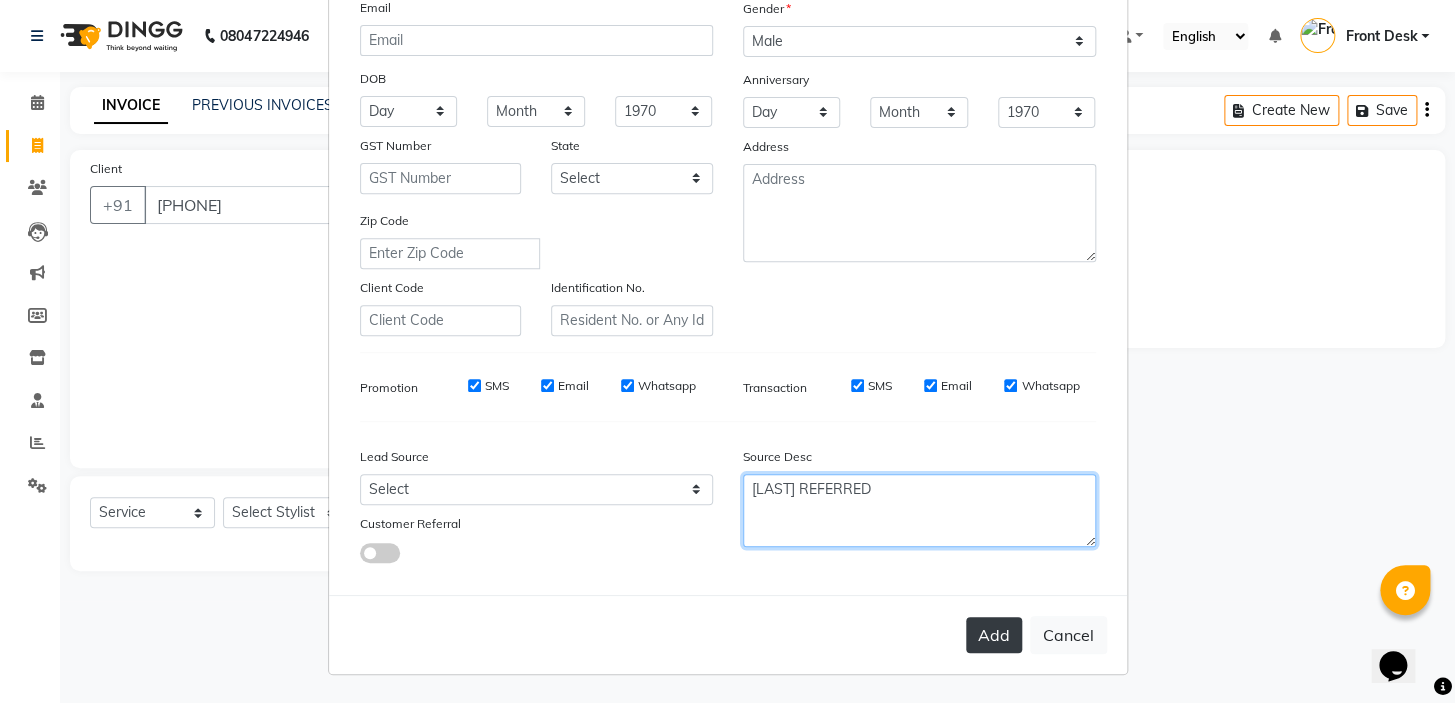 type on "[LAST] REFERRED" 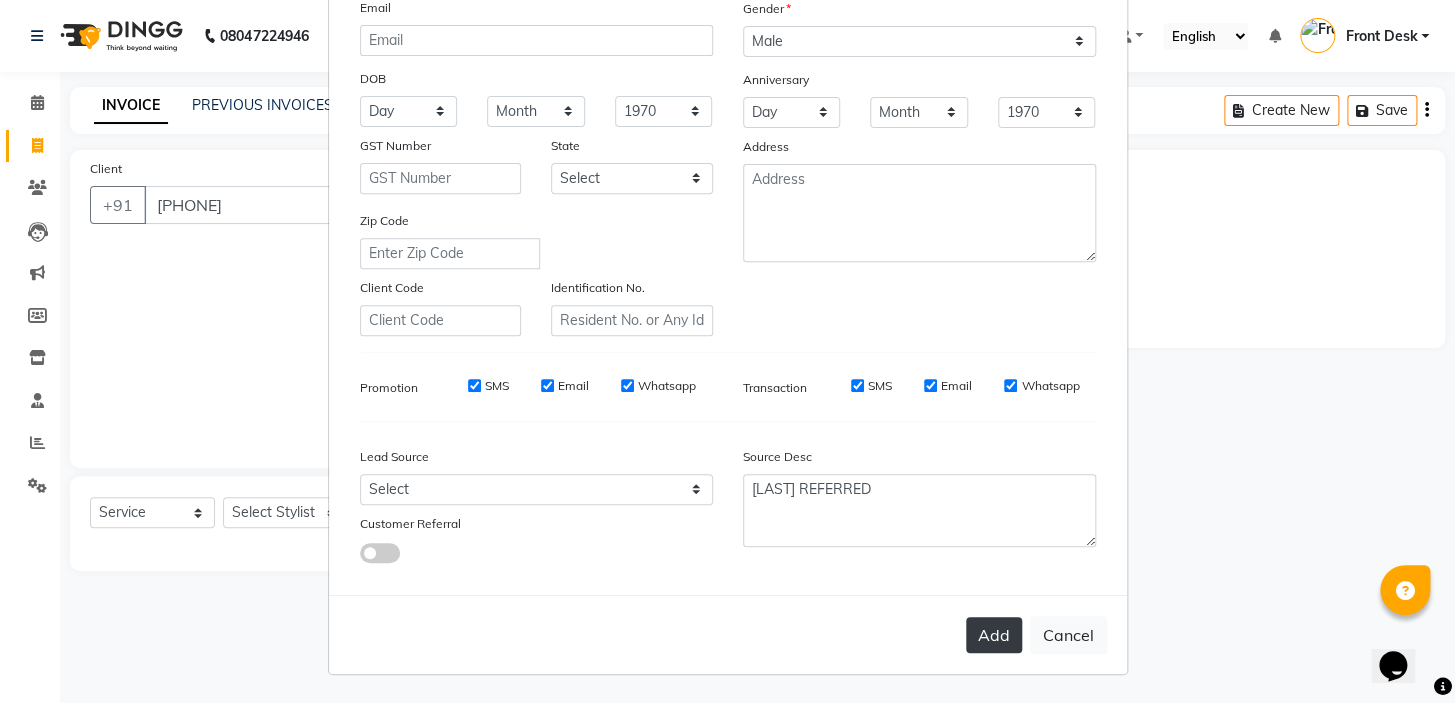click on "Add" at bounding box center [994, 635] 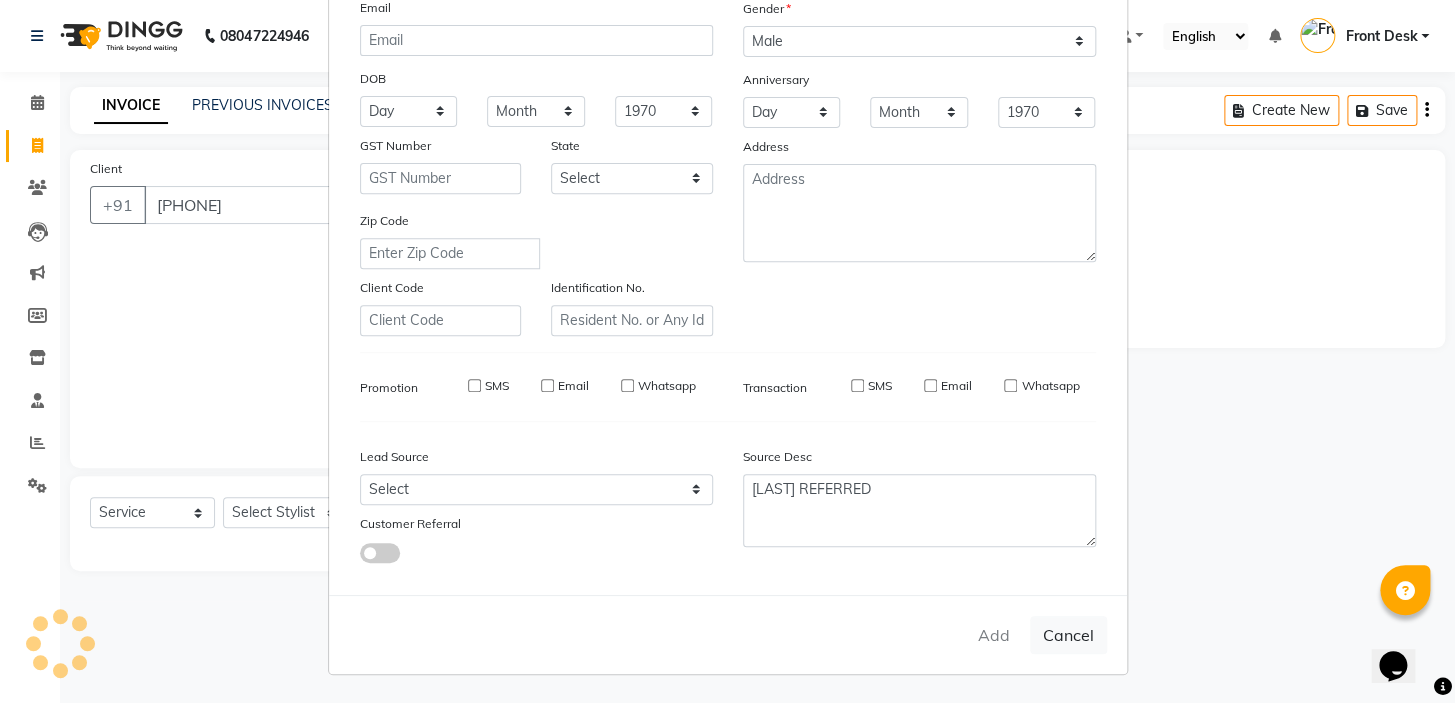 type 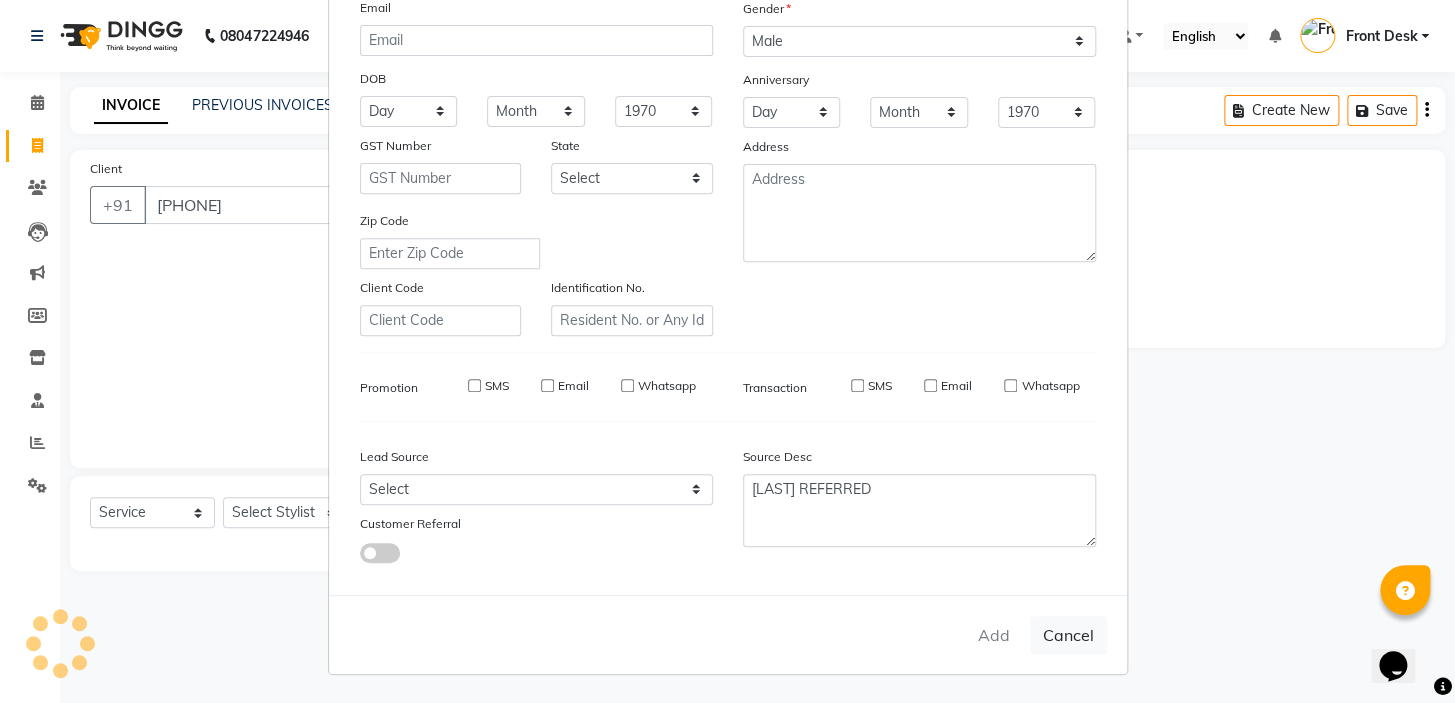 select 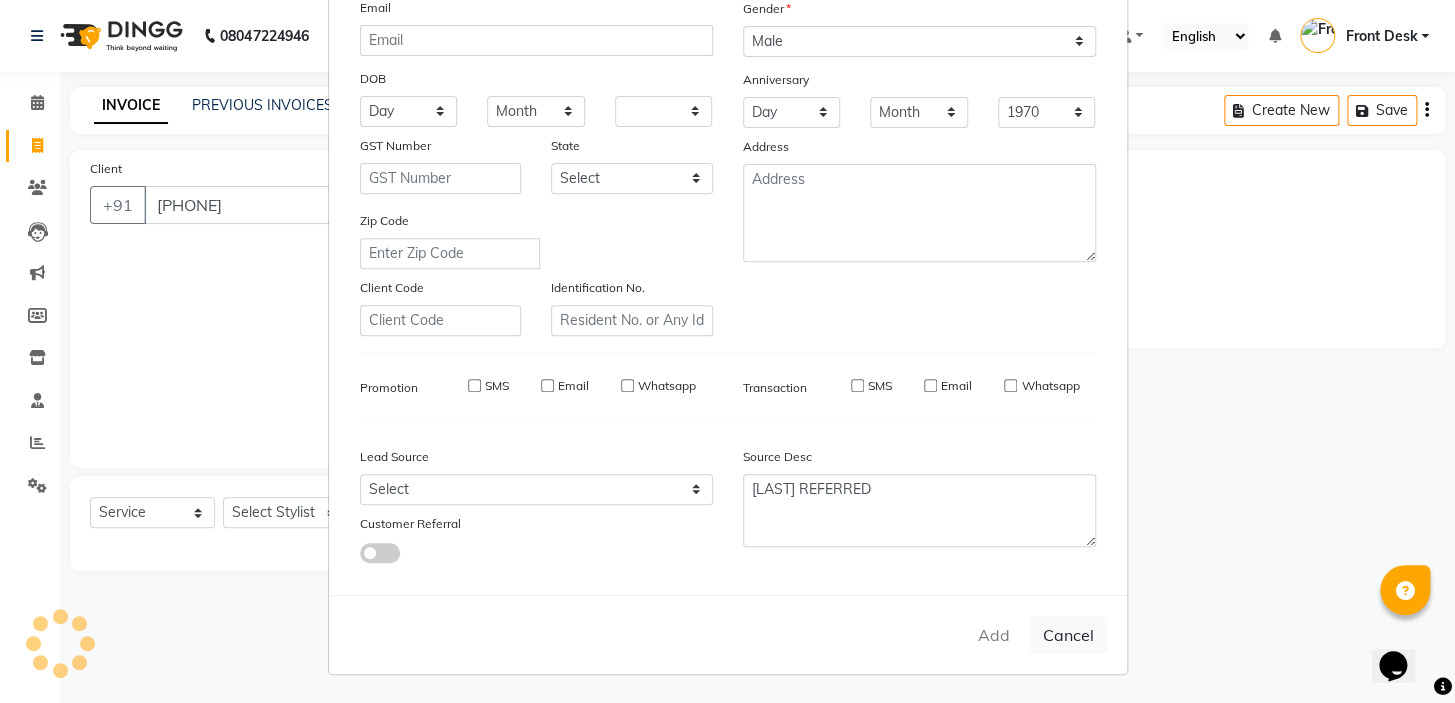 type 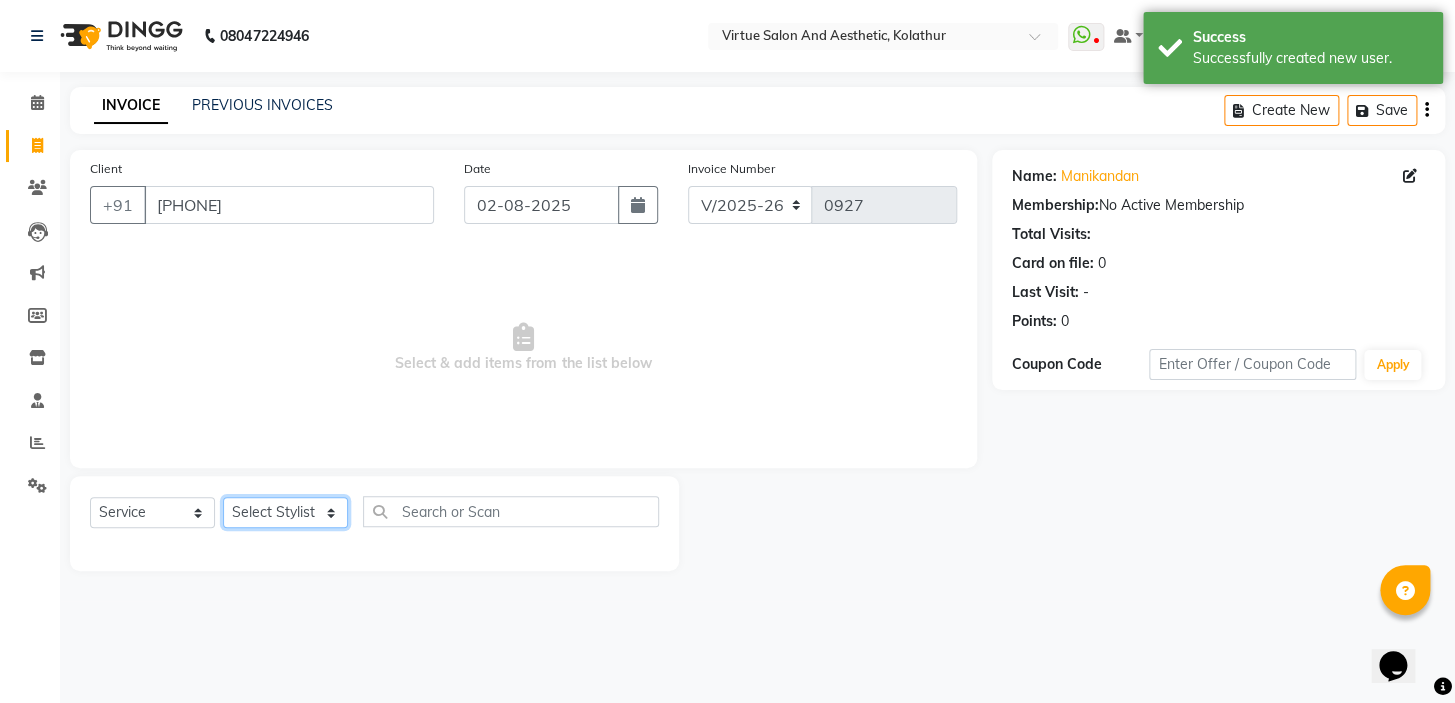 click on "Select Stylist [LAST] [LAST] [LAST] Front Desk [LAST] [LAST] [LAST] [LAST] [LAST] [LAST]" 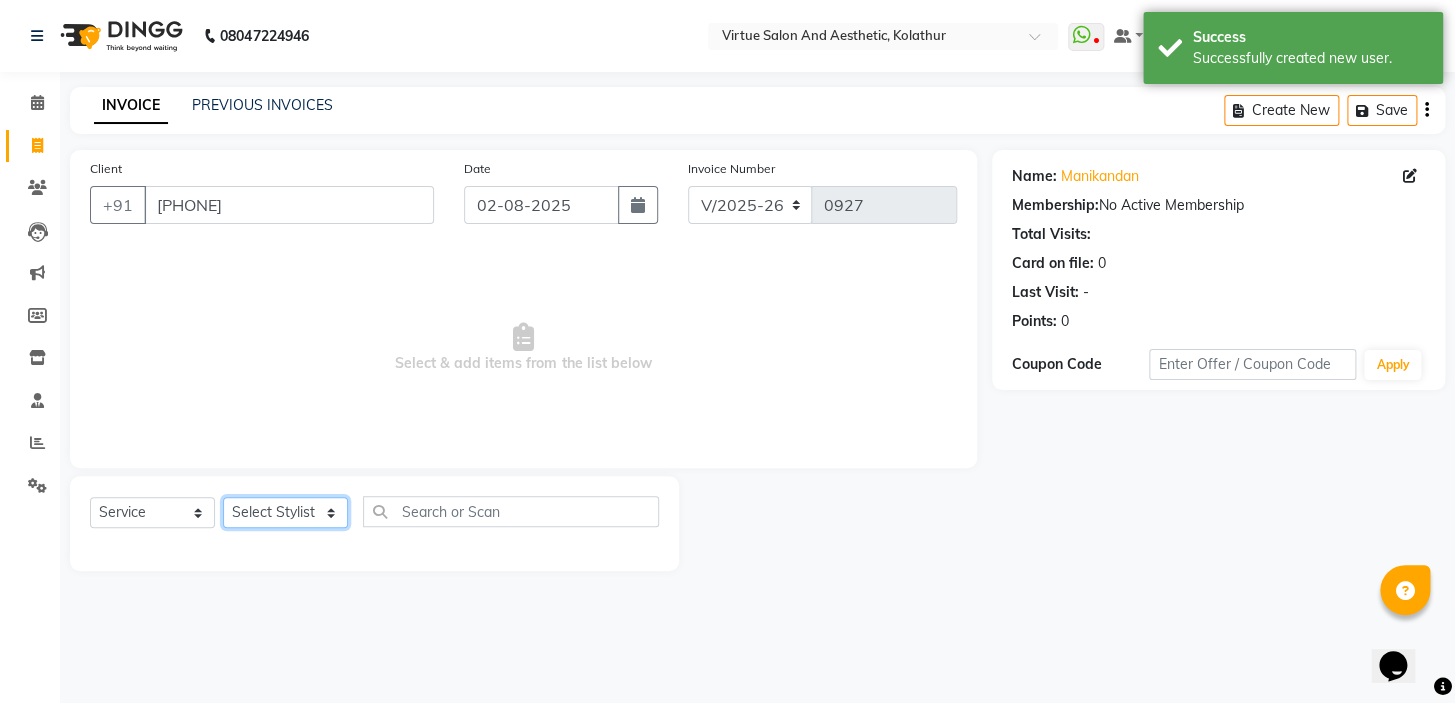 select on "84323" 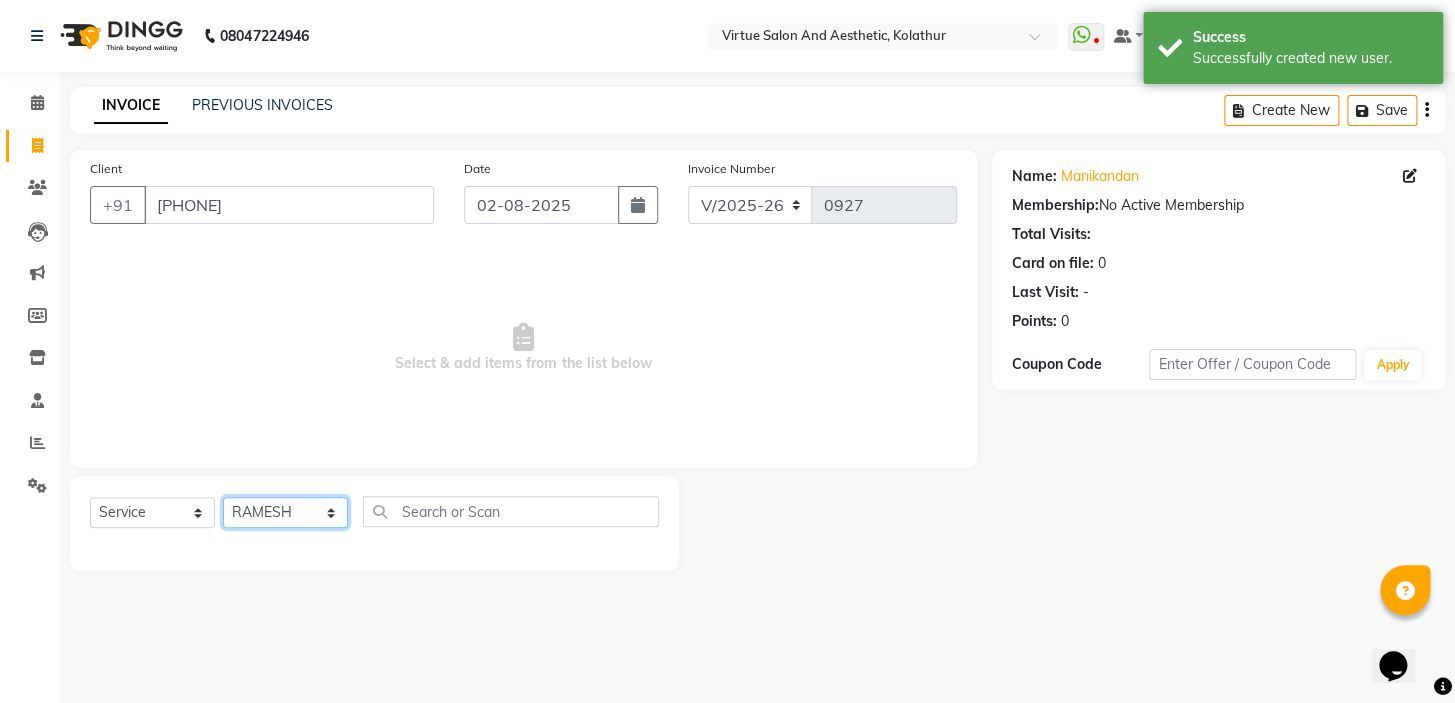 click on "Select Stylist [LAST] [LAST] [LAST] Front Desk [LAST] [LAST] [LAST] [LAST] [LAST] [LAST]" 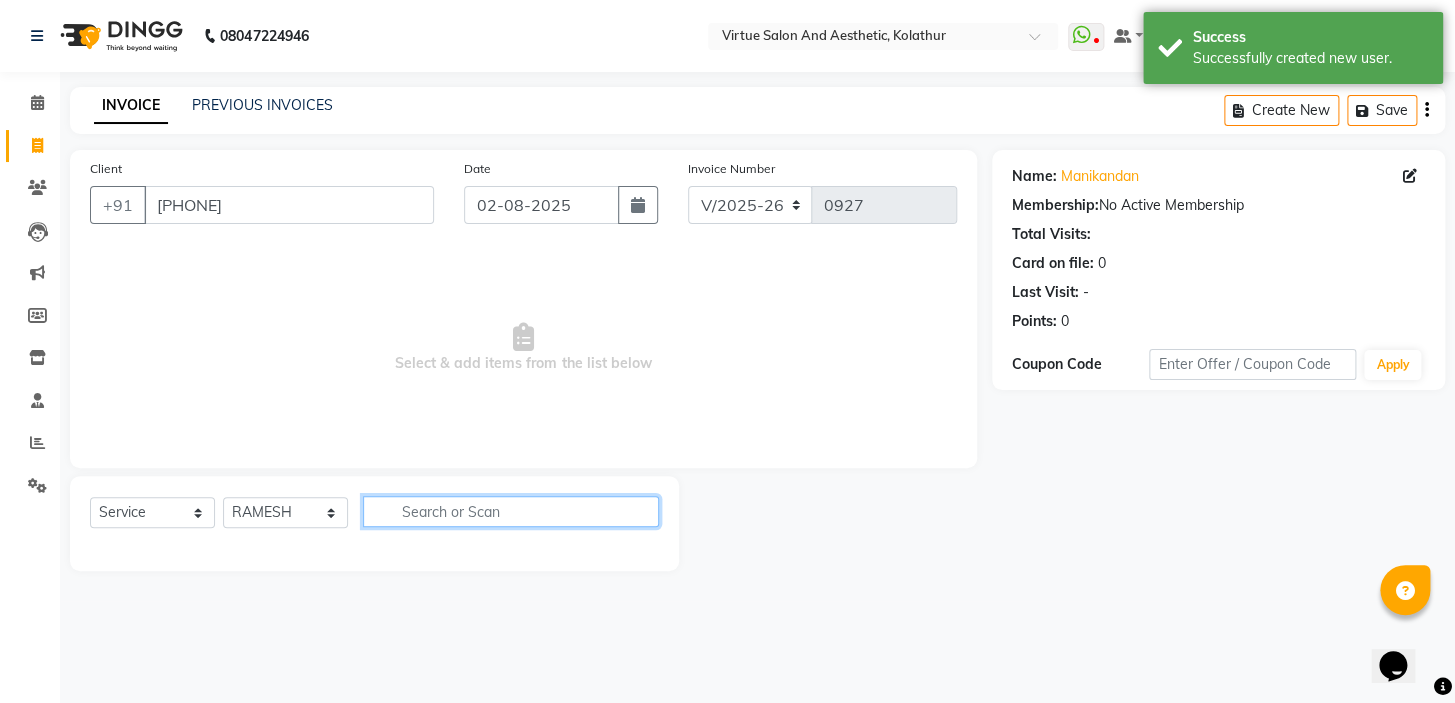 click 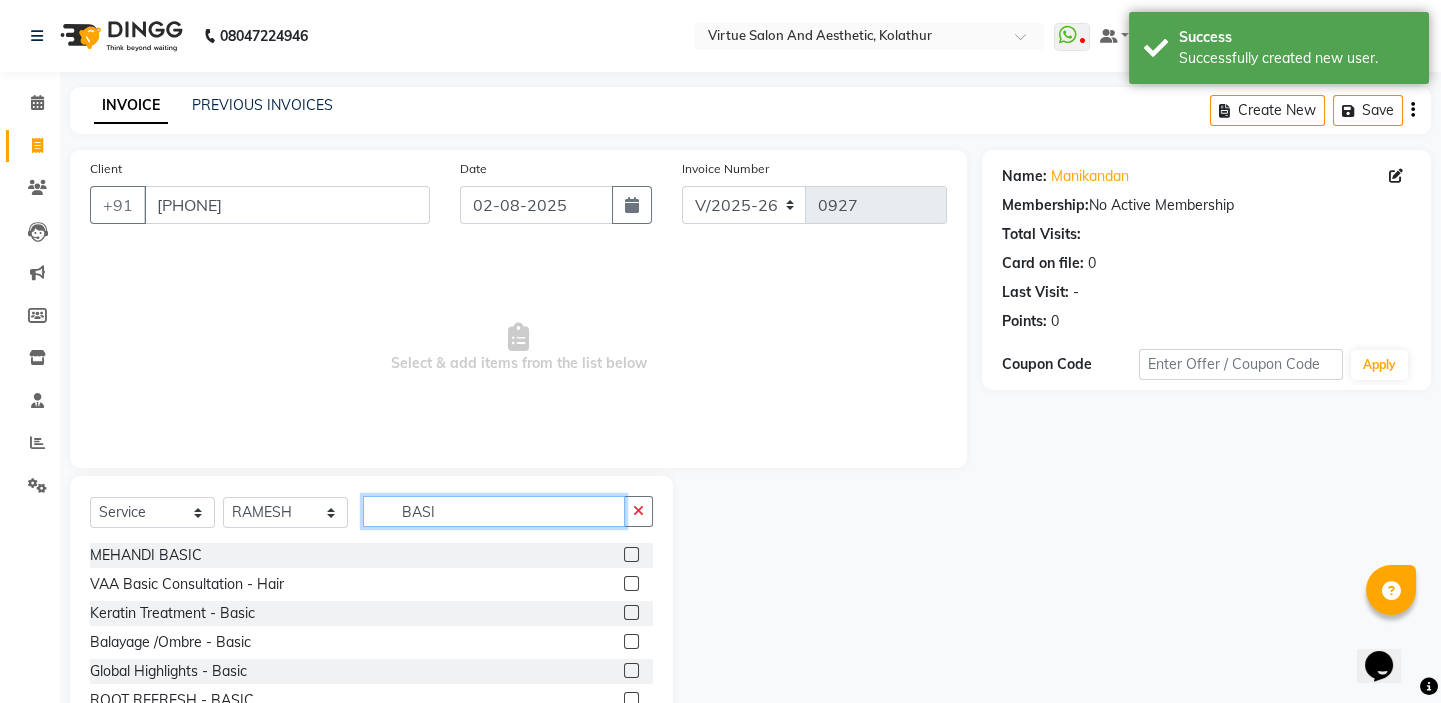 scroll, scrollTop: 119, scrollLeft: 0, axis: vertical 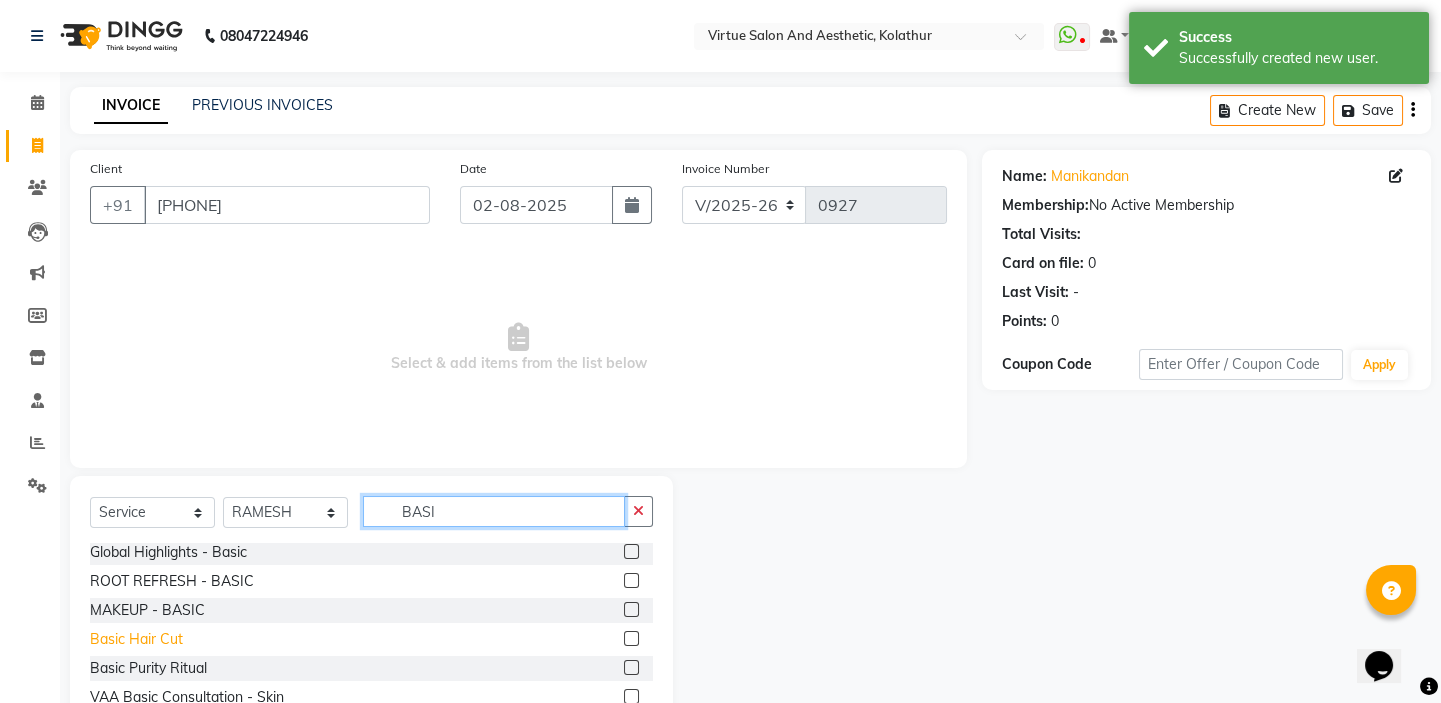 type on "BASI" 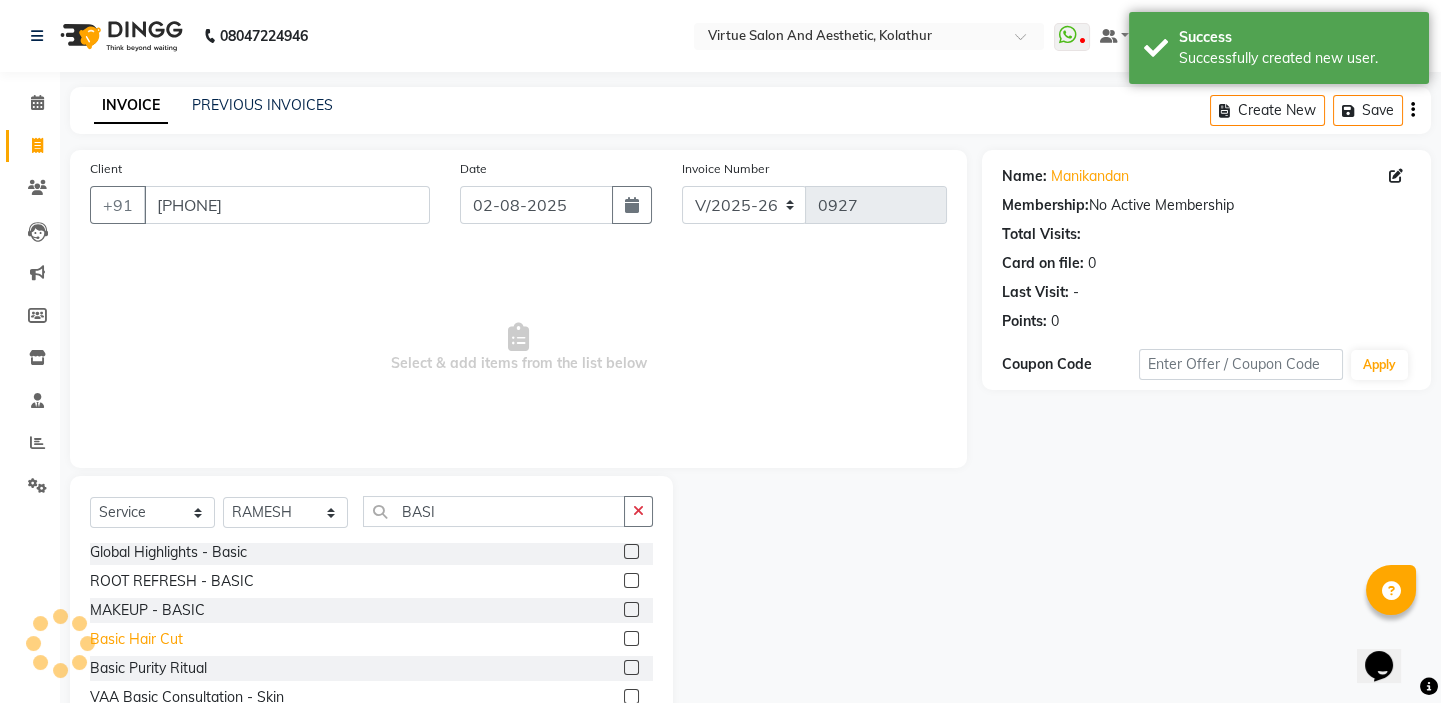 click on "Basic Hair Cut" 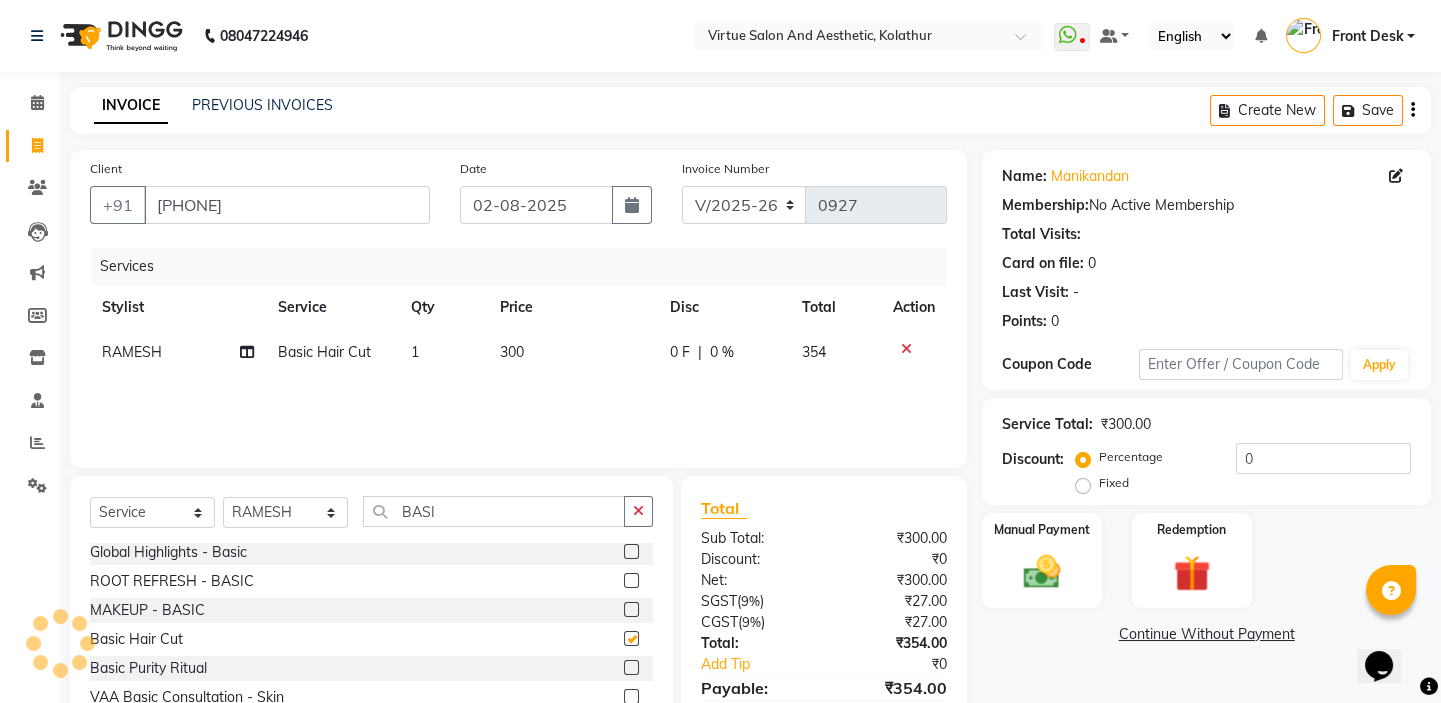 checkbox on "false" 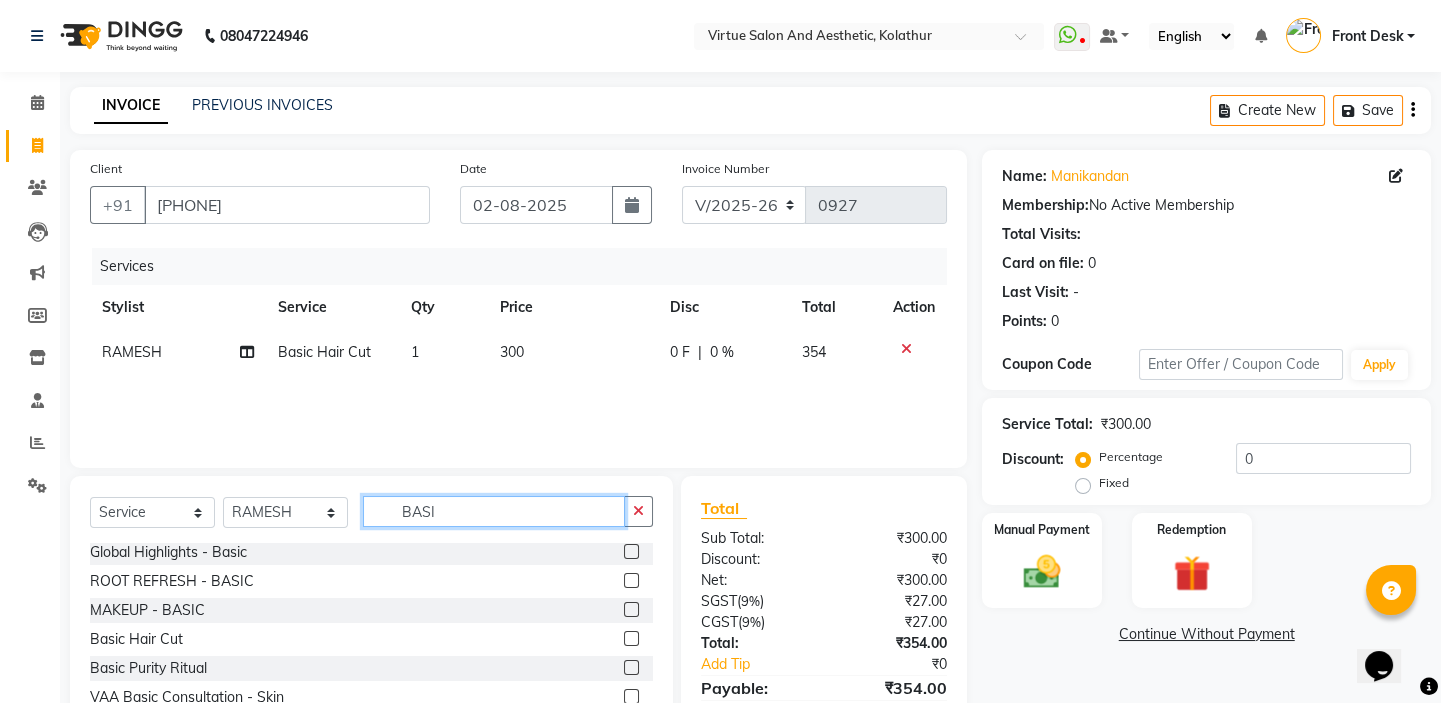 drag, startPoint x: 445, startPoint y: 510, endPoint x: 325, endPoint y: 511, distance: 120.004166 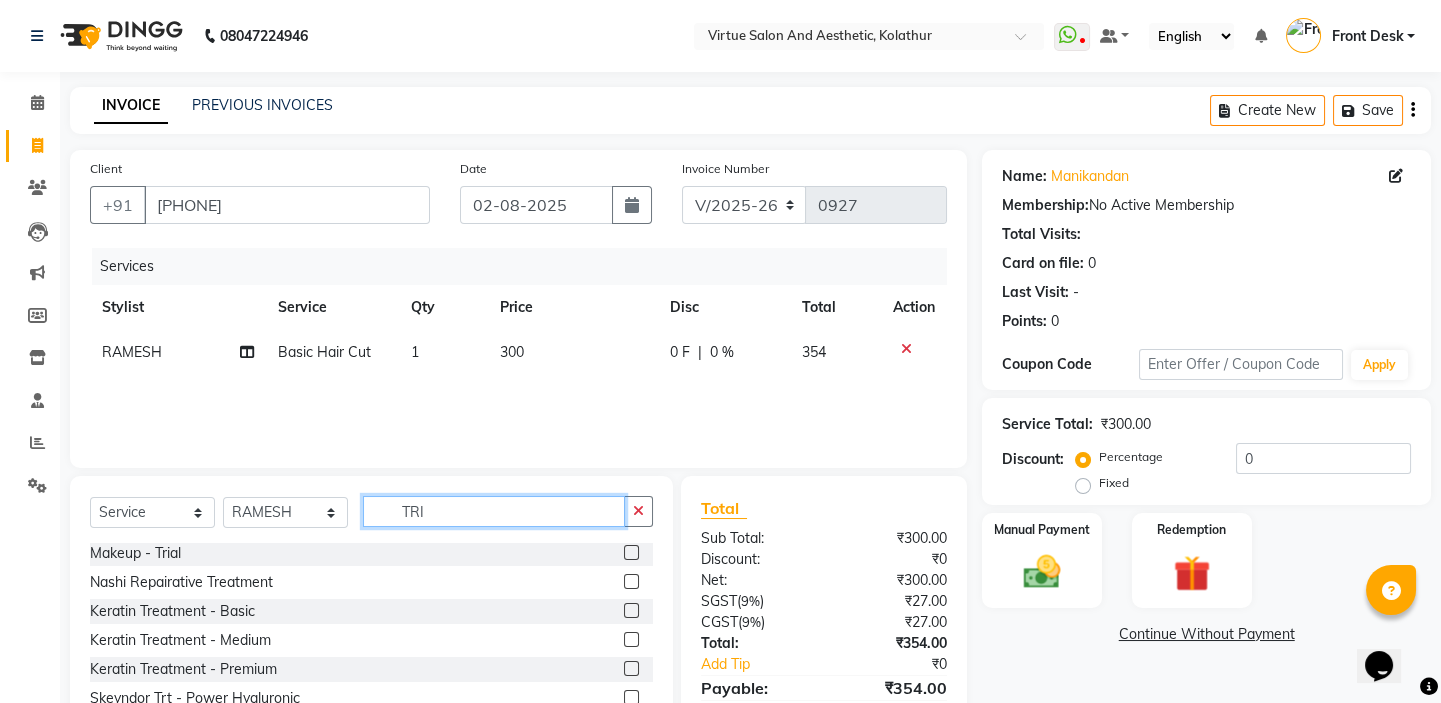 scroll, scrollTop: 0, scrollLeft: 0, axis: both 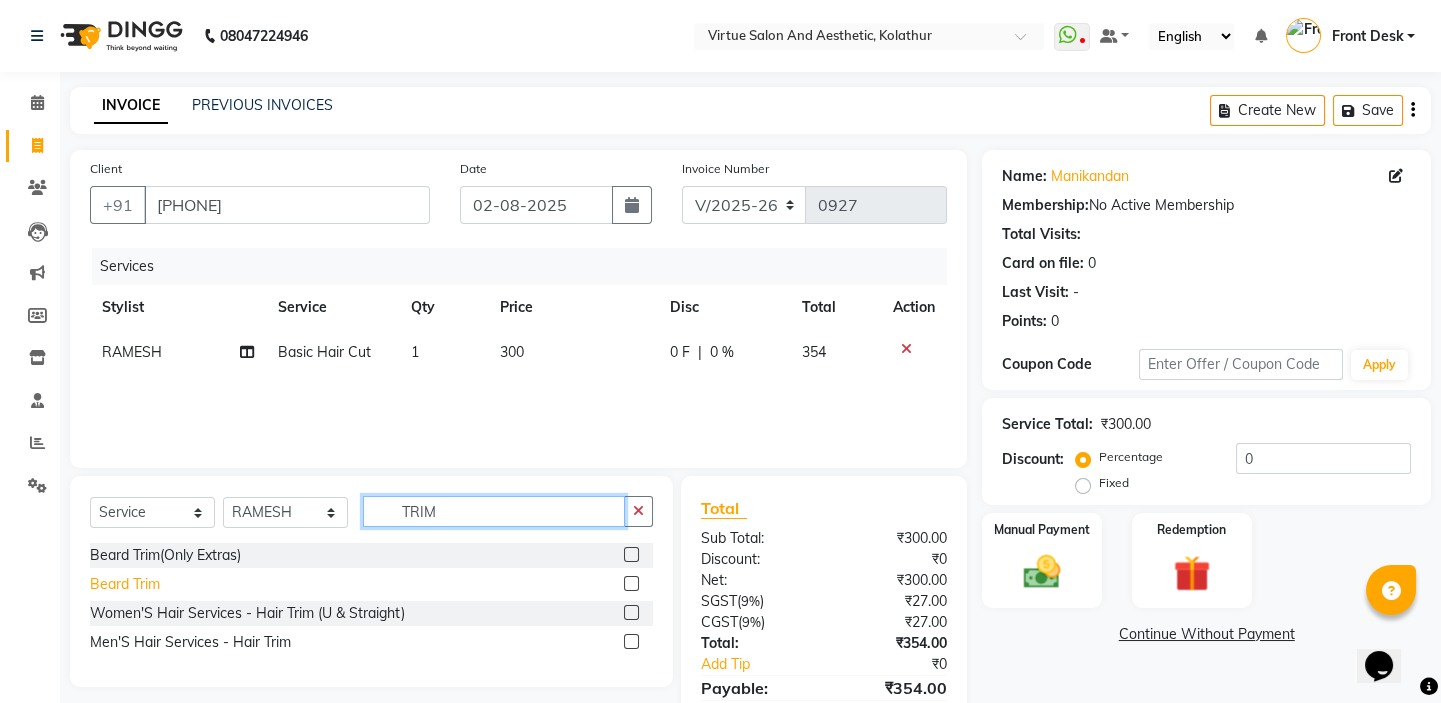 type on "TRIM" 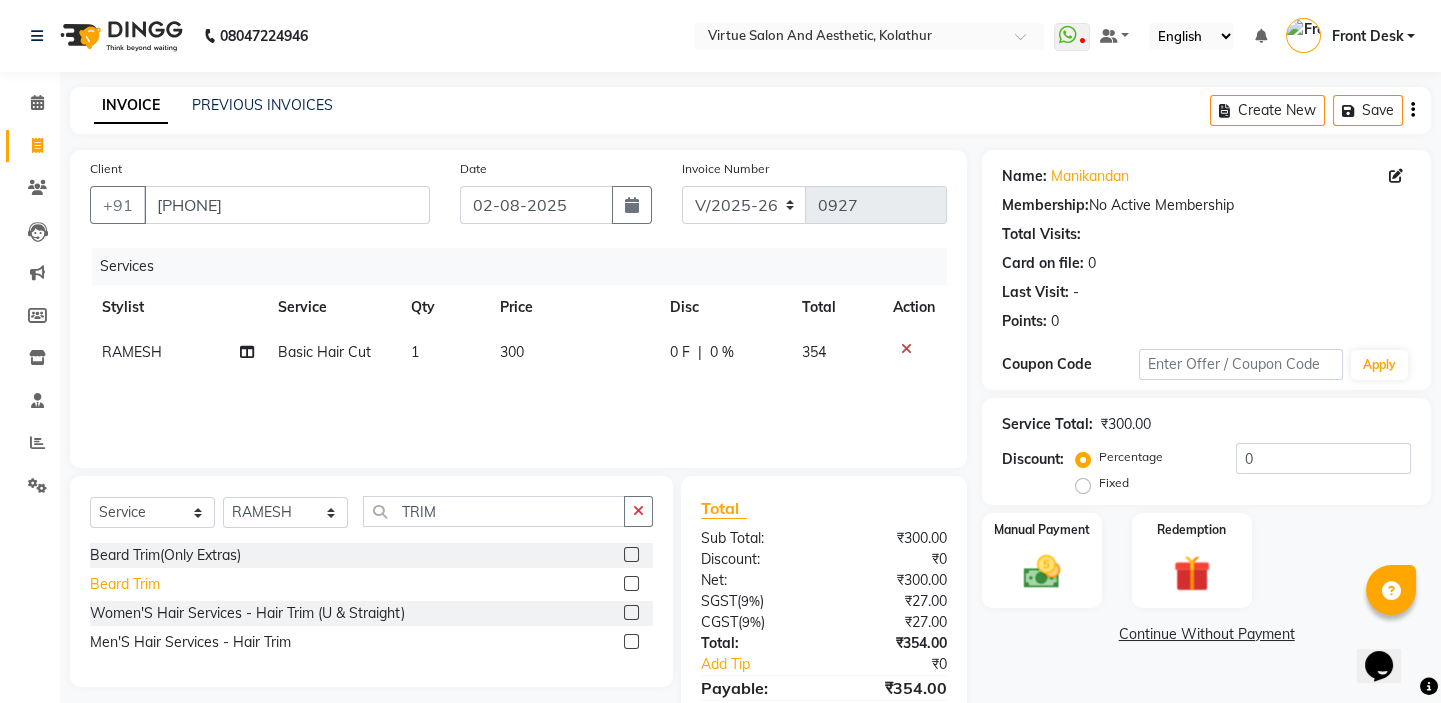 click on "Beard Trim" 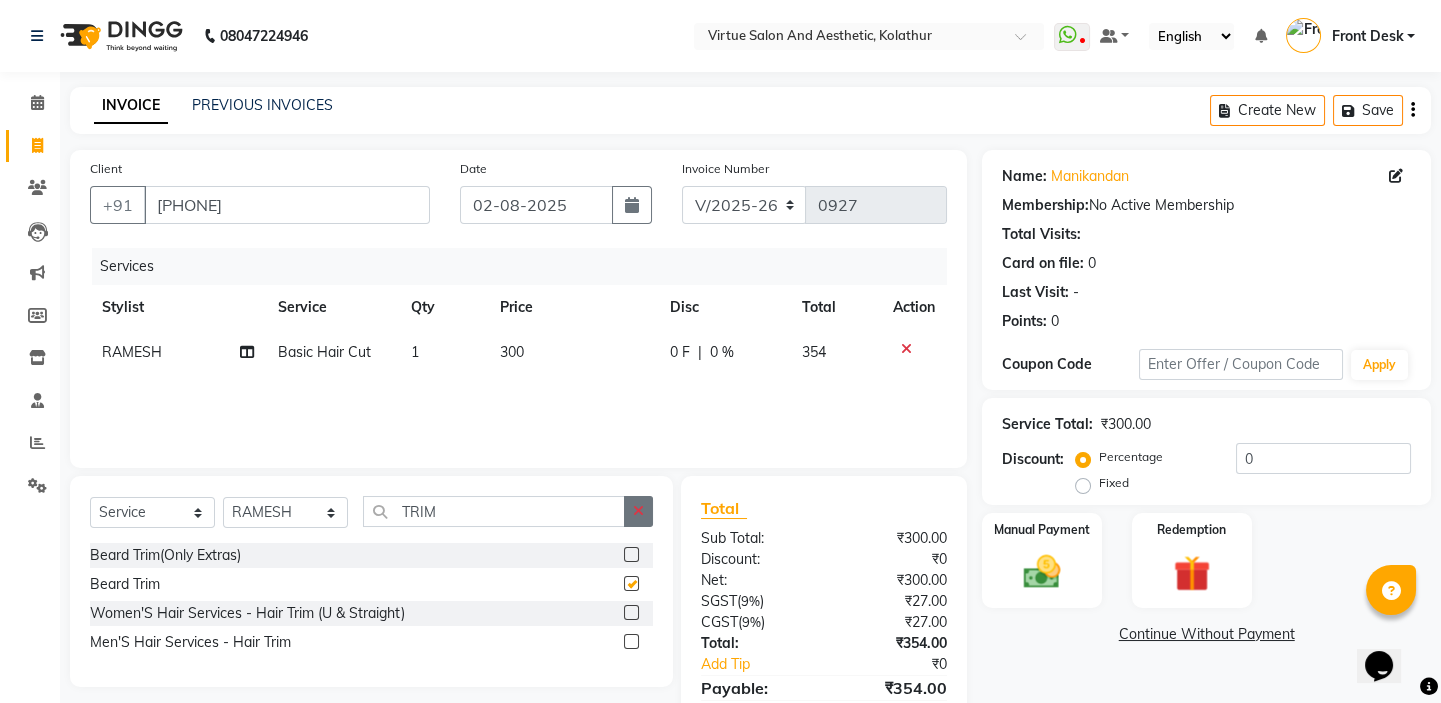 checkbox on "false" 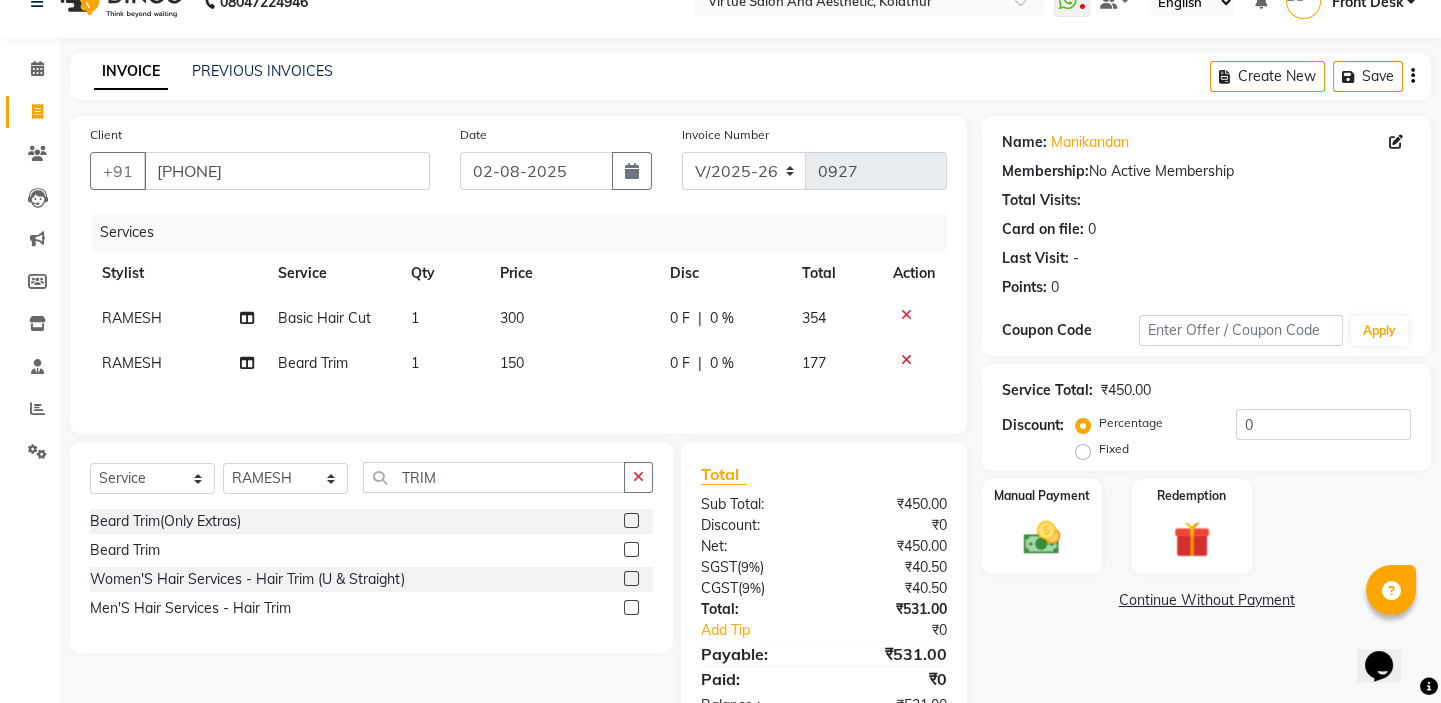 scroll, scrollTop: 0, scrollLeft: 0, axis: both 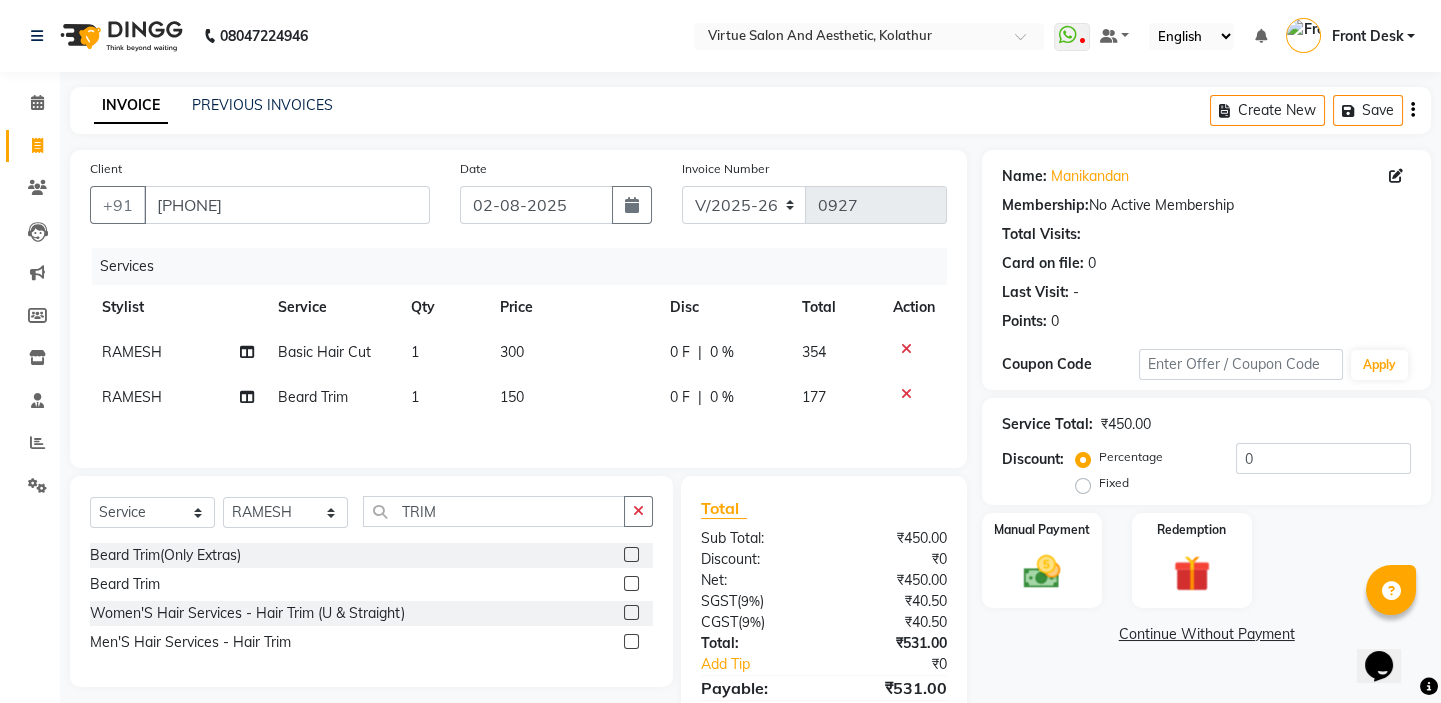 click 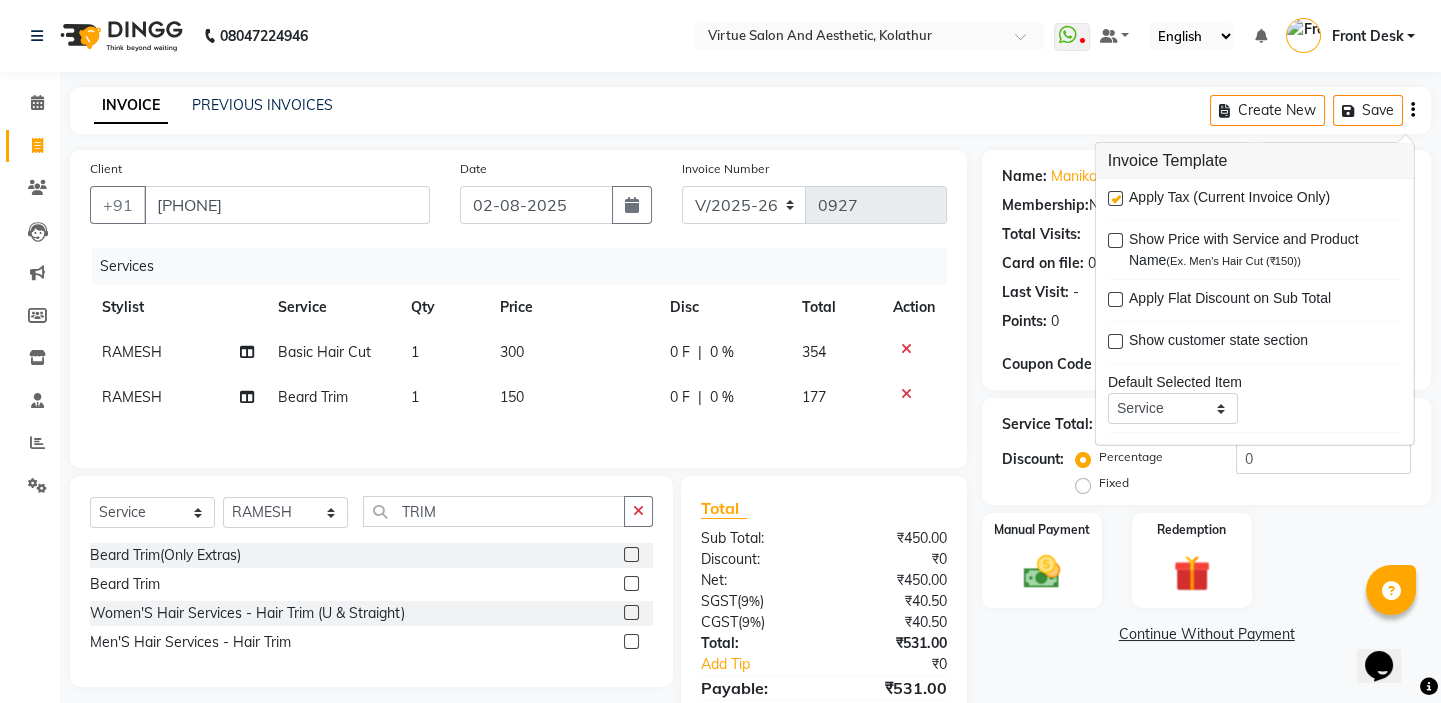 click on "INVOICE PREVIOUS INVOICES Create New   Save" 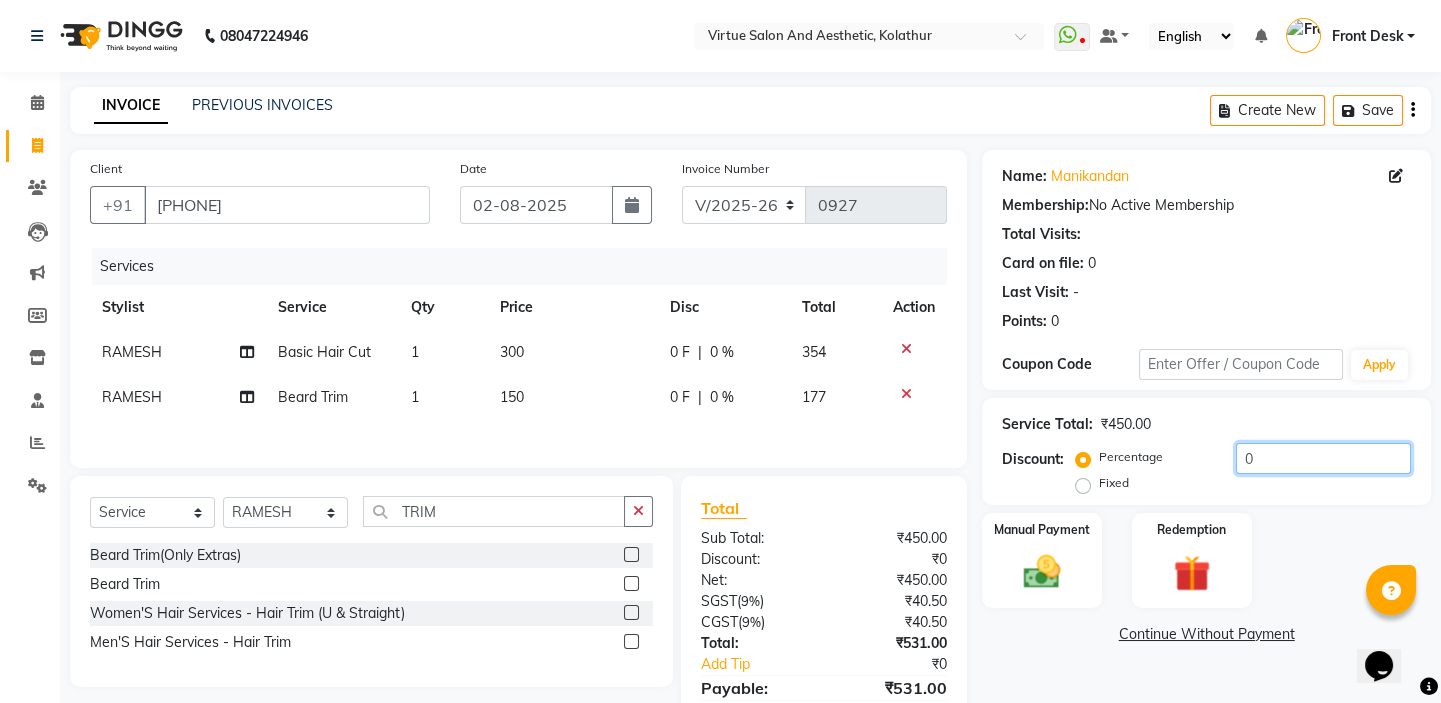 drag, startPoint x: 1258, startPoint y: 460, endPoint x: 1182, endPoint y: 400, distance: 96.82975 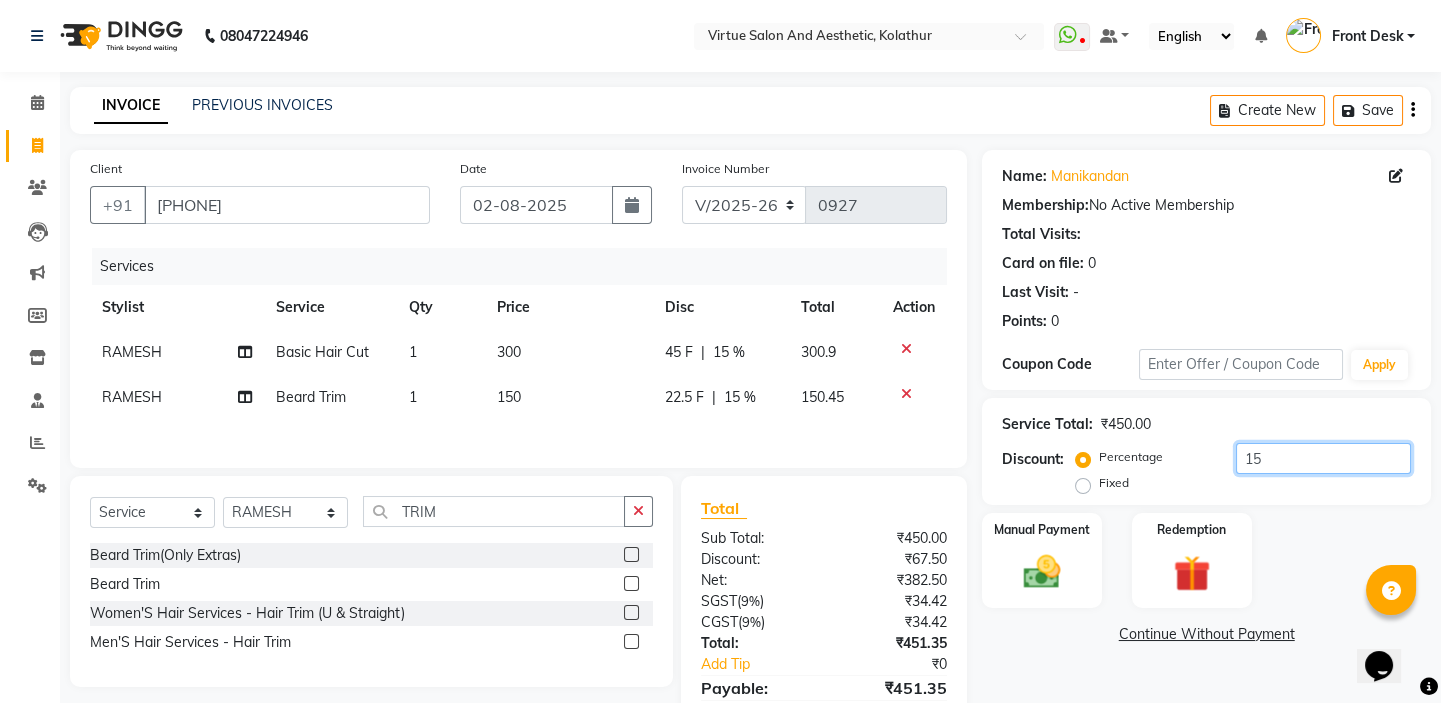 type on "1" 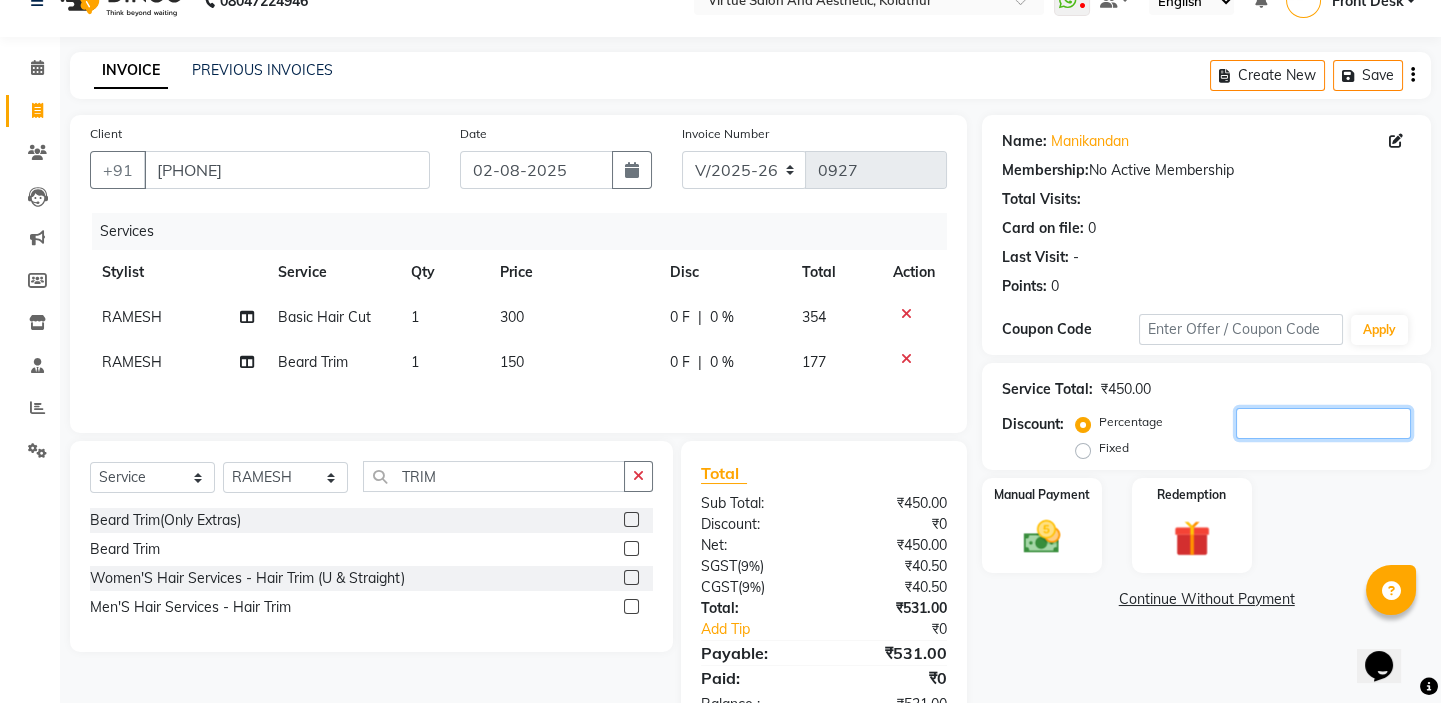 scroll, scrollTop: 0, scrollLeft: 0, axis: both 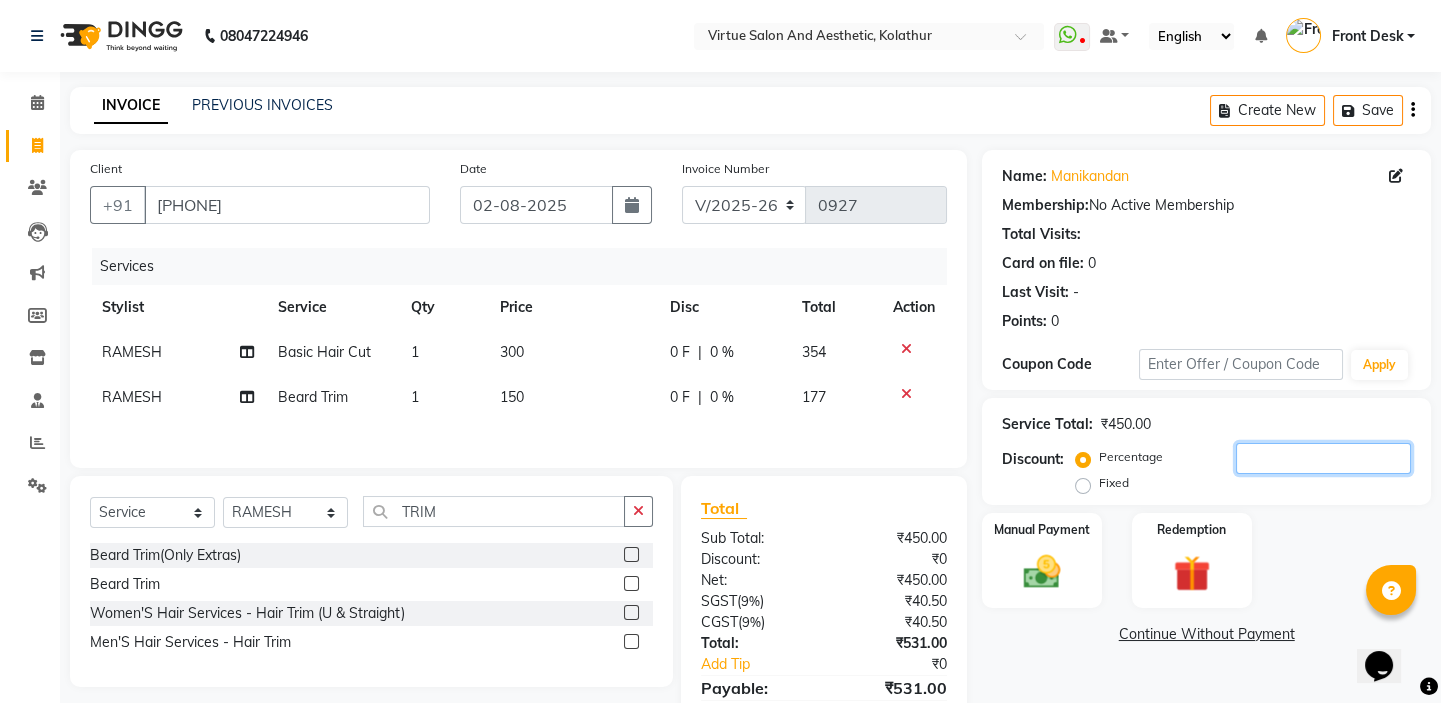 type 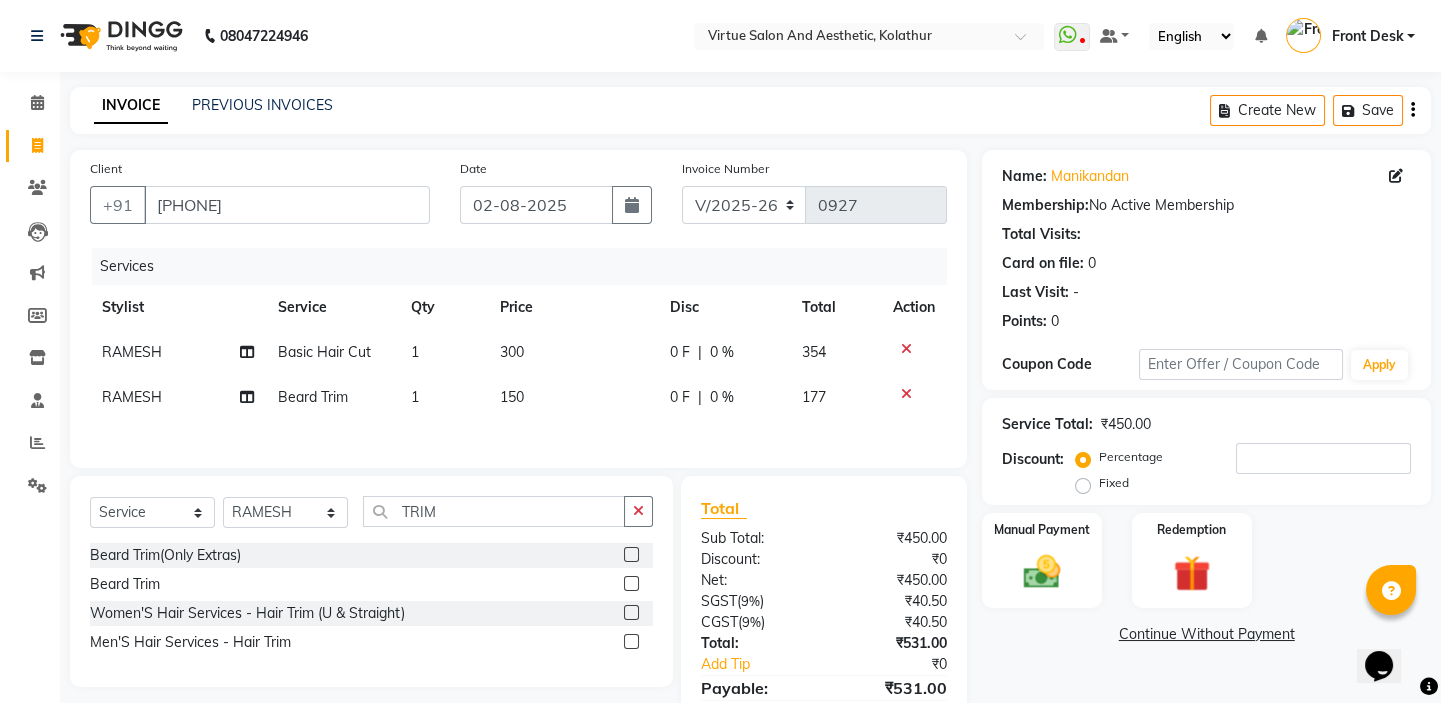 click 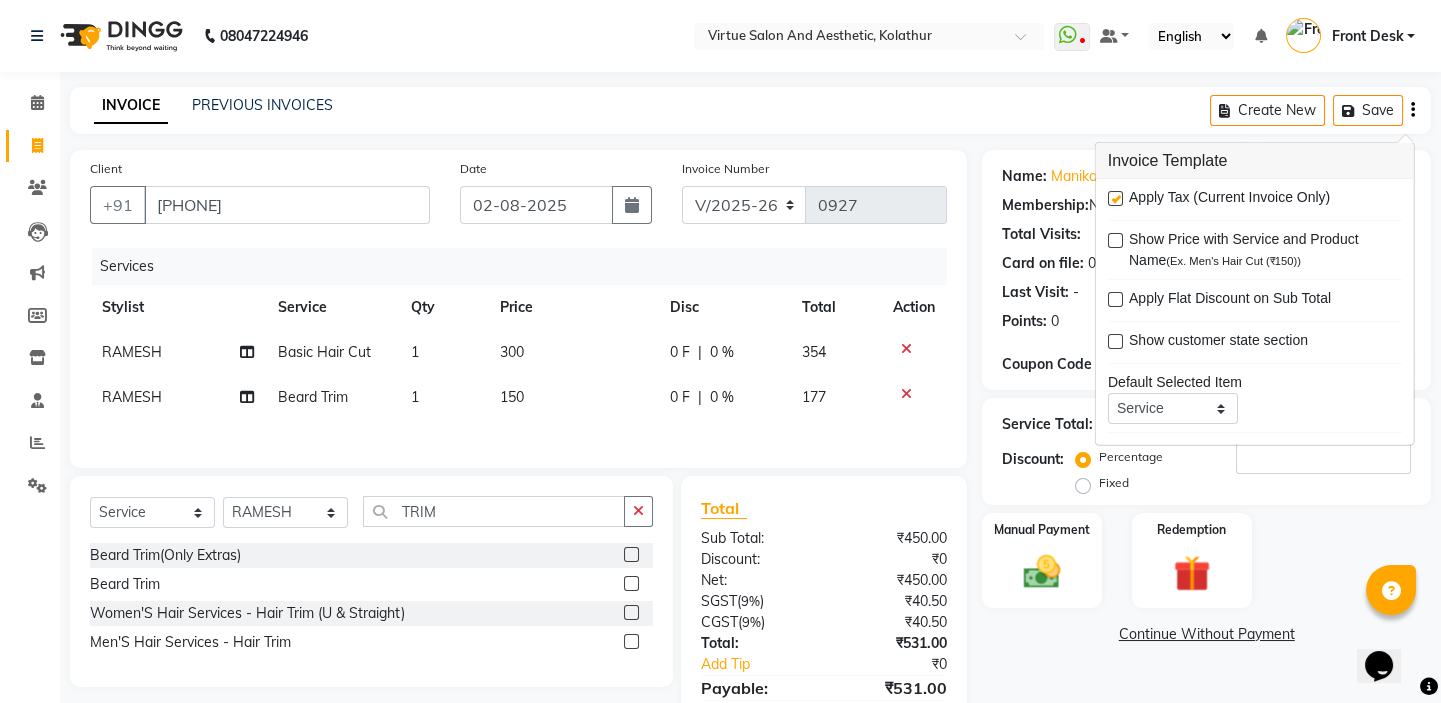 click at bounding box center (1115, 198) 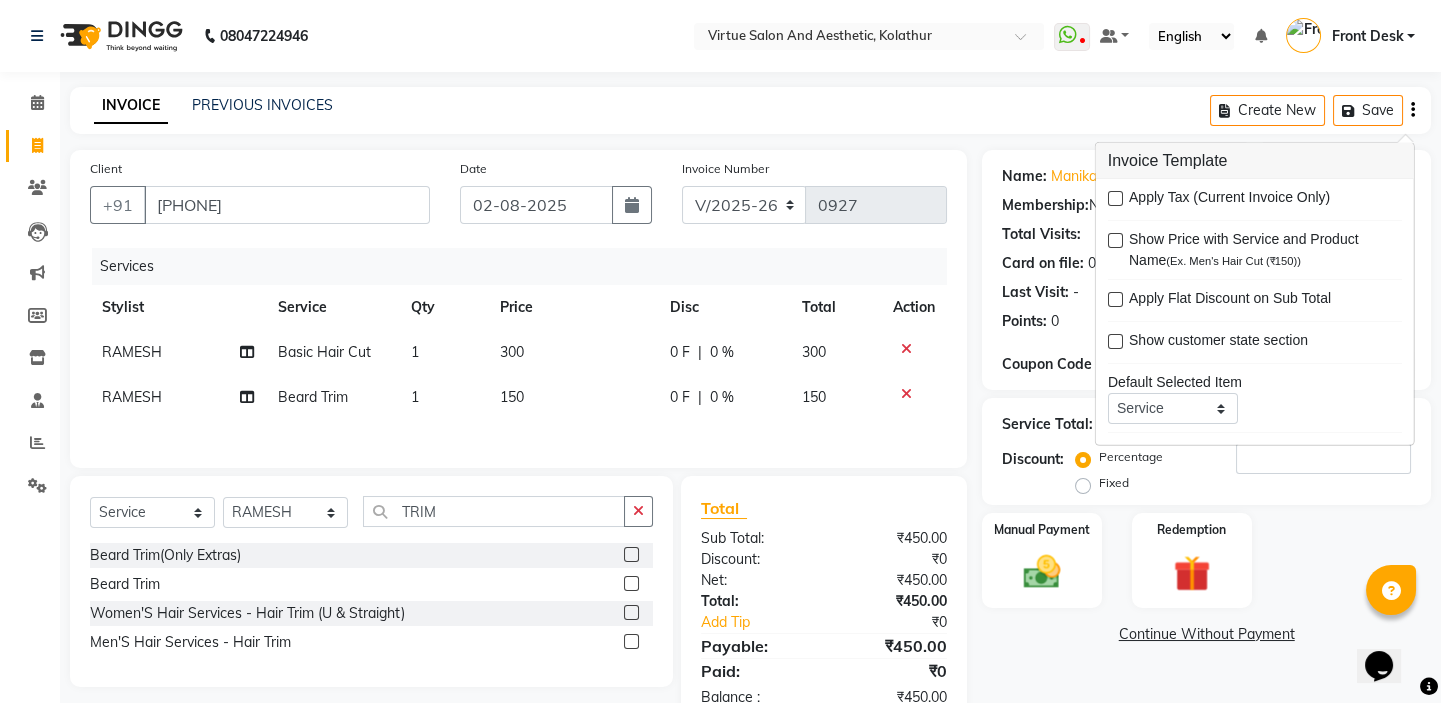 click on "INVOICE PREVIOUS INVOICES Create New   Save" 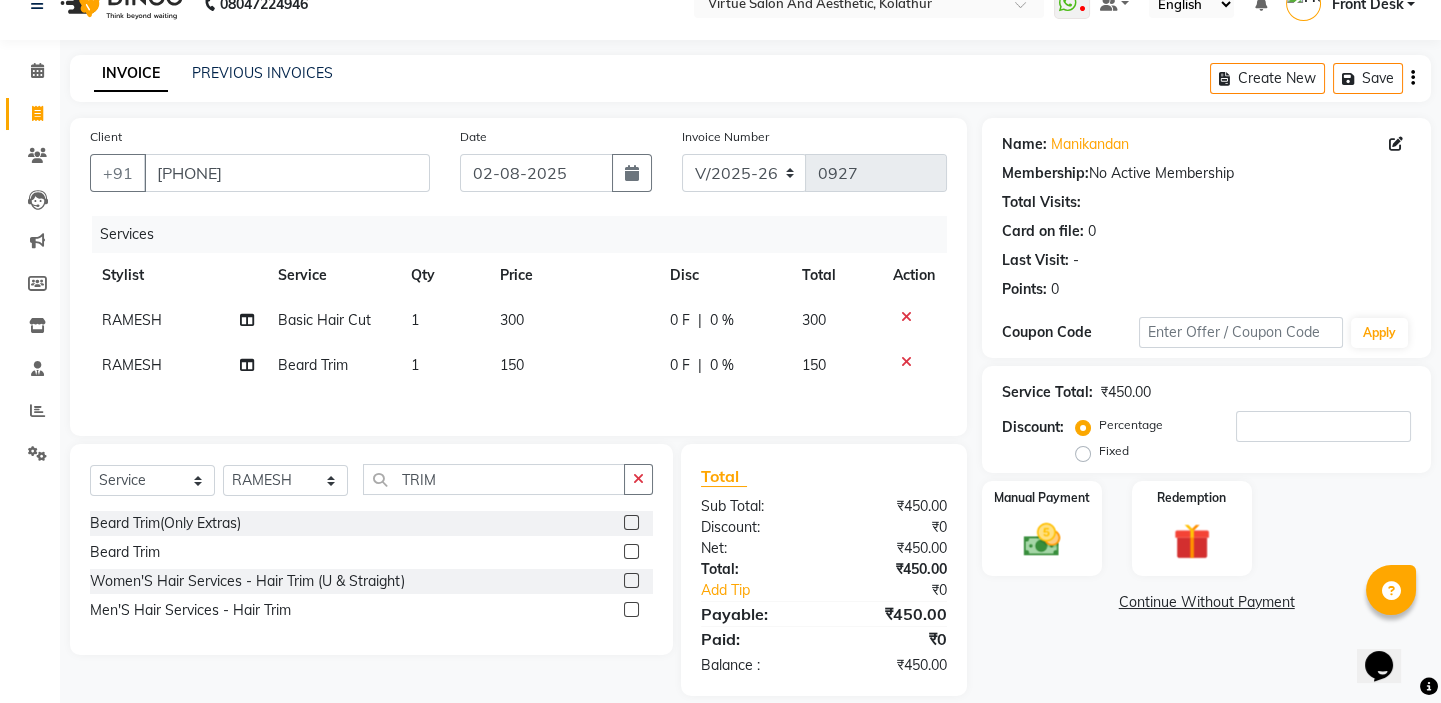 scroll, scrollTop: 57, scrollLeft: 0, axis: vertical 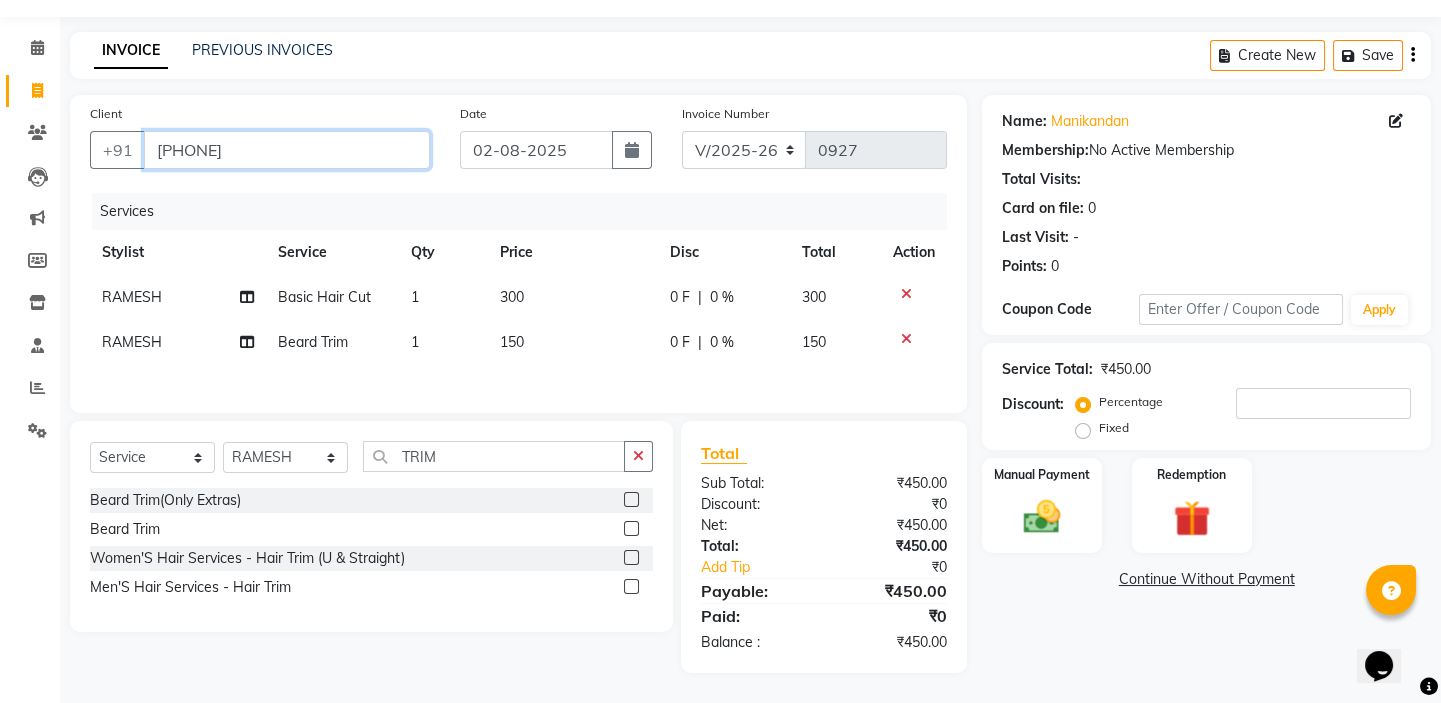 click on "[PHONE]" at bounding box center [287, 150] 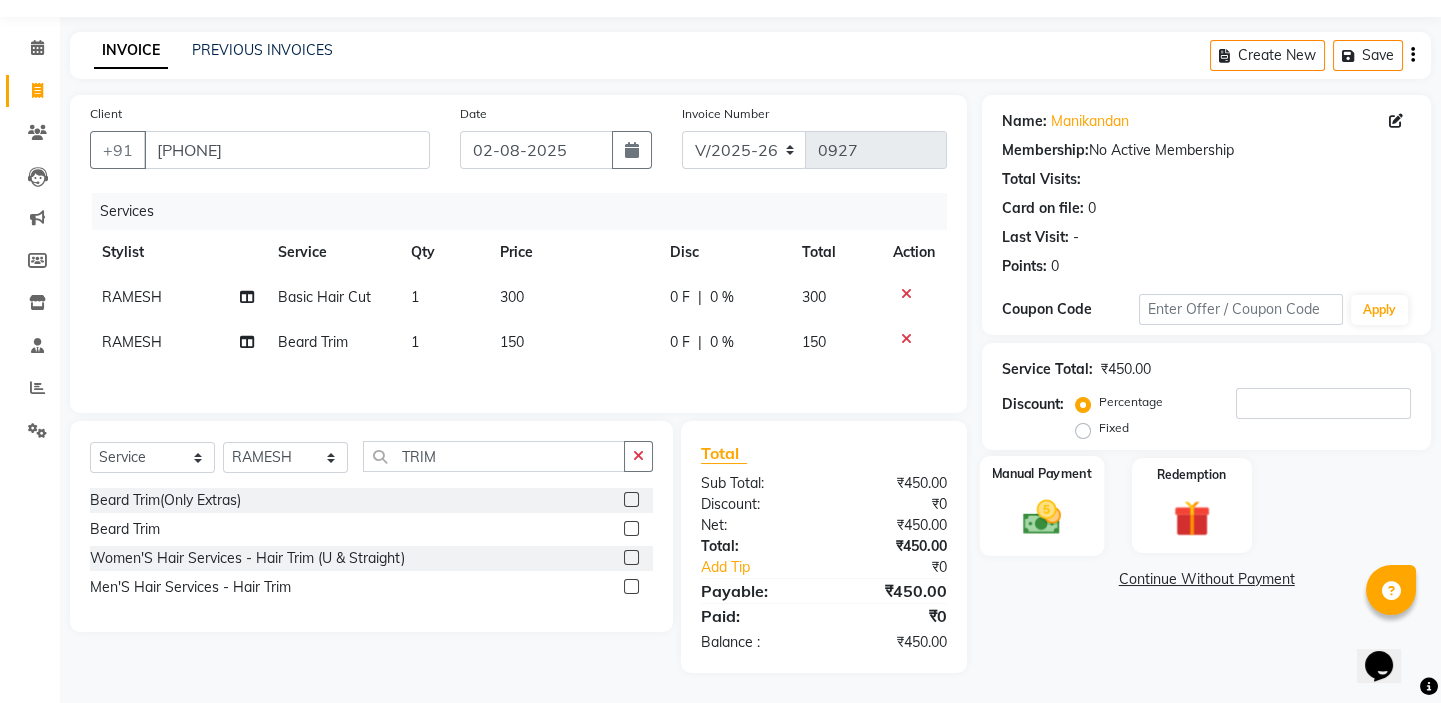 click 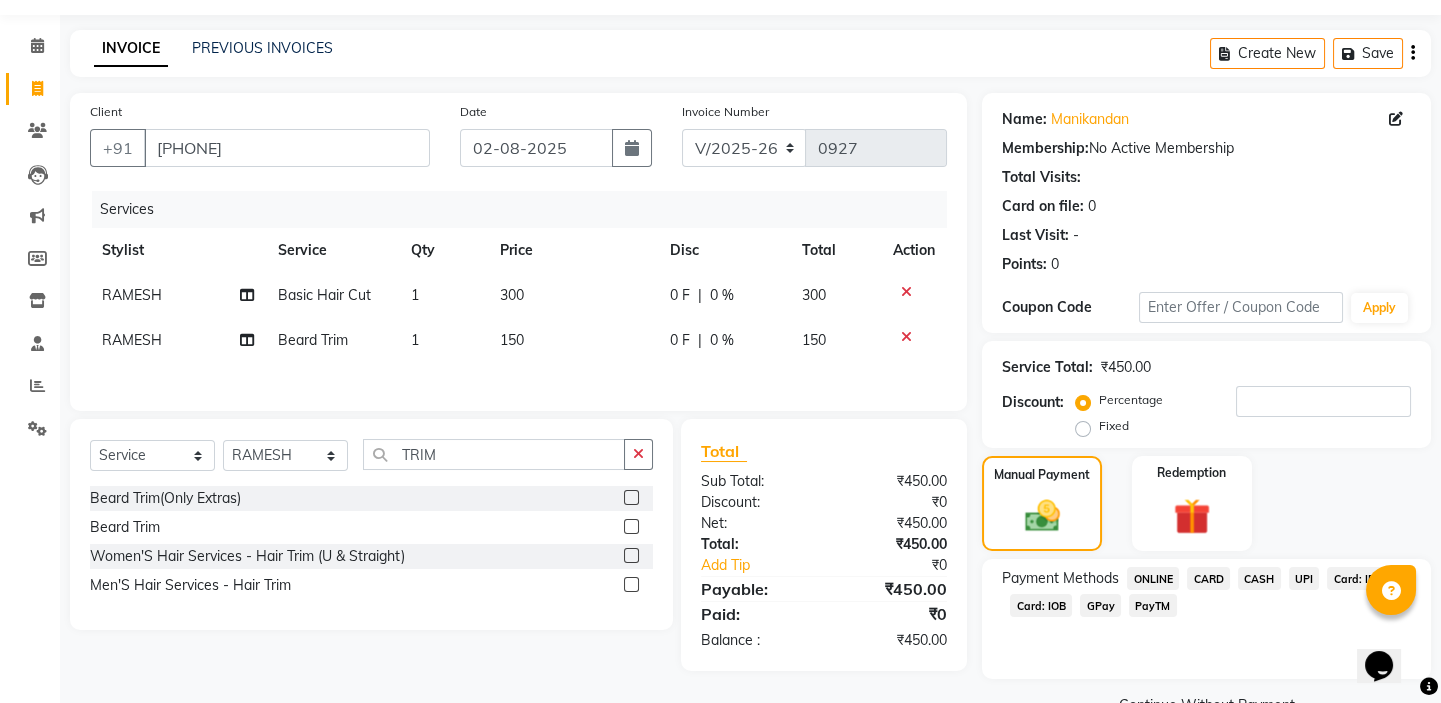 click on "UPI" 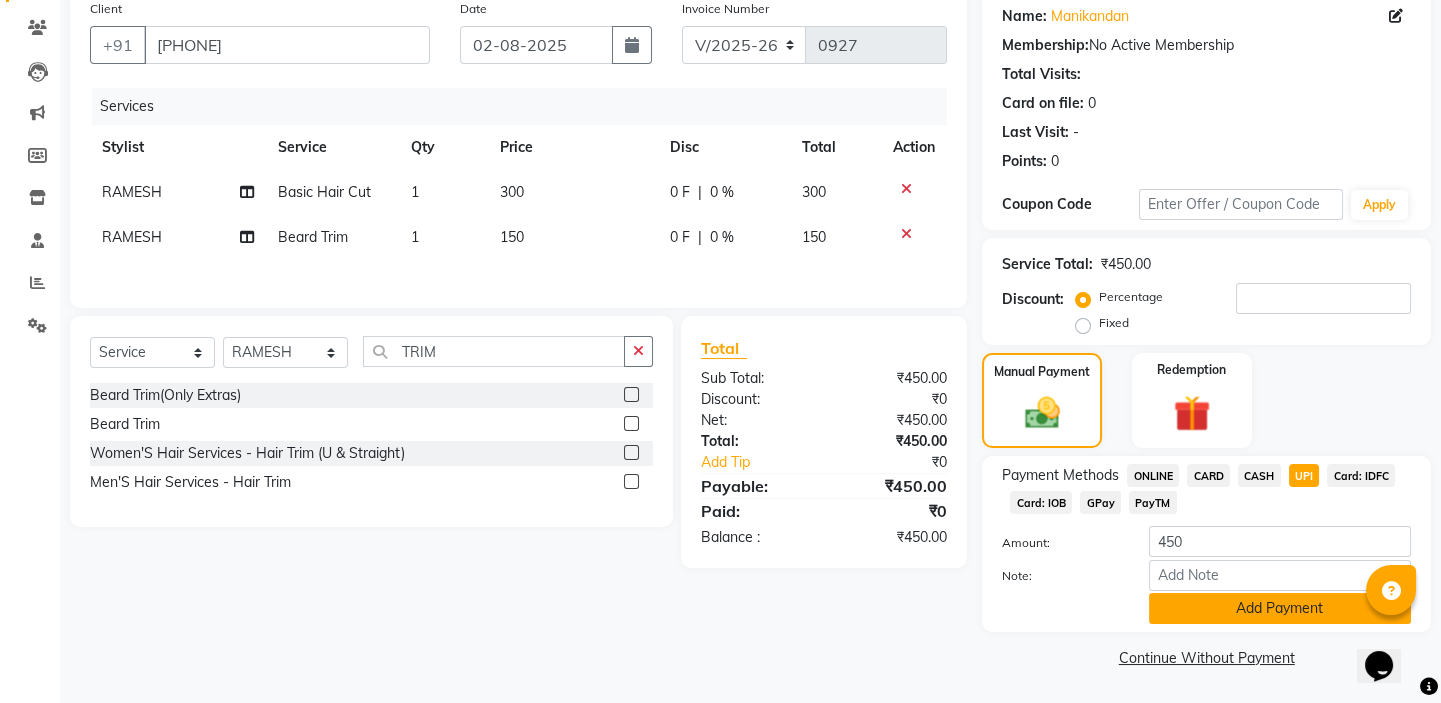 click on "Add Payment" 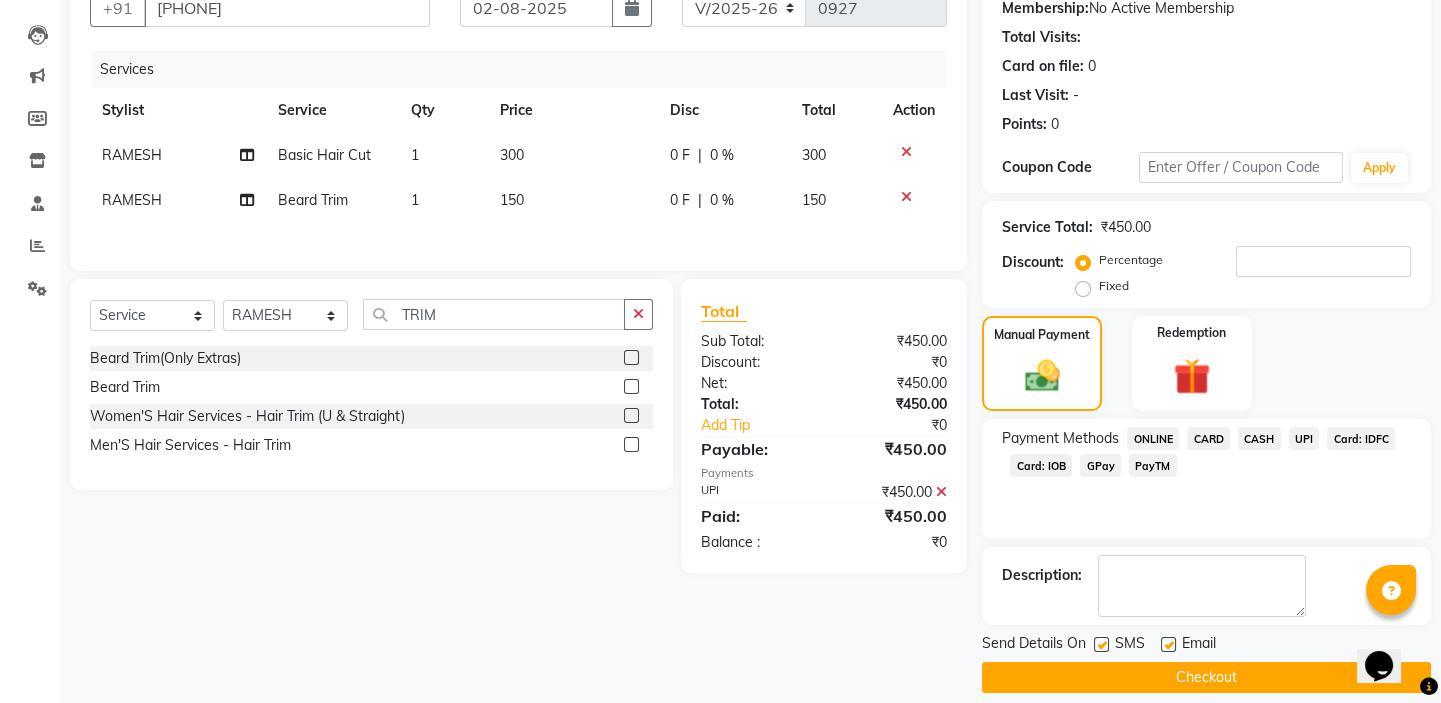 scroll, scrollTop: 216, scrollLeft: 0, axis: vertical 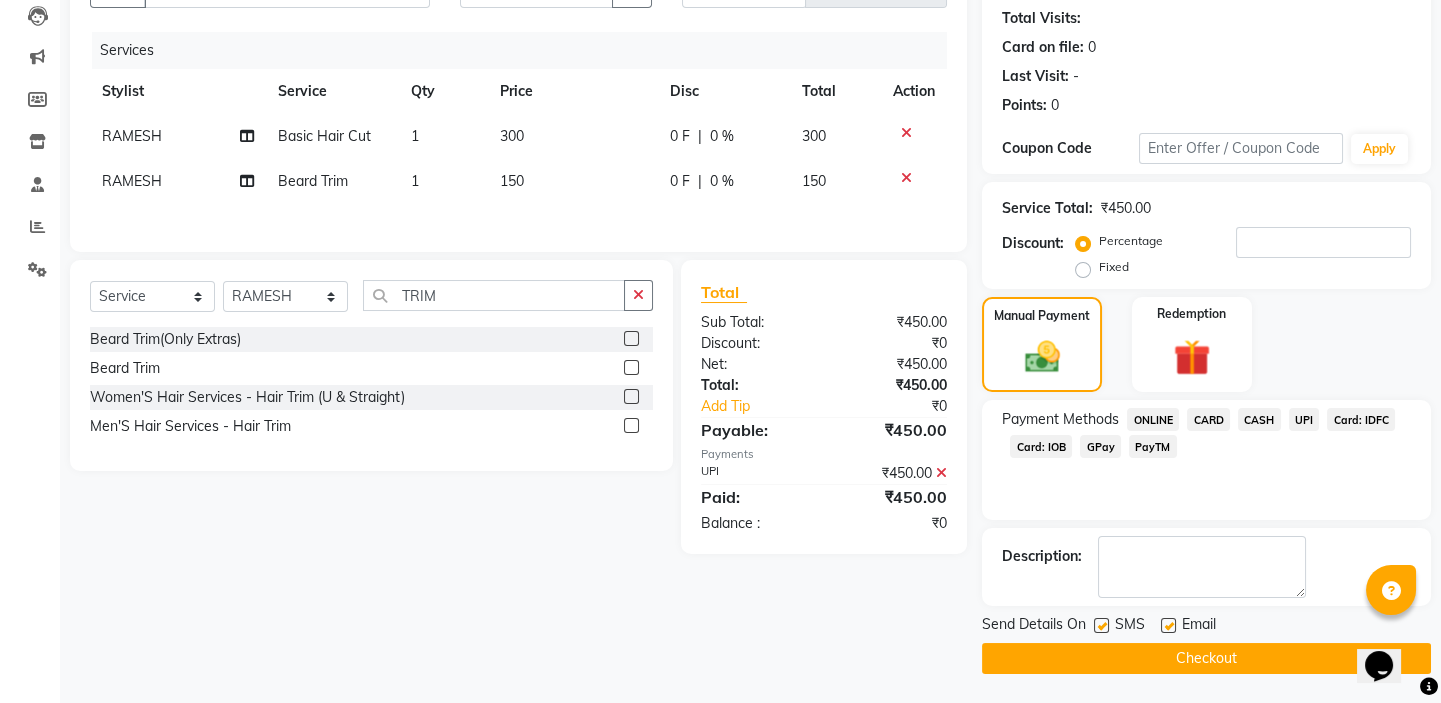 click on "Checkout" 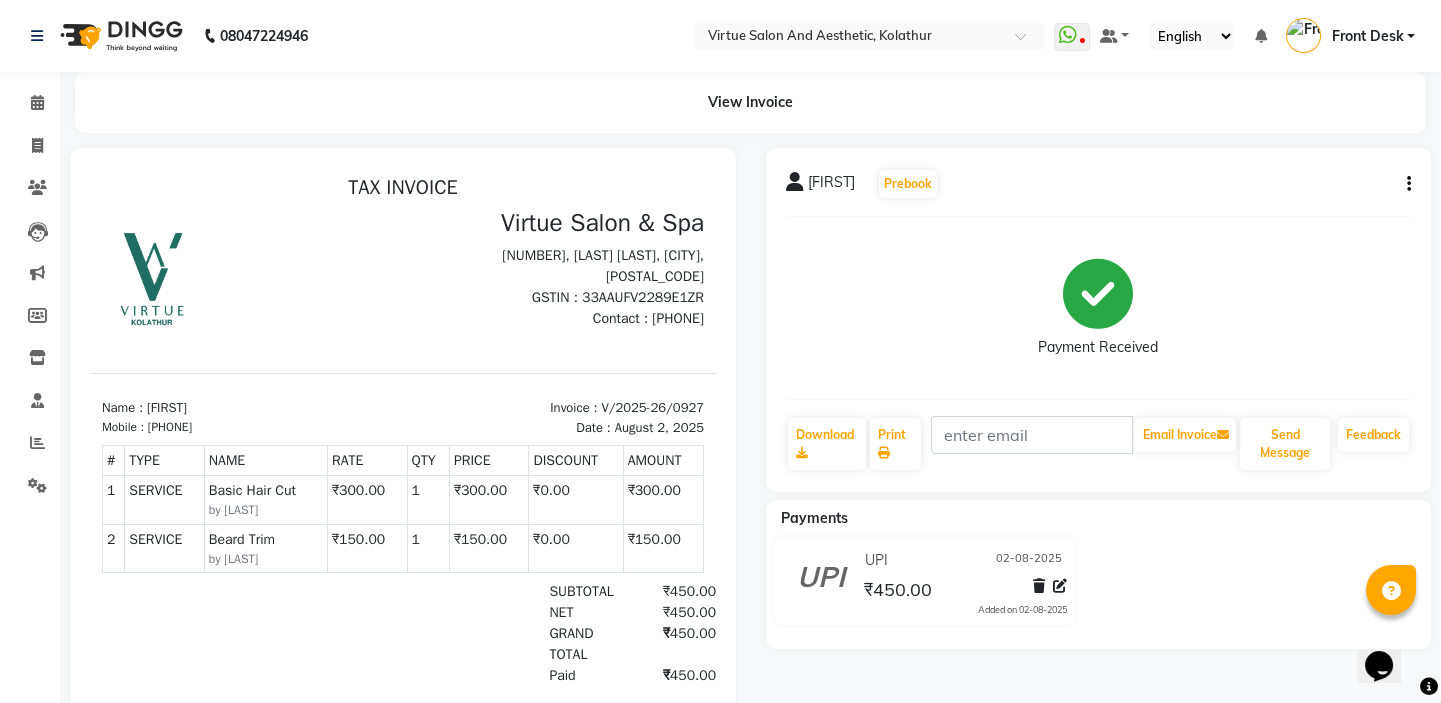 scroll, scrollTop: 0, scrollLeft: 0, axis: both 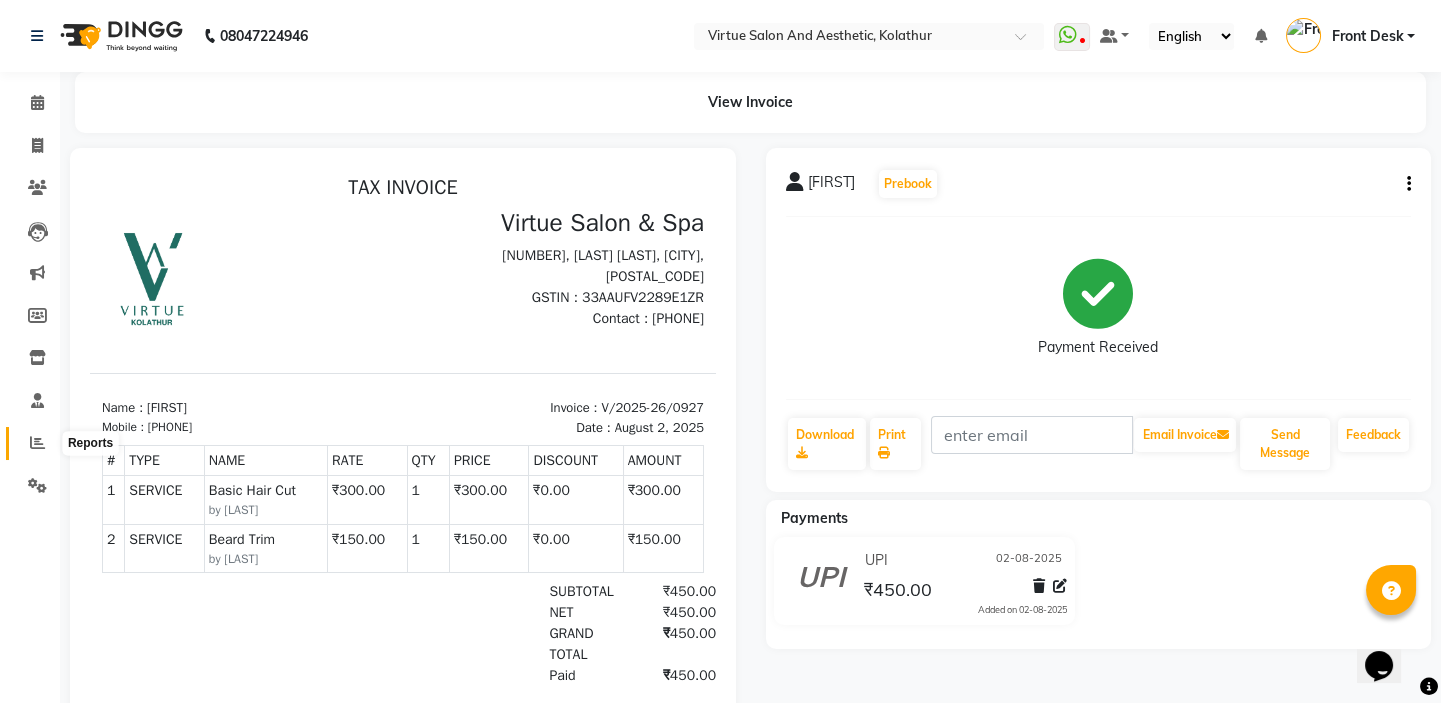 click 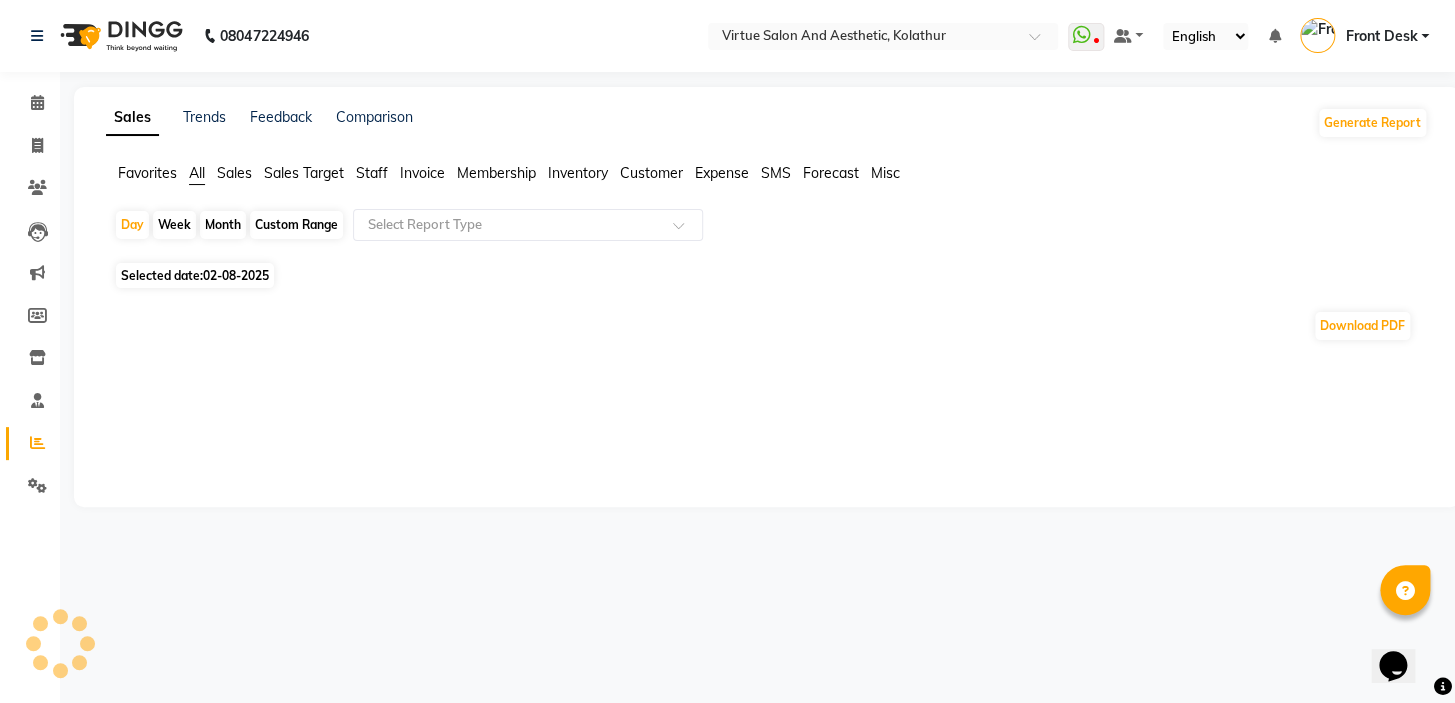 click on "Sales" 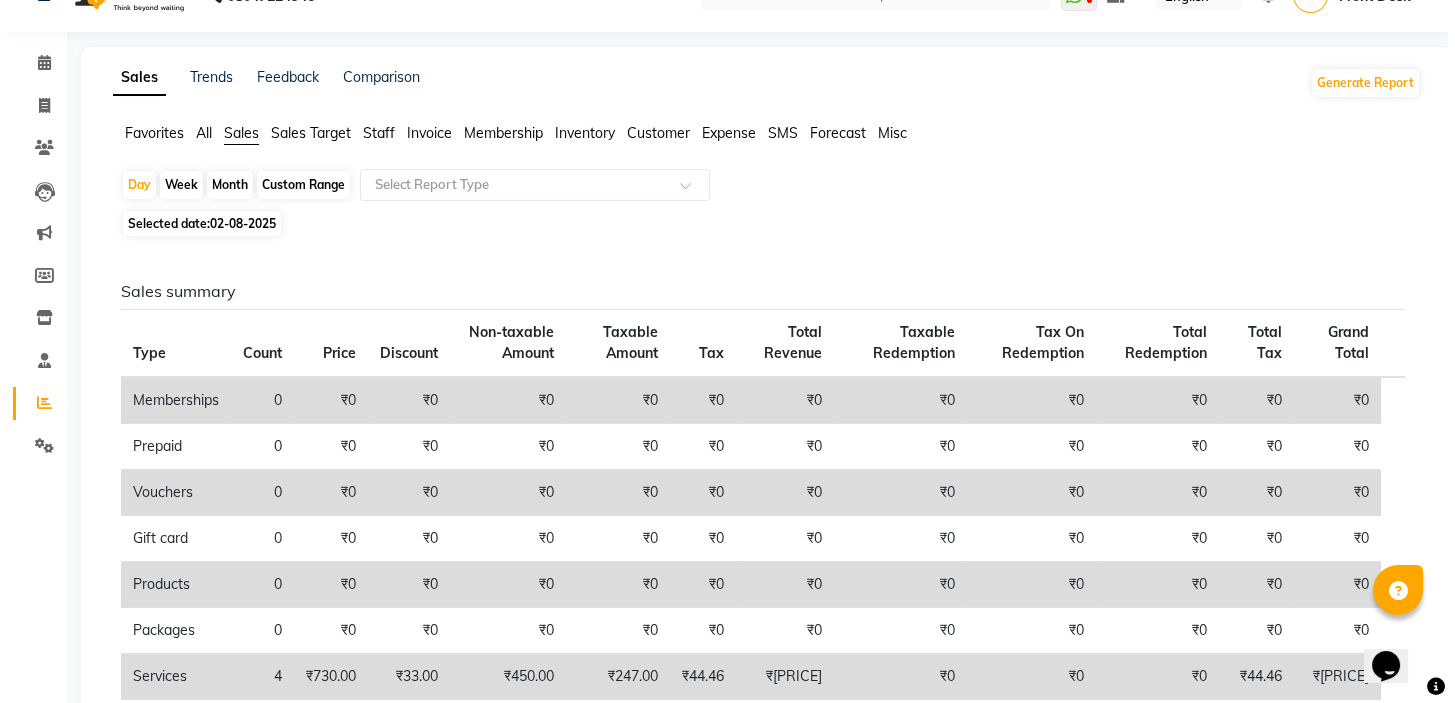 scroll, scrollTop: 0, scrollLeft: 0, axis: both 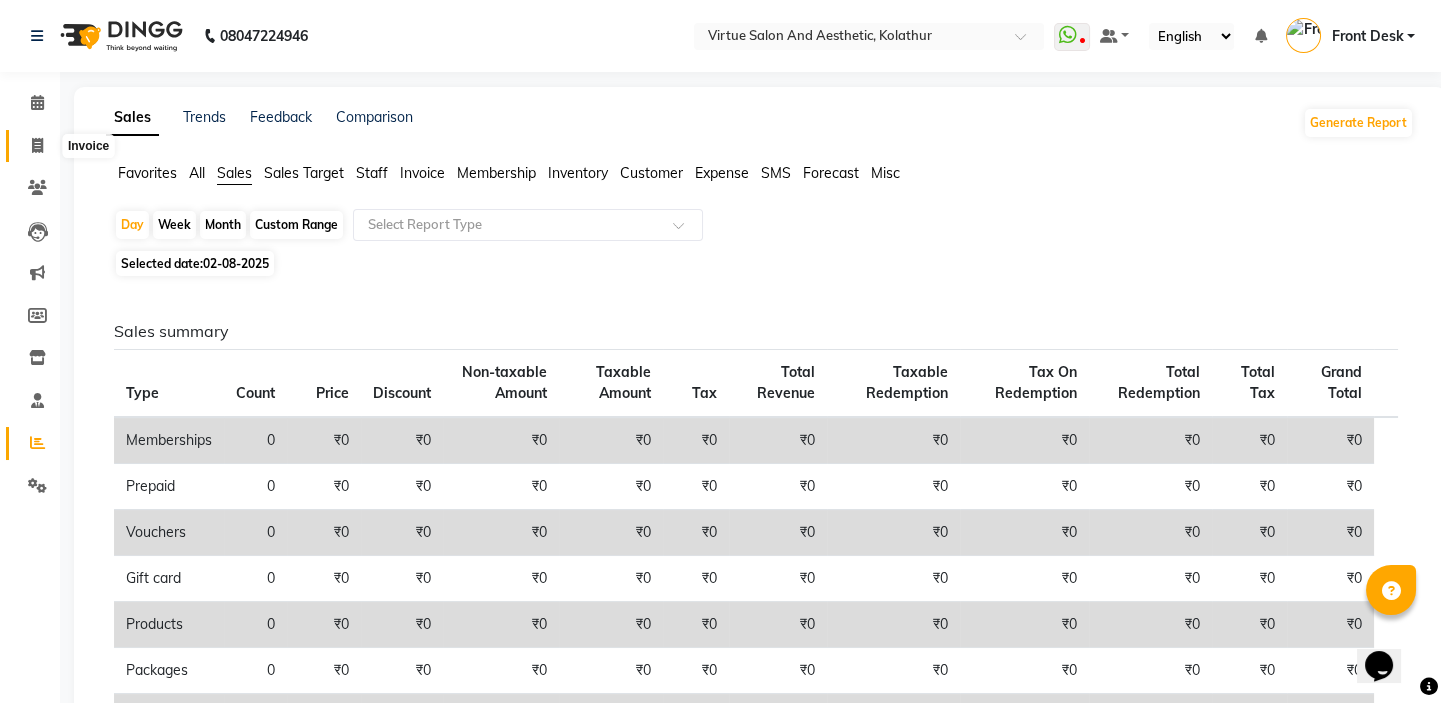 click 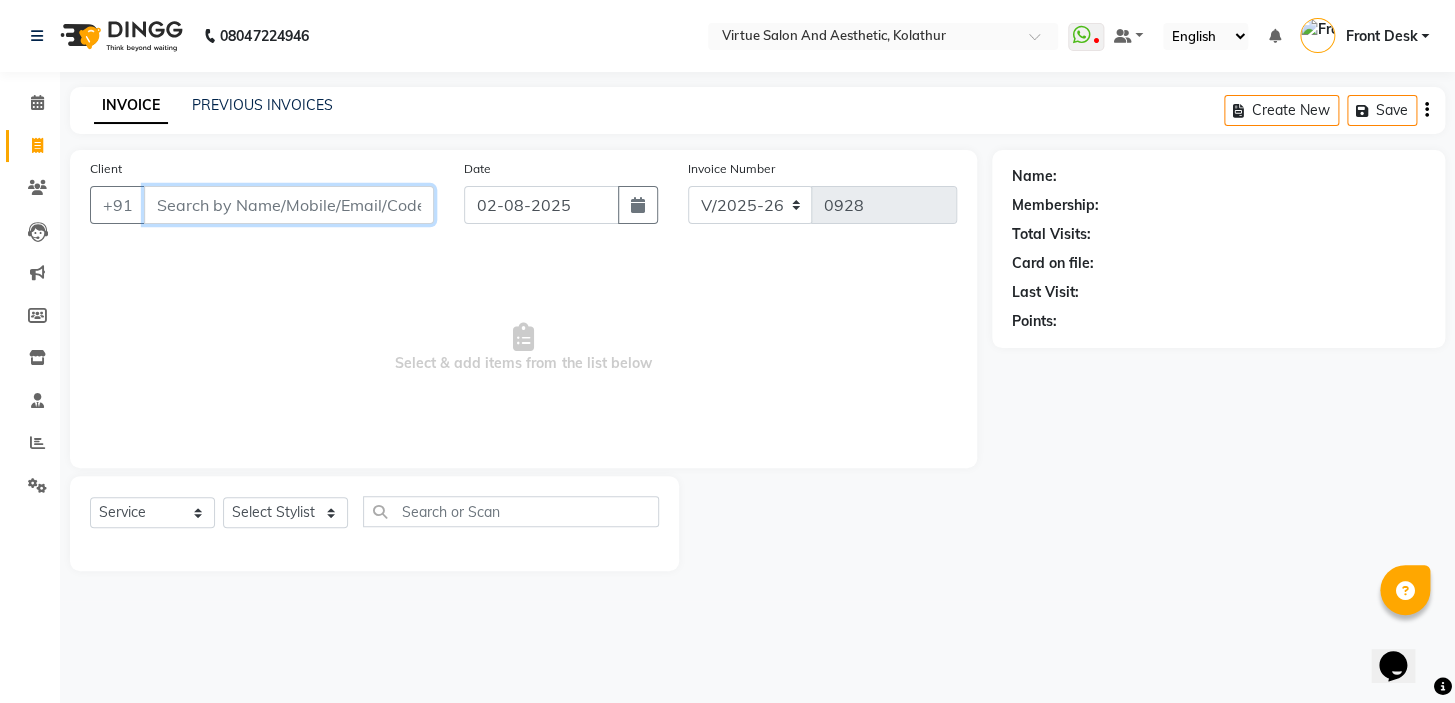 click on "Client" at bounding box center (289, 205) 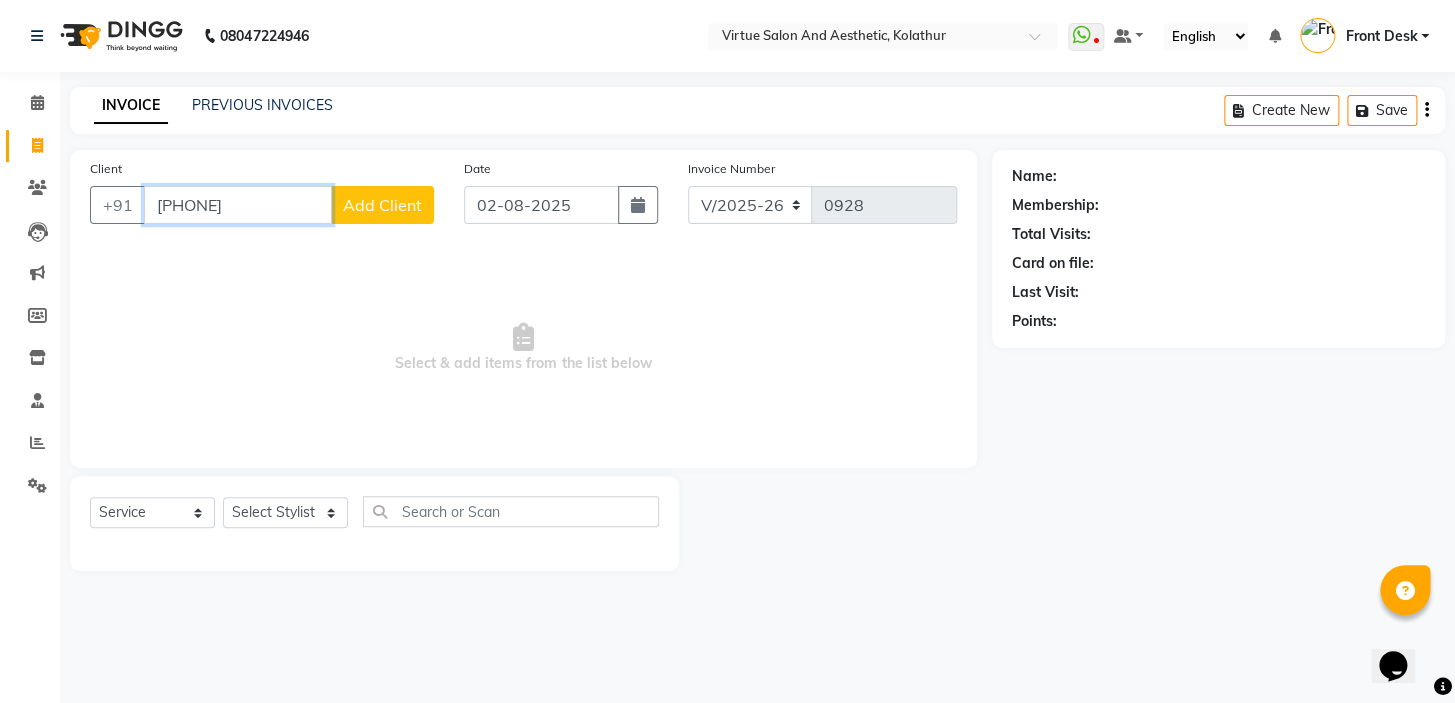 click on "[PHONE]" at bounding box center (238, 205) 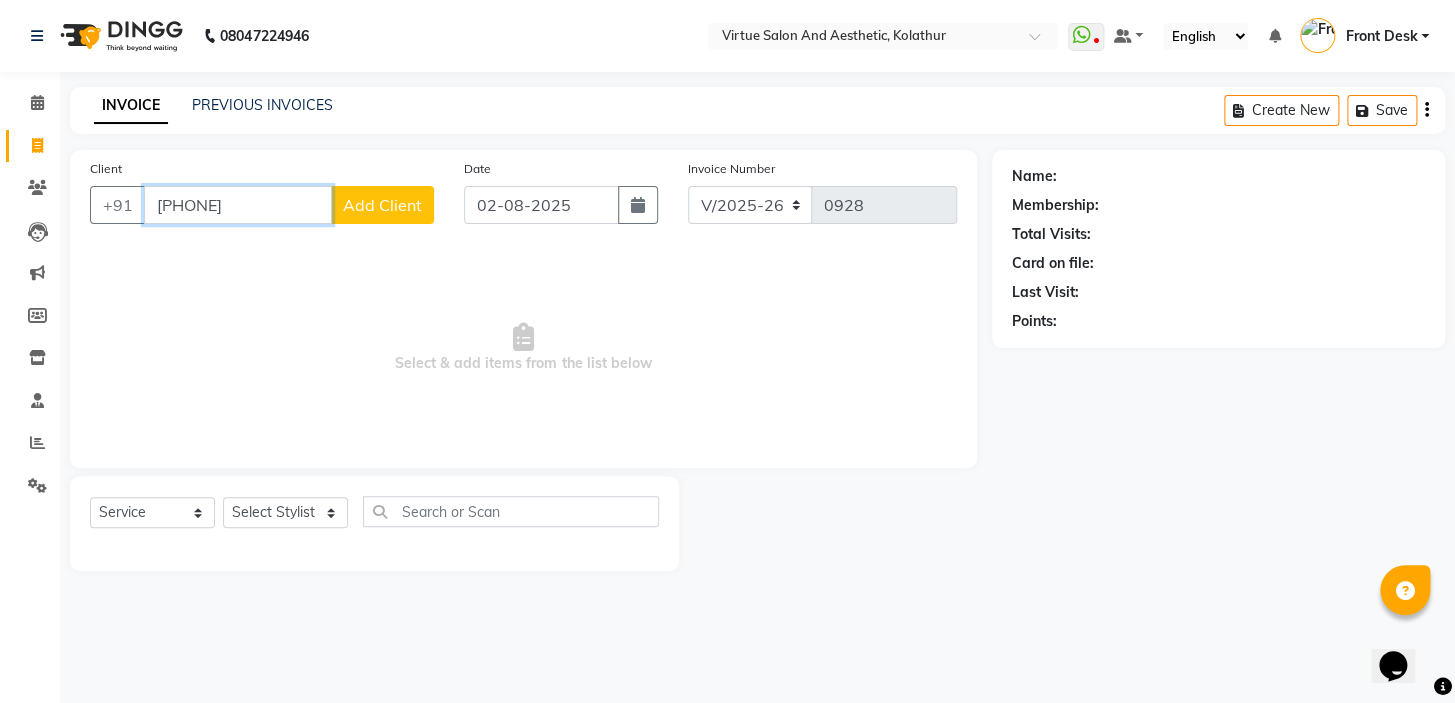 type on "[PHONE]" 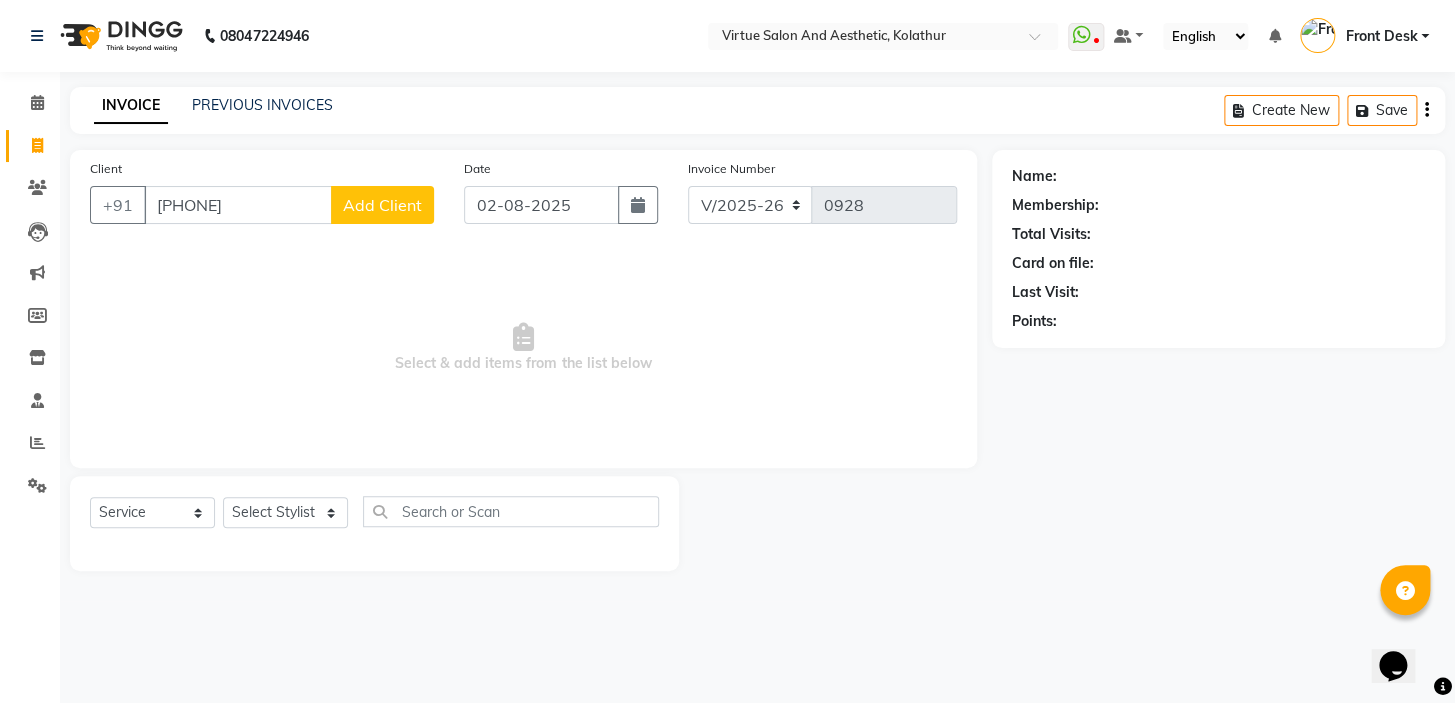 click on "Add Client" 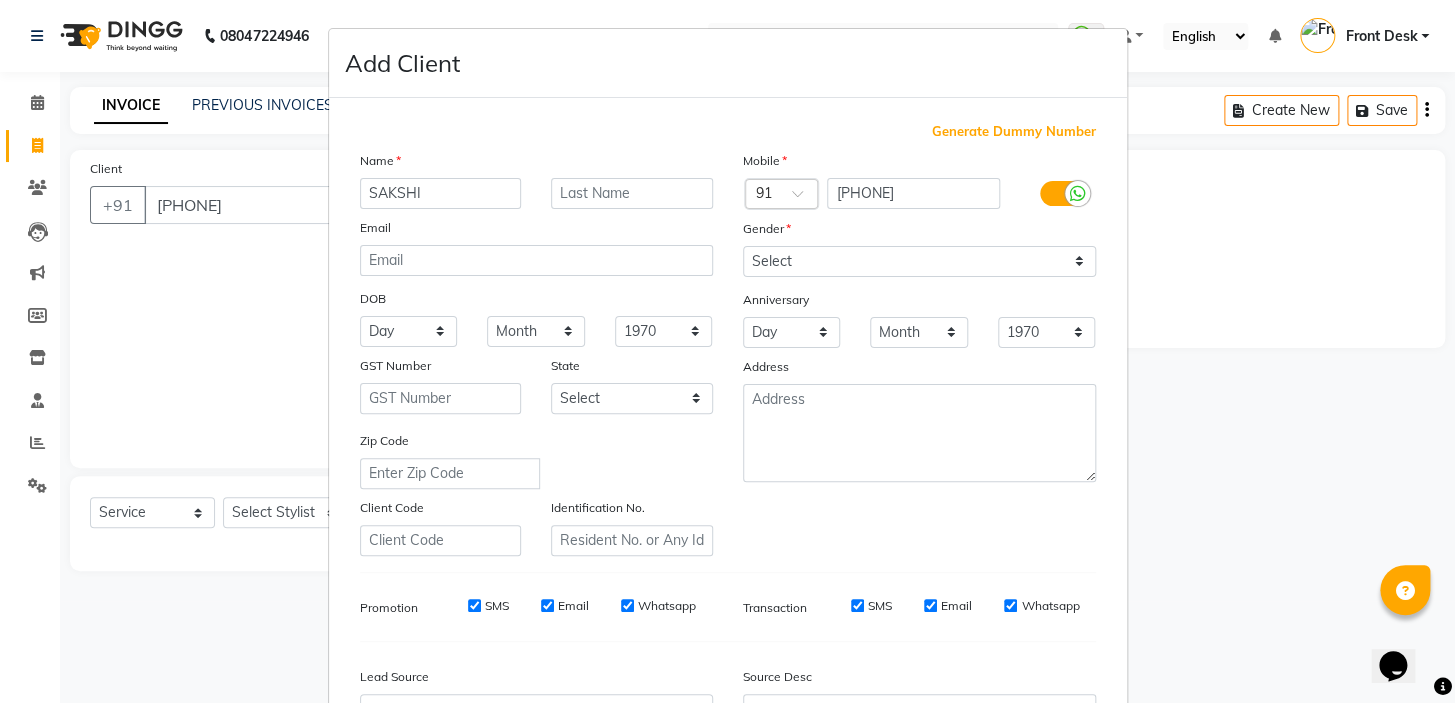 type on "SAKSHI" 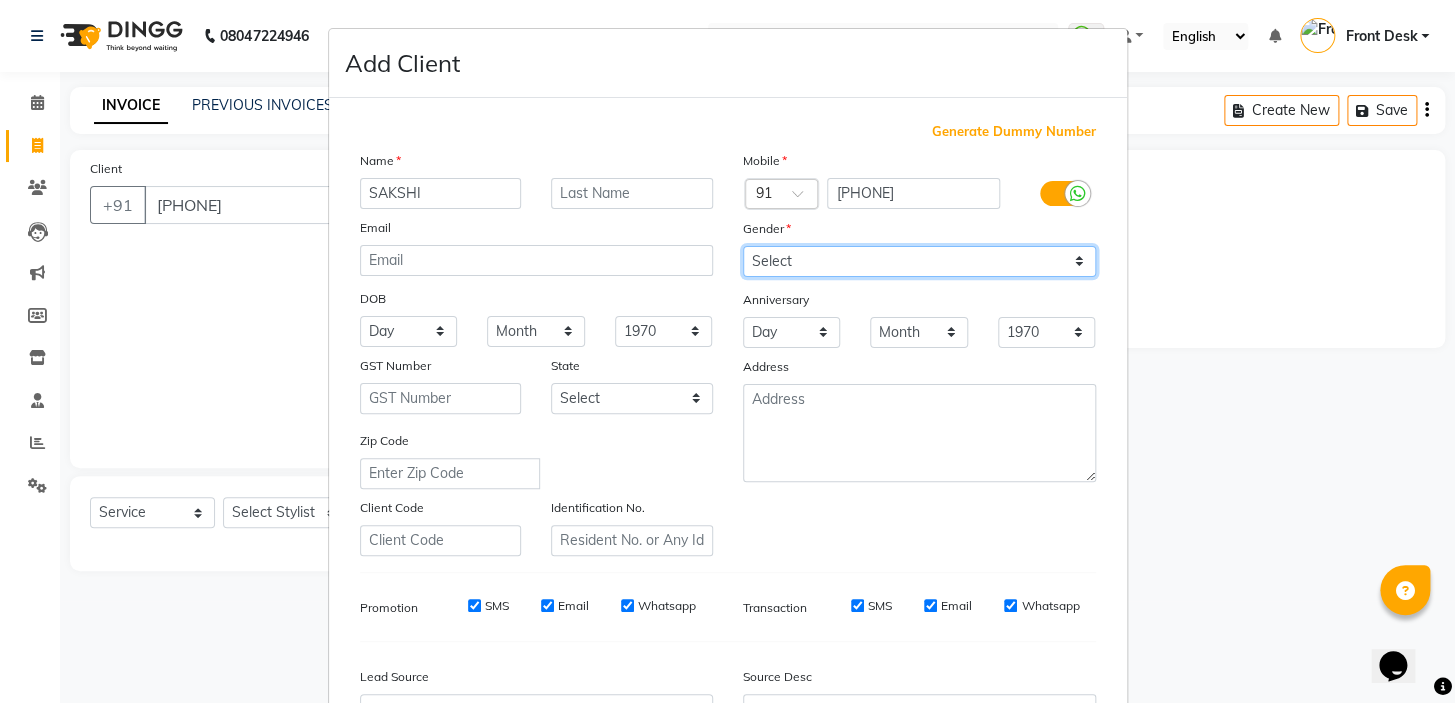 click on "Select Male Female Other Prefer Not To Say" at bounding box center [919, 261] 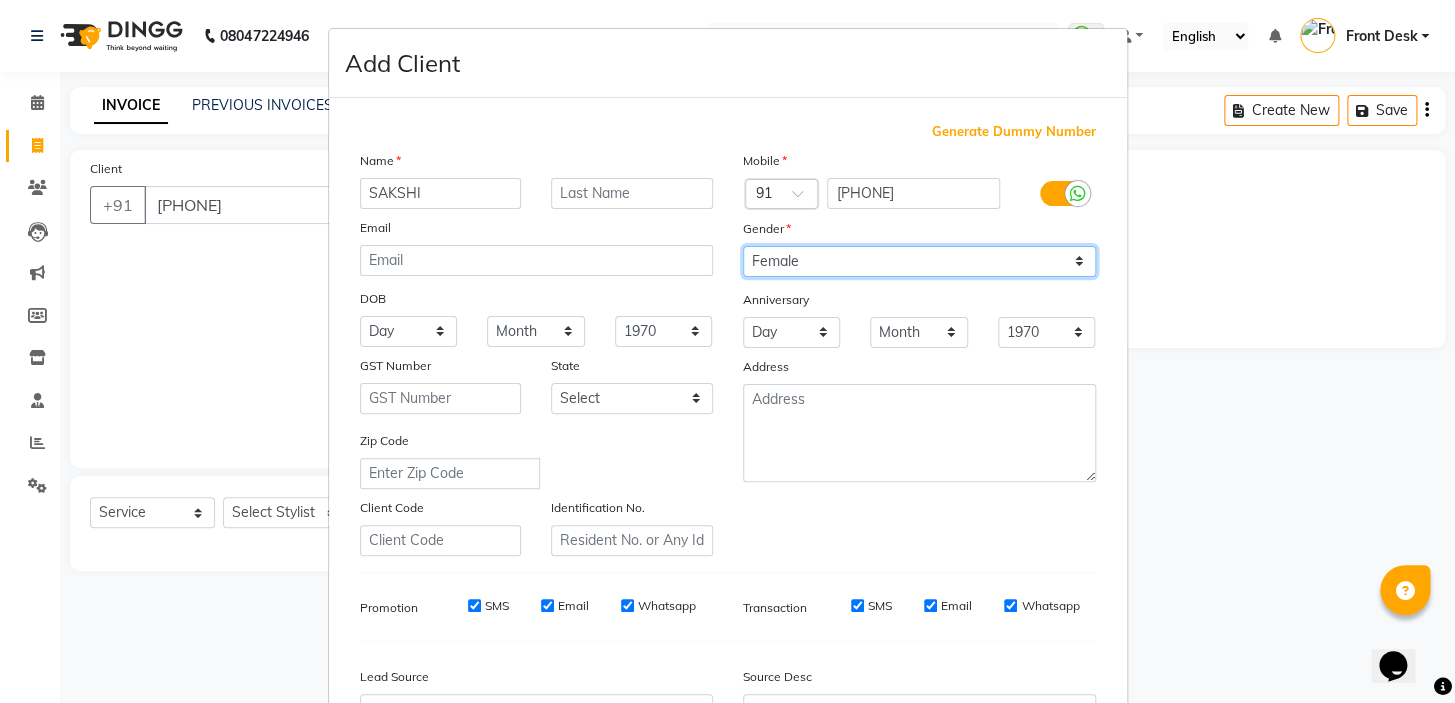 click on "Select Male Female Other Prefer Not To Say" at bounding box center [919, 261] 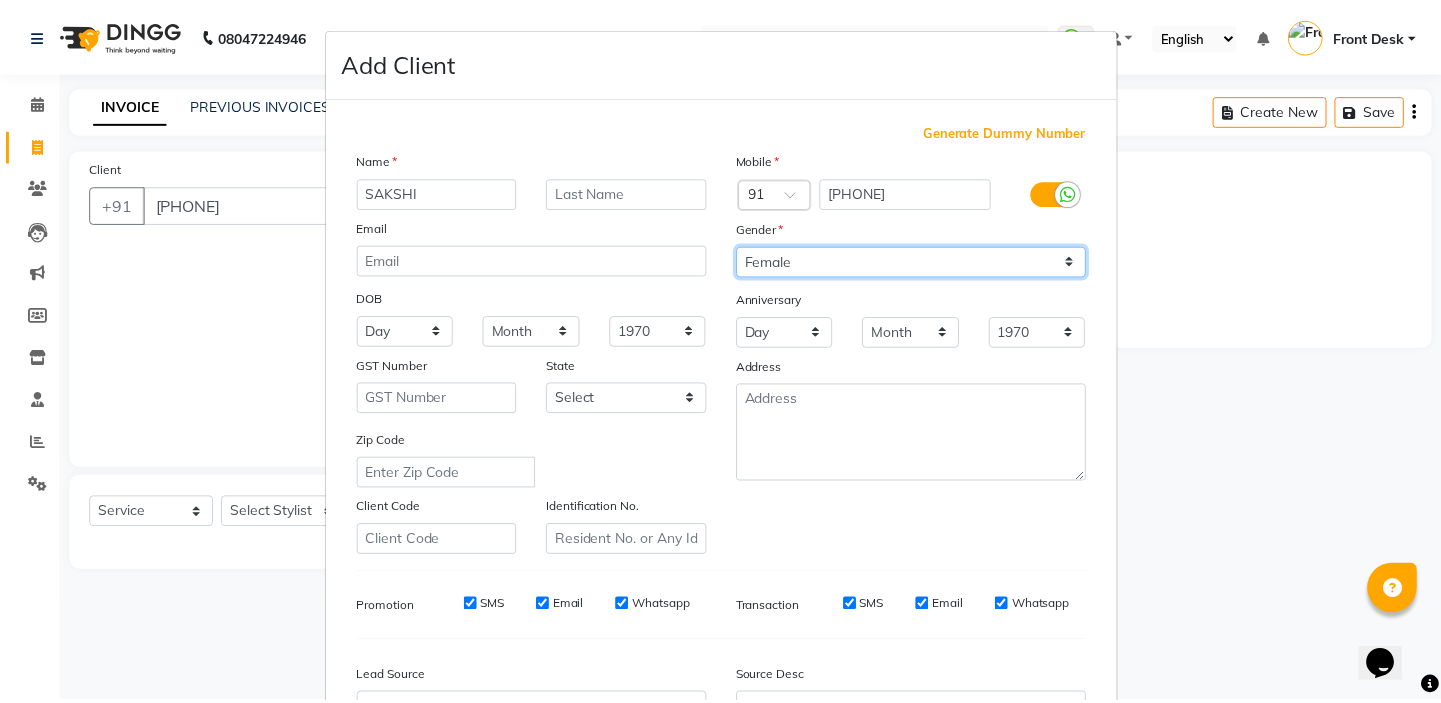 scroll, scrollTop: 181, scrollLeft: 0, axis: vertical 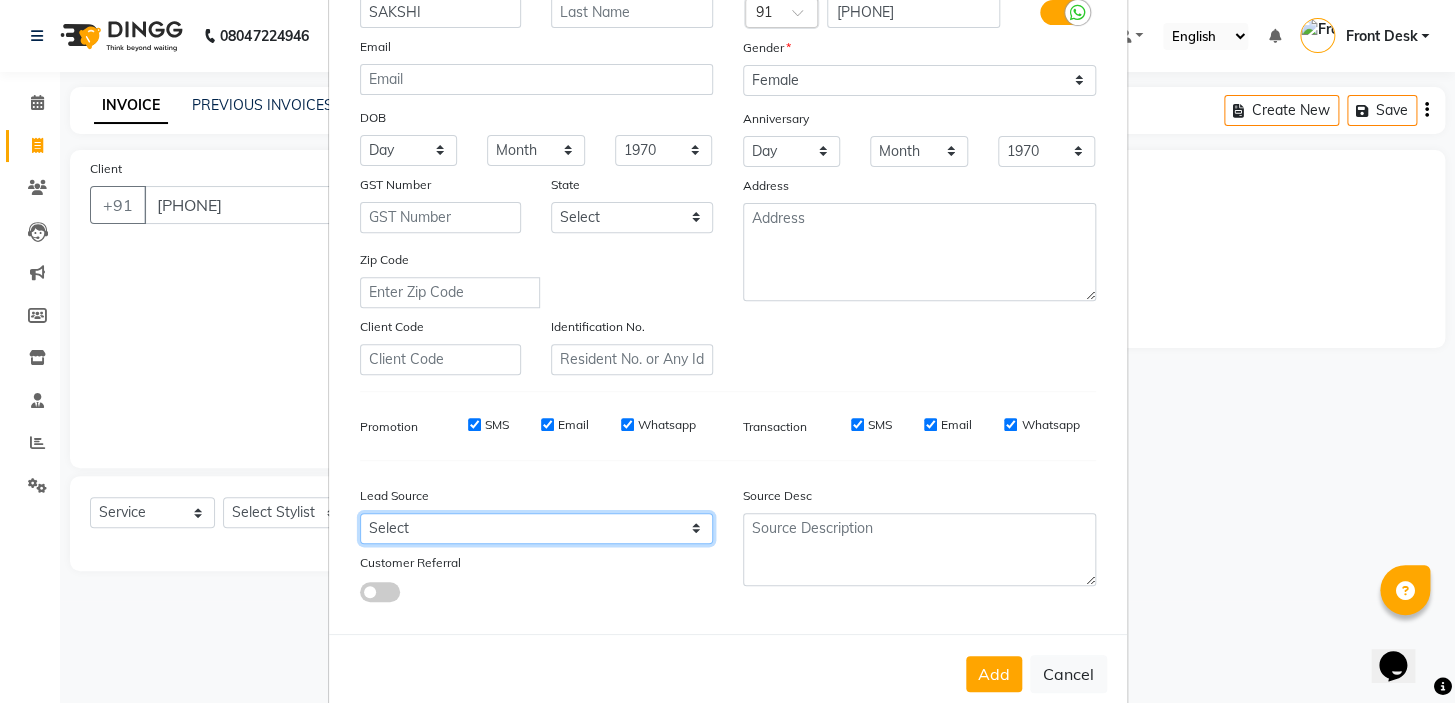 click on "Select Walk-in Referral Internet Friend Word of Mouth Advertisement Facebook JustDial Google Other" at bounding box center [536, 528] 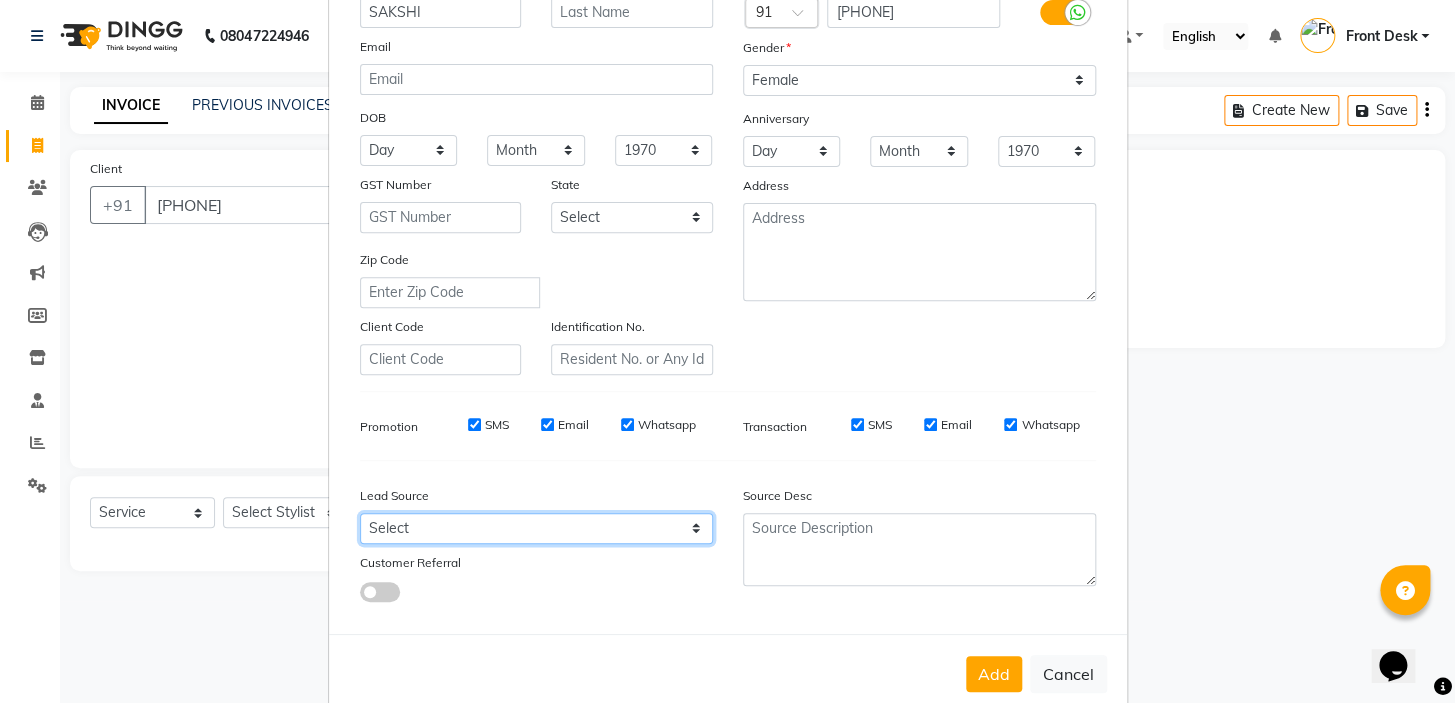 select on "[NUMBER]" 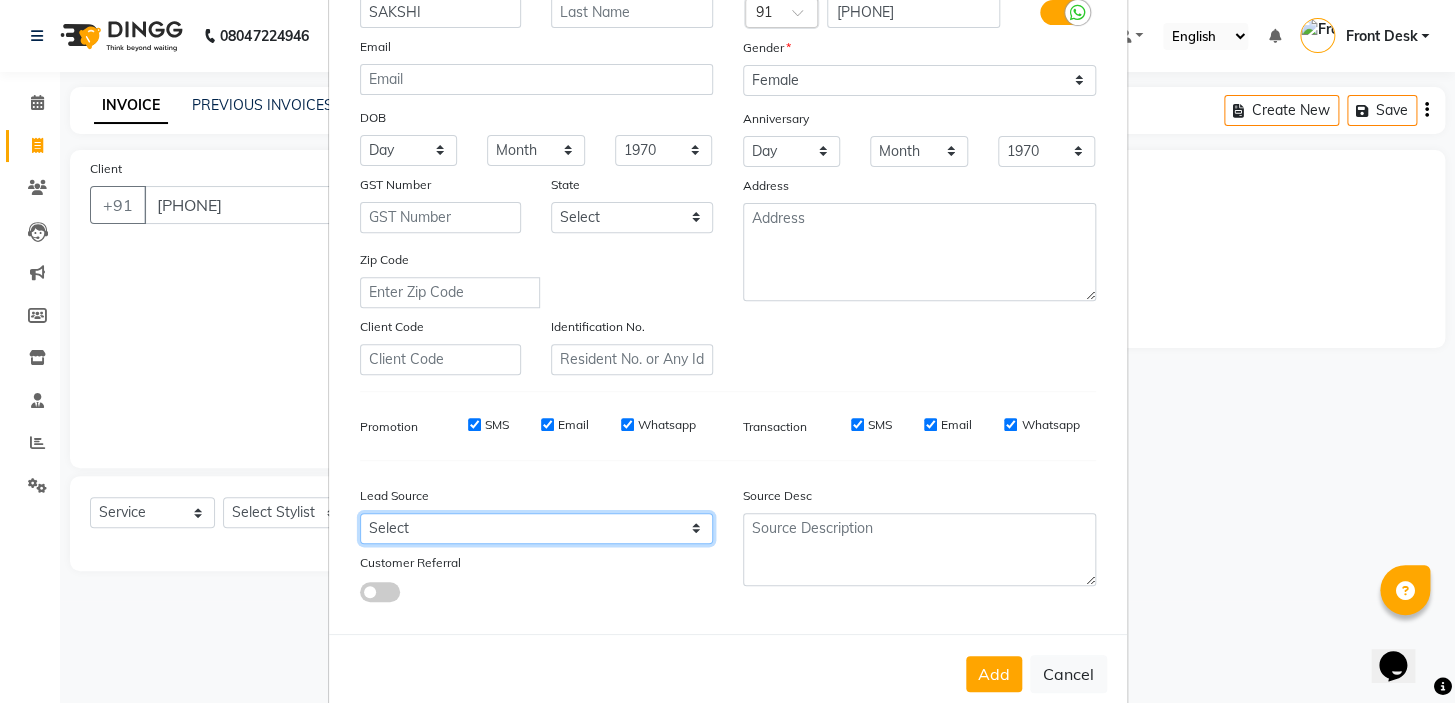 click on "Select Walk-in Referral Internet Friend Word of Mouth Advertisement Facebook JustDial Google Other" at bounding box center (536, 528) 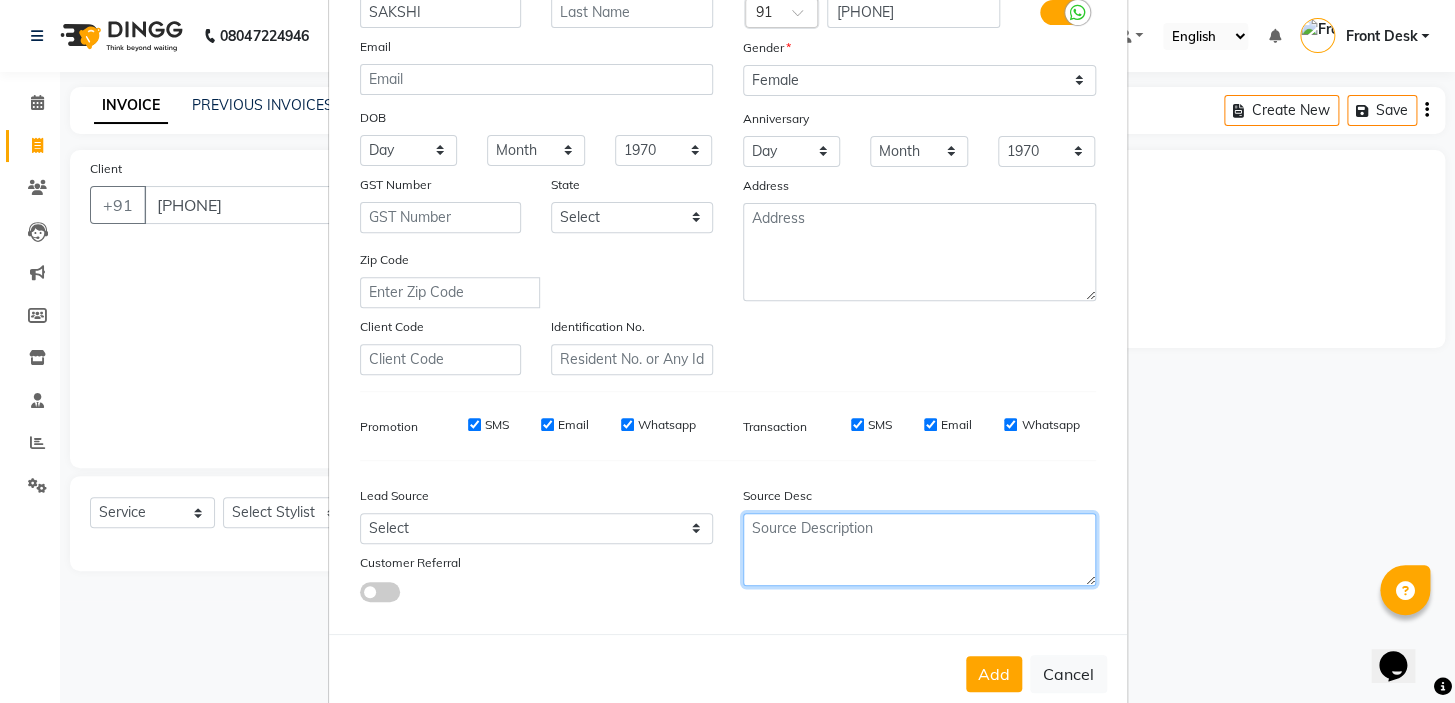 click at bounding box center [919, 549] 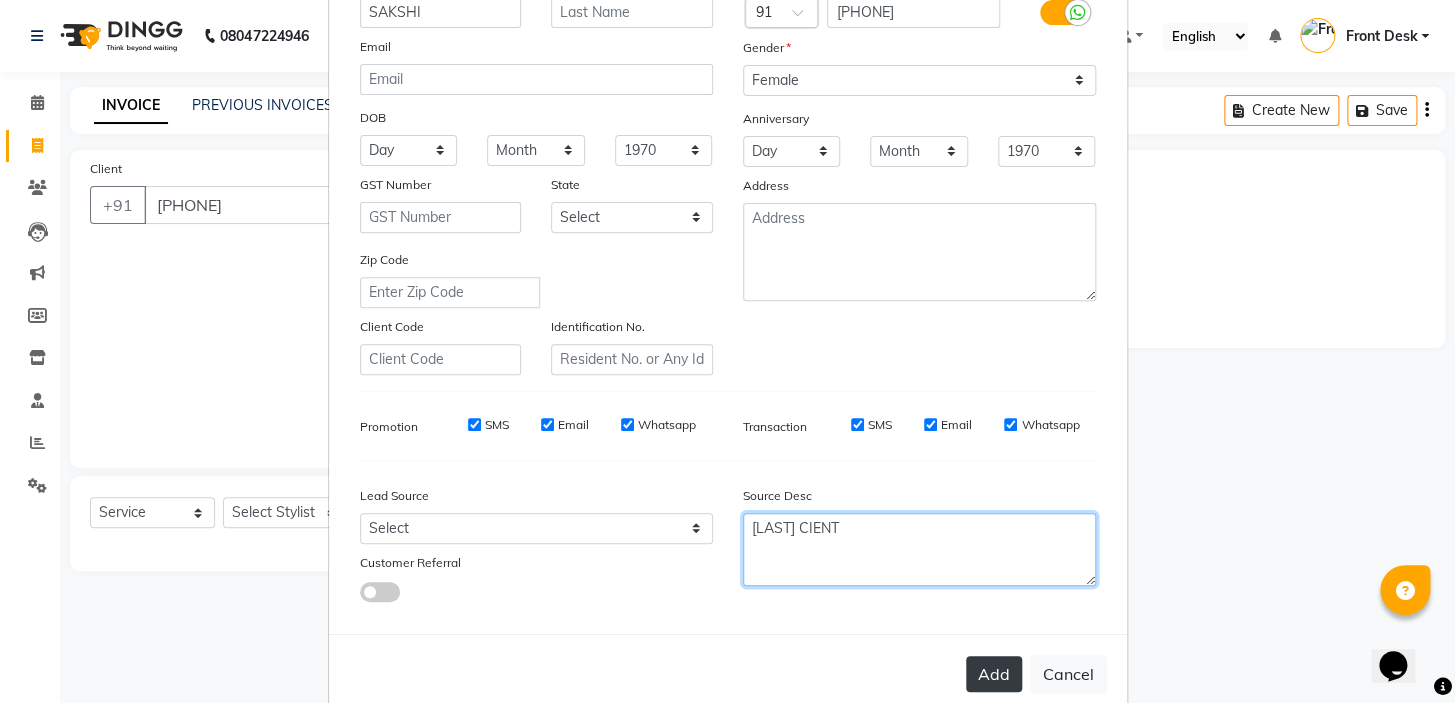 type on "[LAST] CIENT" 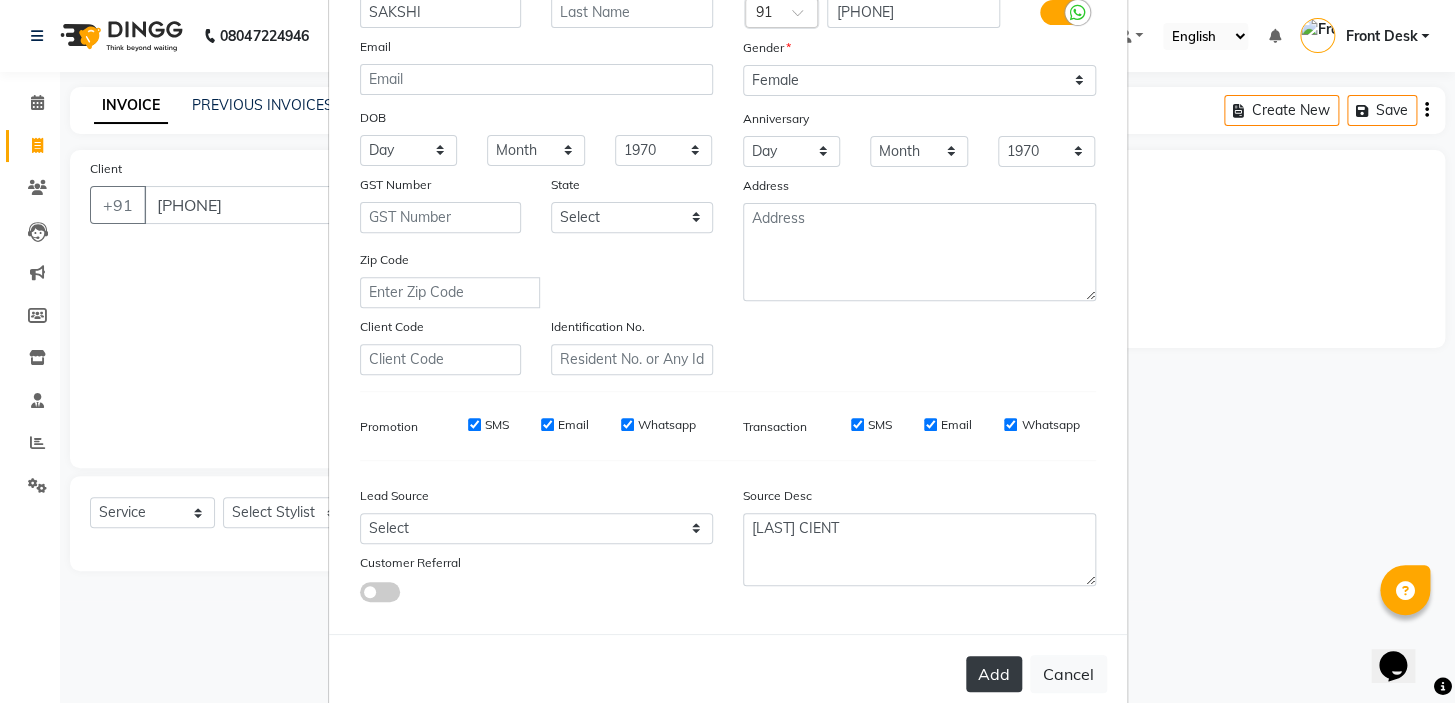 click on "Add" at bounding box center (994, 674) 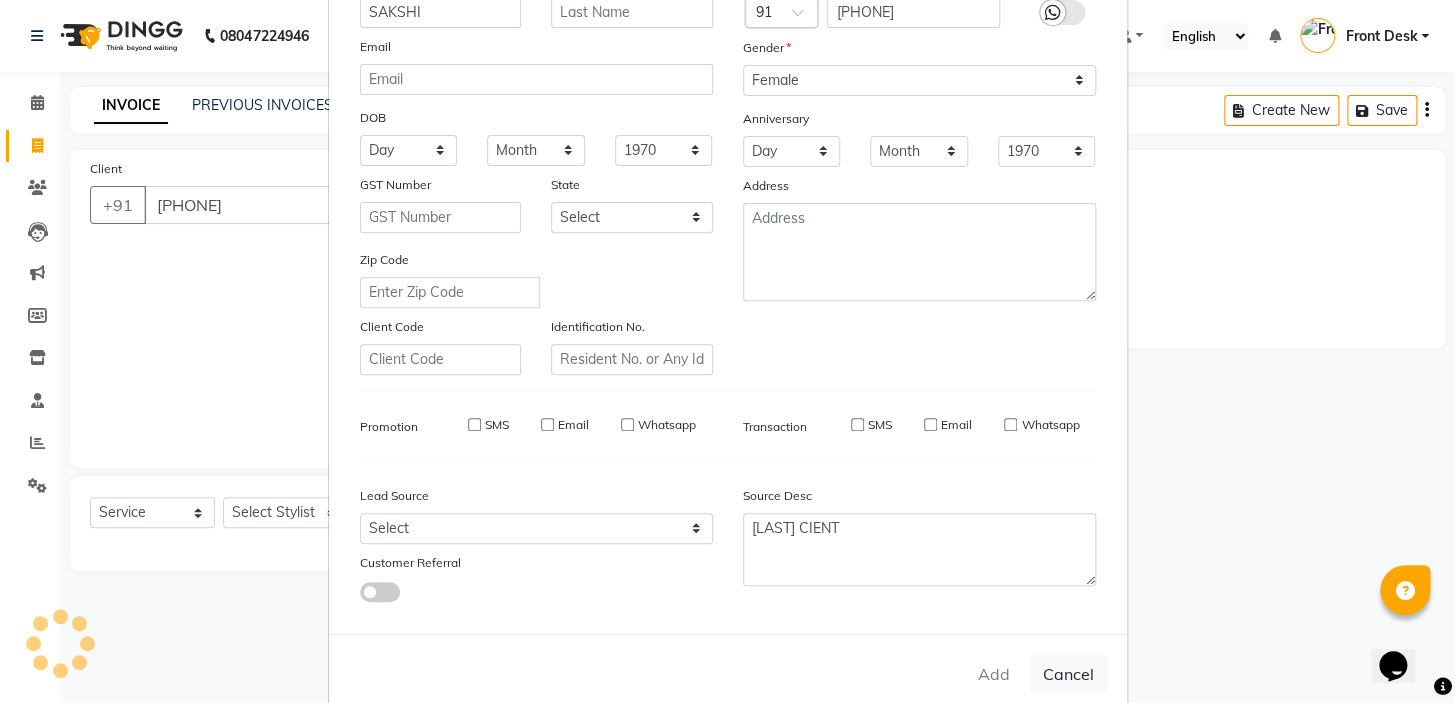 type 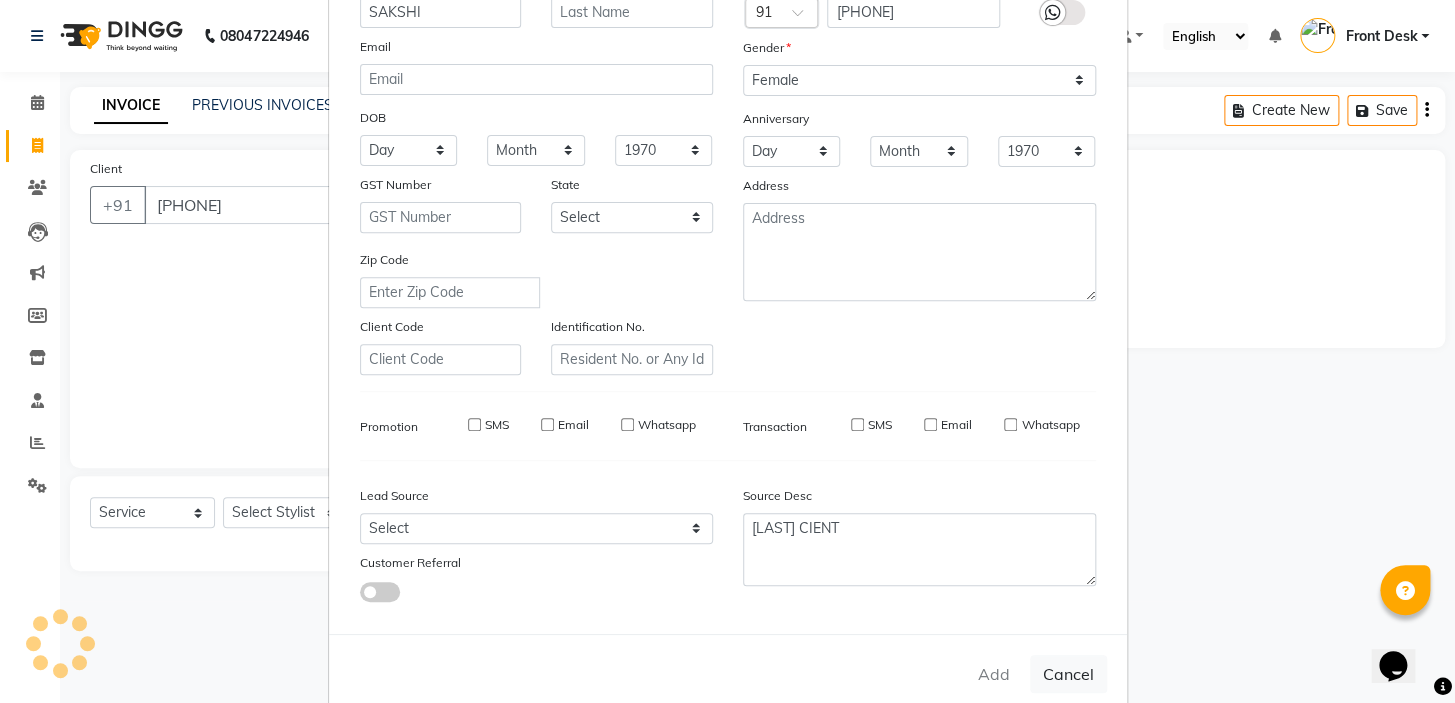 select 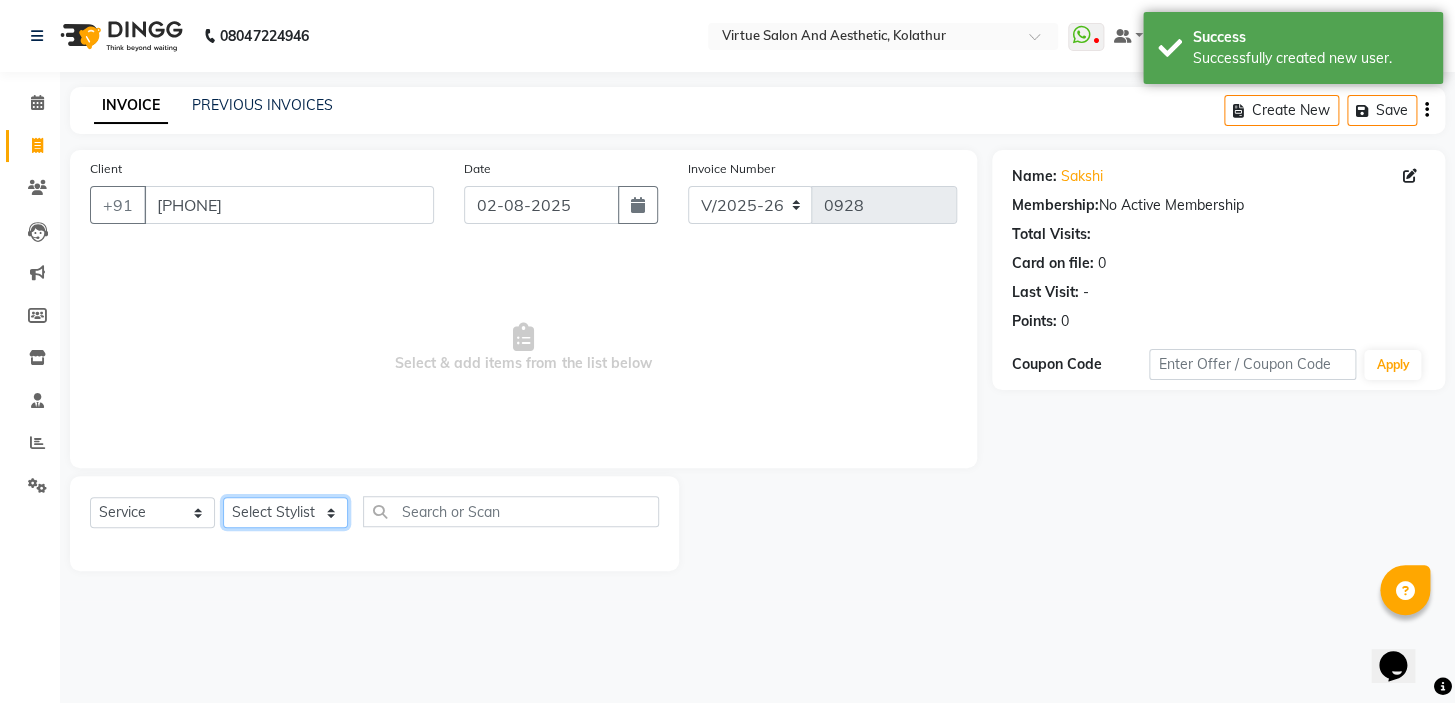 click on "Select Stylist [LAST] [LAST] [LAST] Front Desk [LAST] [LAST] [LAST] [LAST] [LAST] [LAST]" 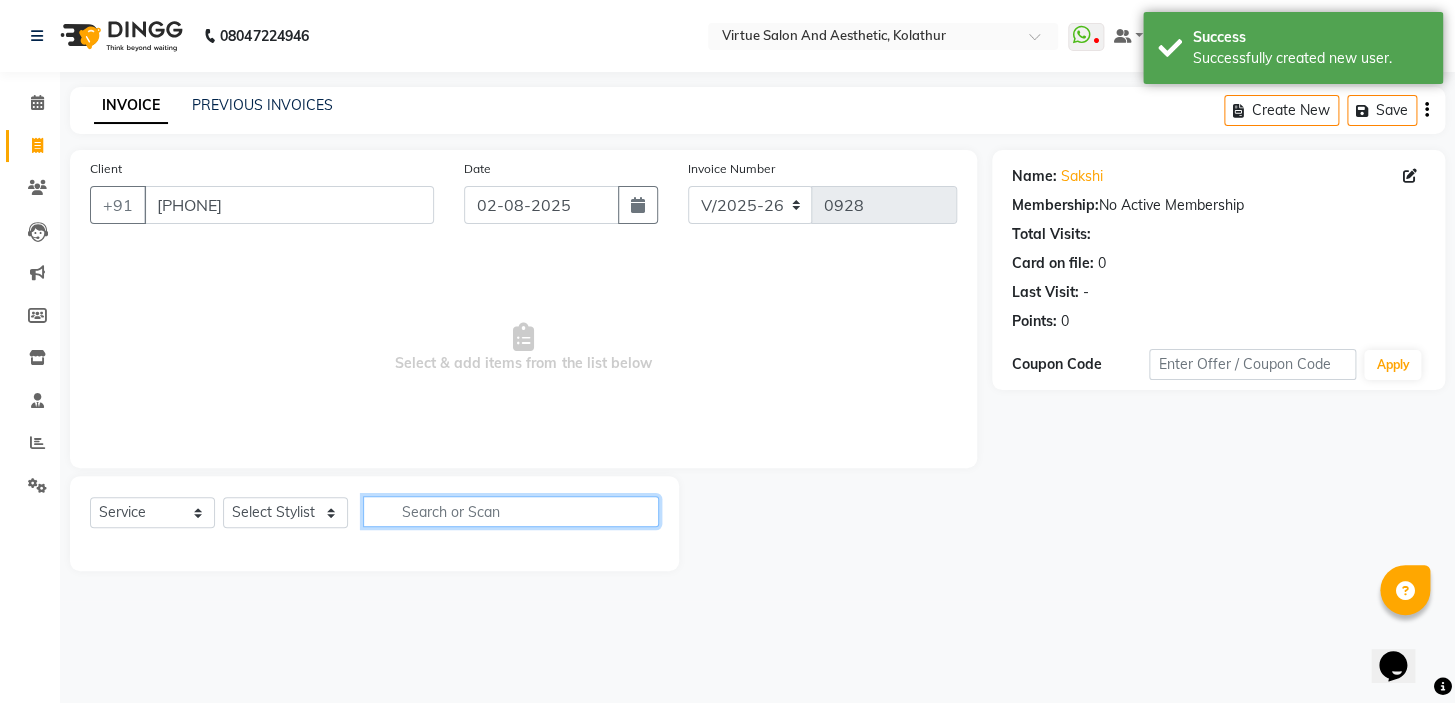 click 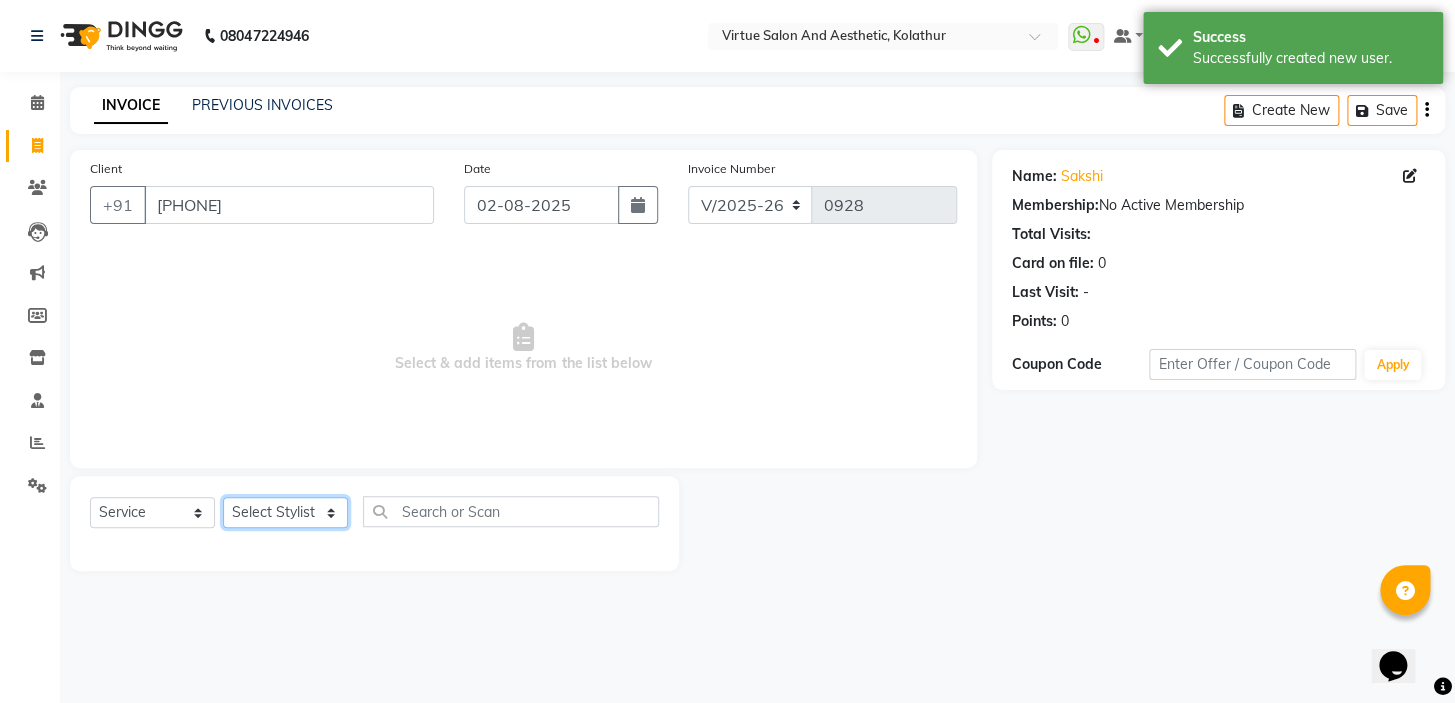 click on "Select Stylist [LAST] [LAST] [LAST] Front Desk [LAST] [LAST] [LAST] [LAST] [LAST] [LAST]" 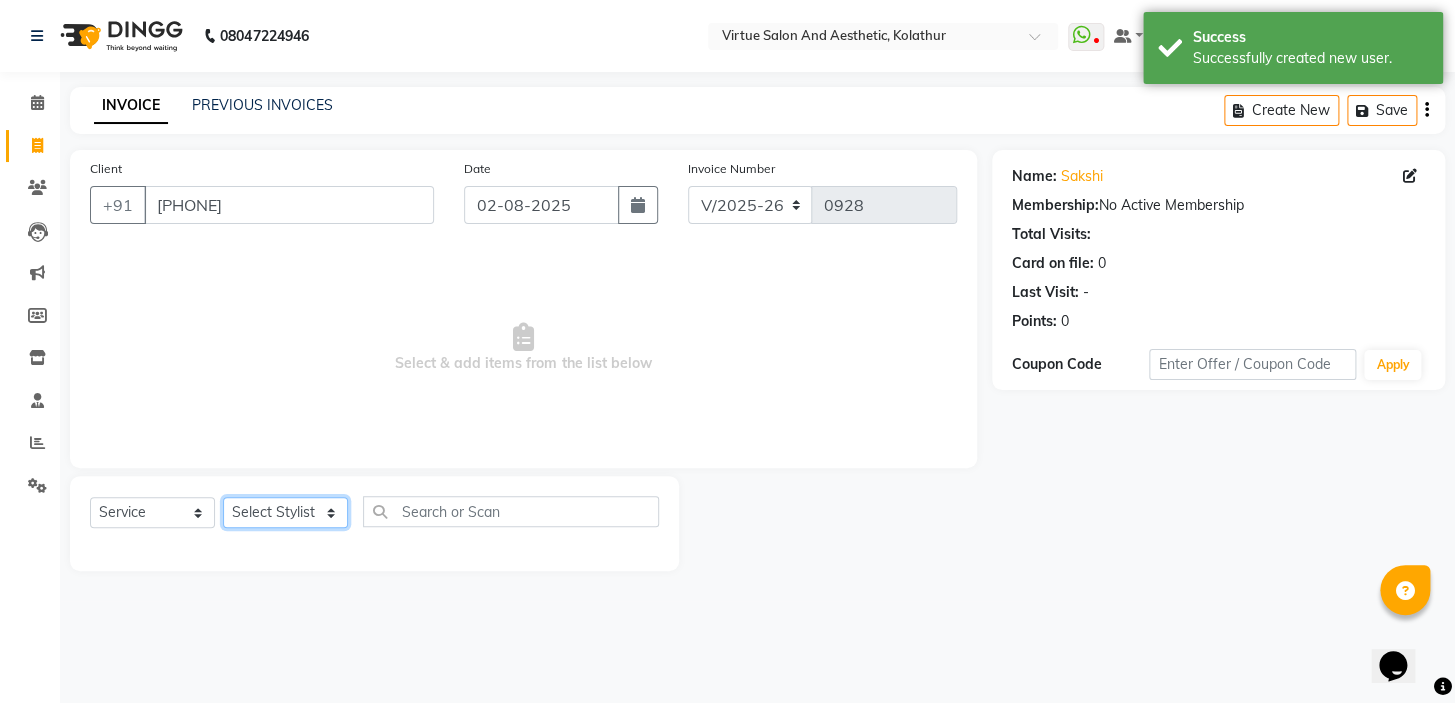 select on "[POSTAL_CODE]" 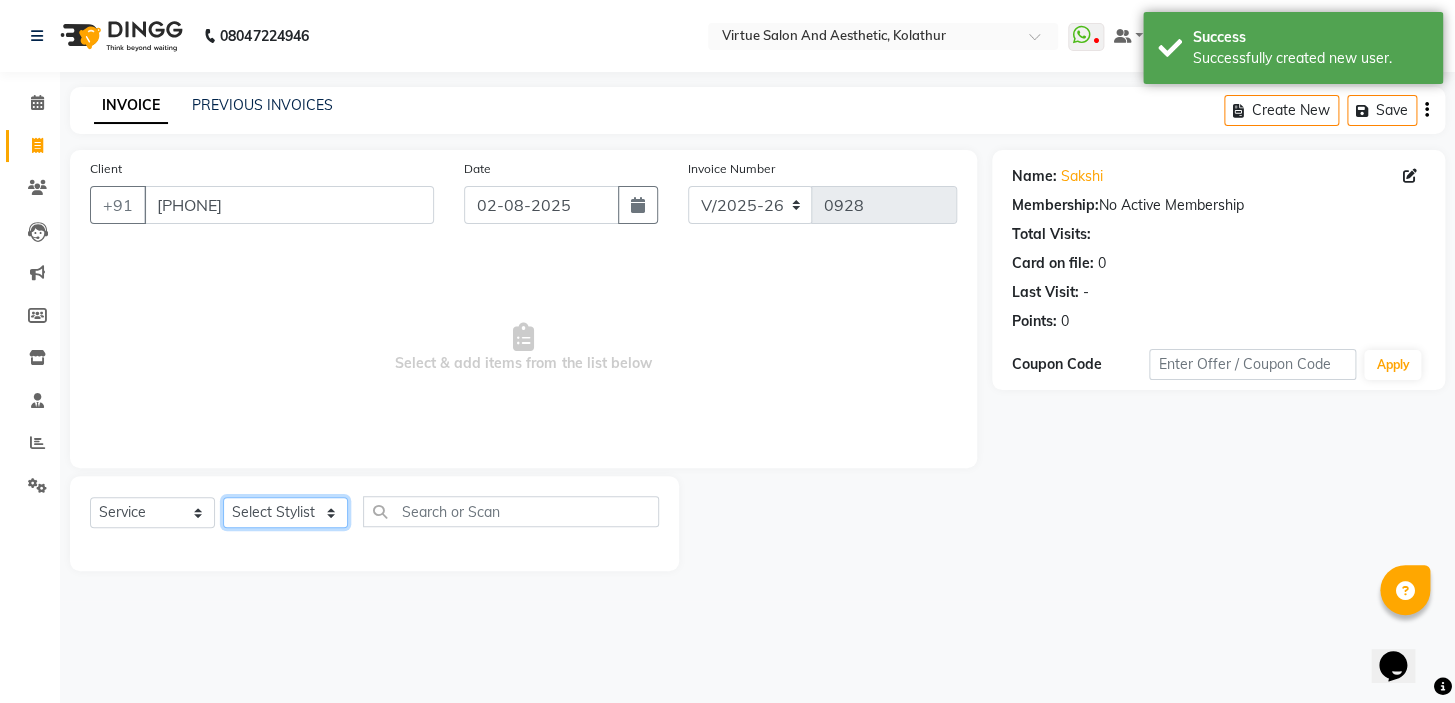 click on "Select Stylist [LAST] [LAST] [LAST] Front Desk [LAST] [LAST] [LAST] [LAST] [LAST] [LAST]" 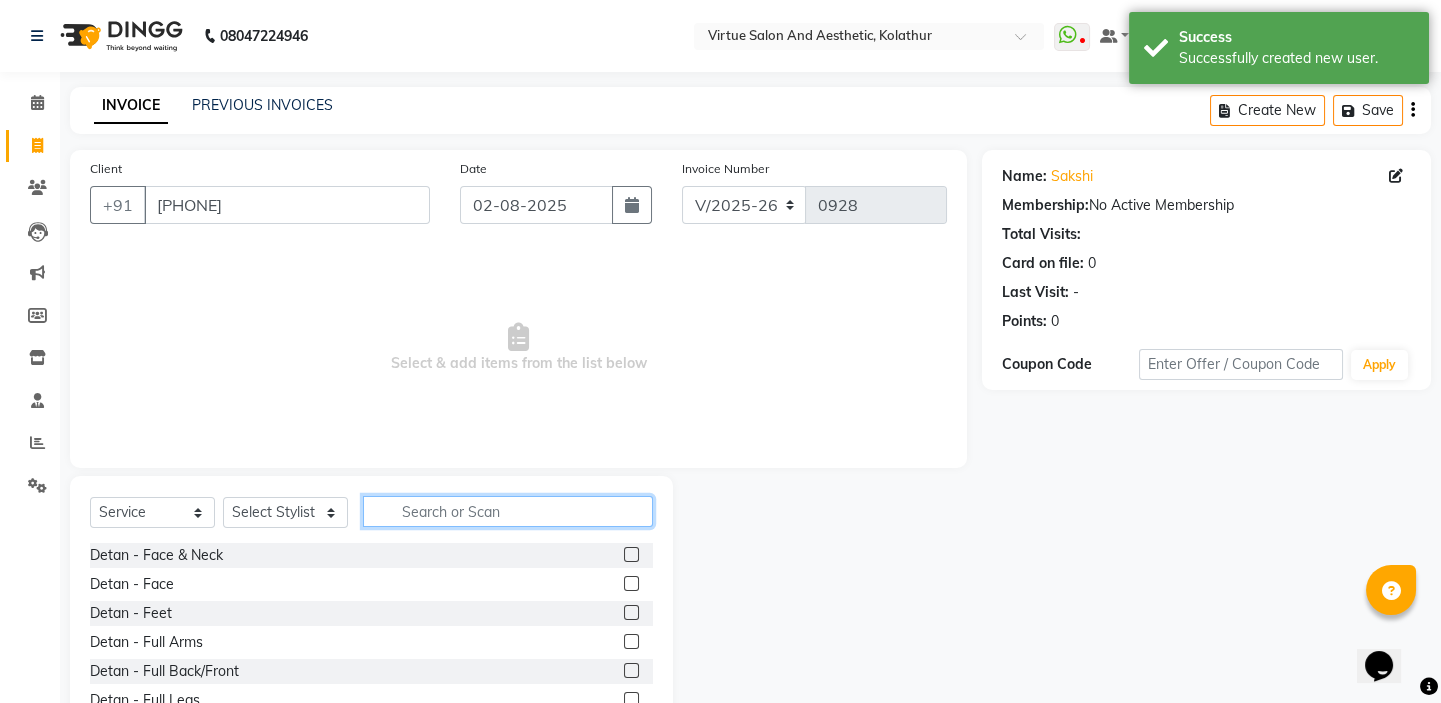 click 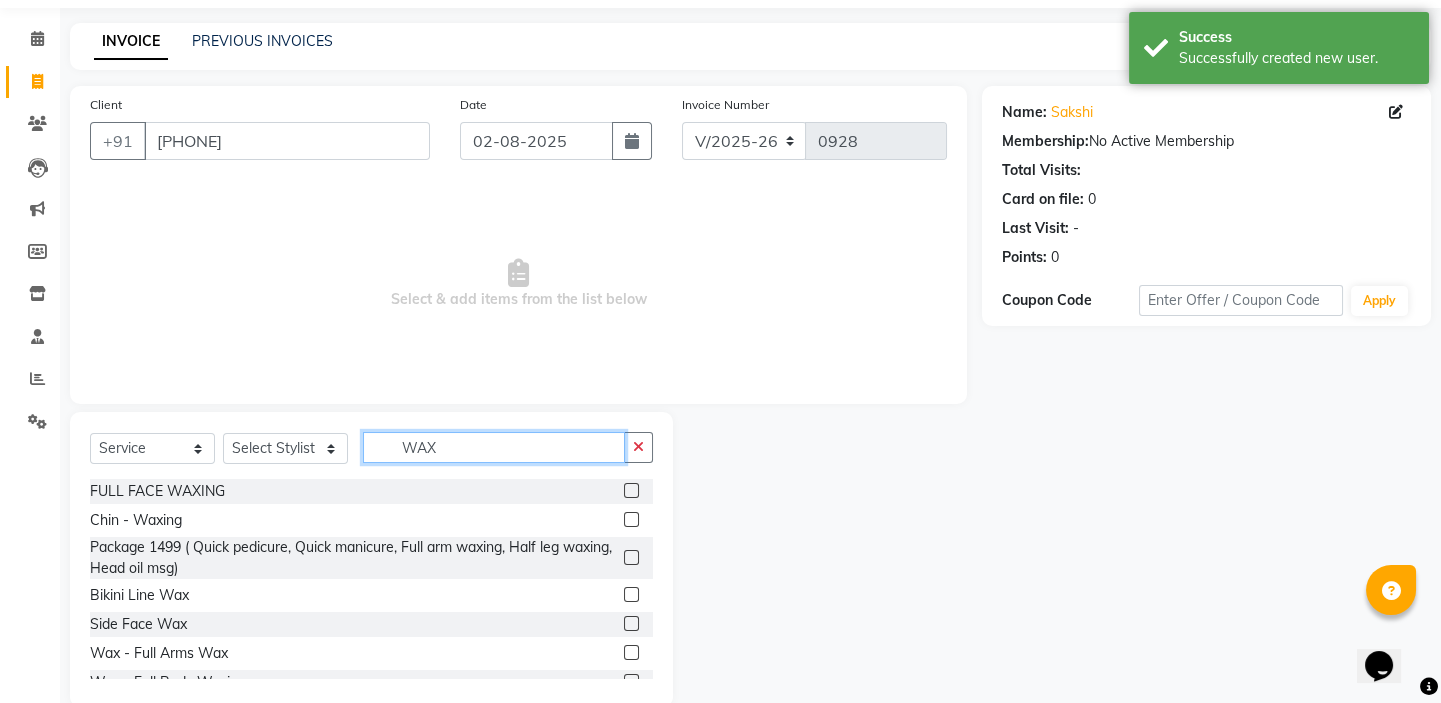 scroll, scrollTop: 99, scrollLeft: 0, axis: vertical 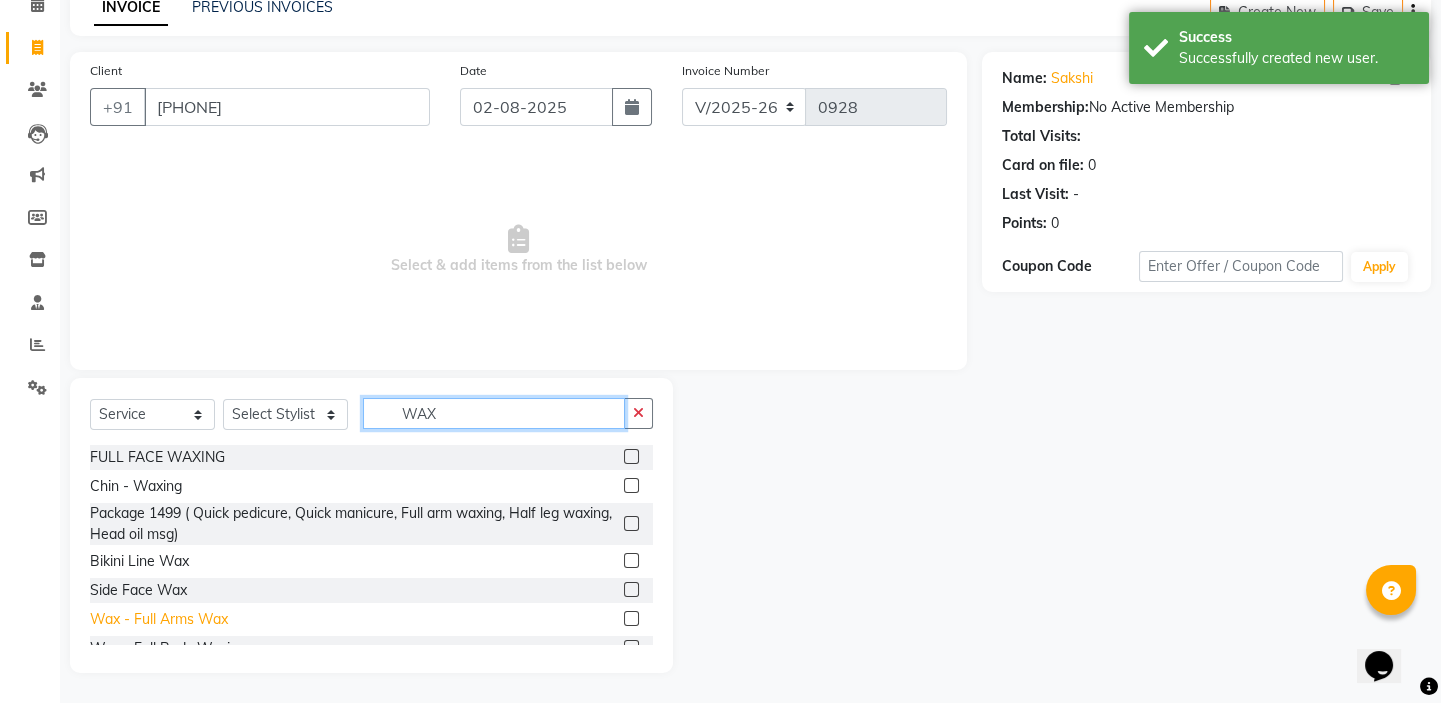 type on "WAX" 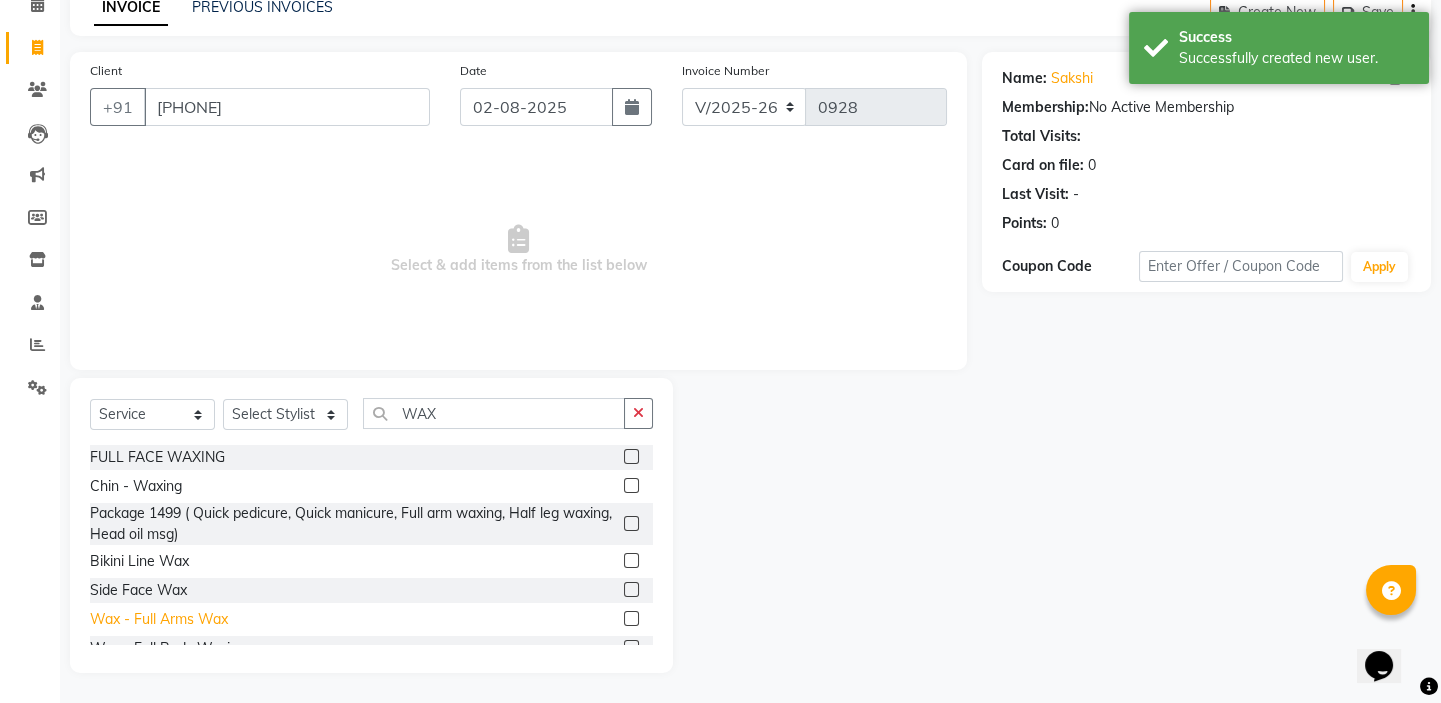 click on "Wax - Full Arms Wax" 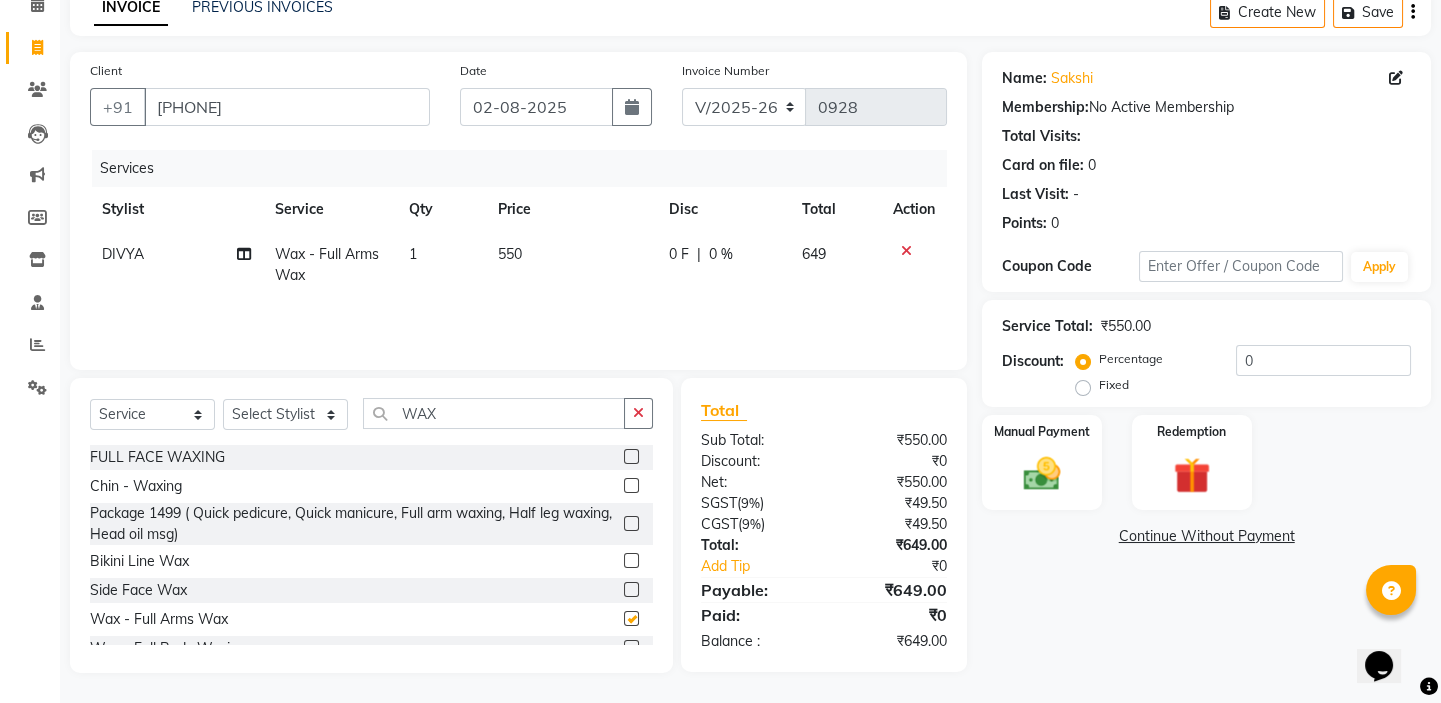 checkbox on "false" 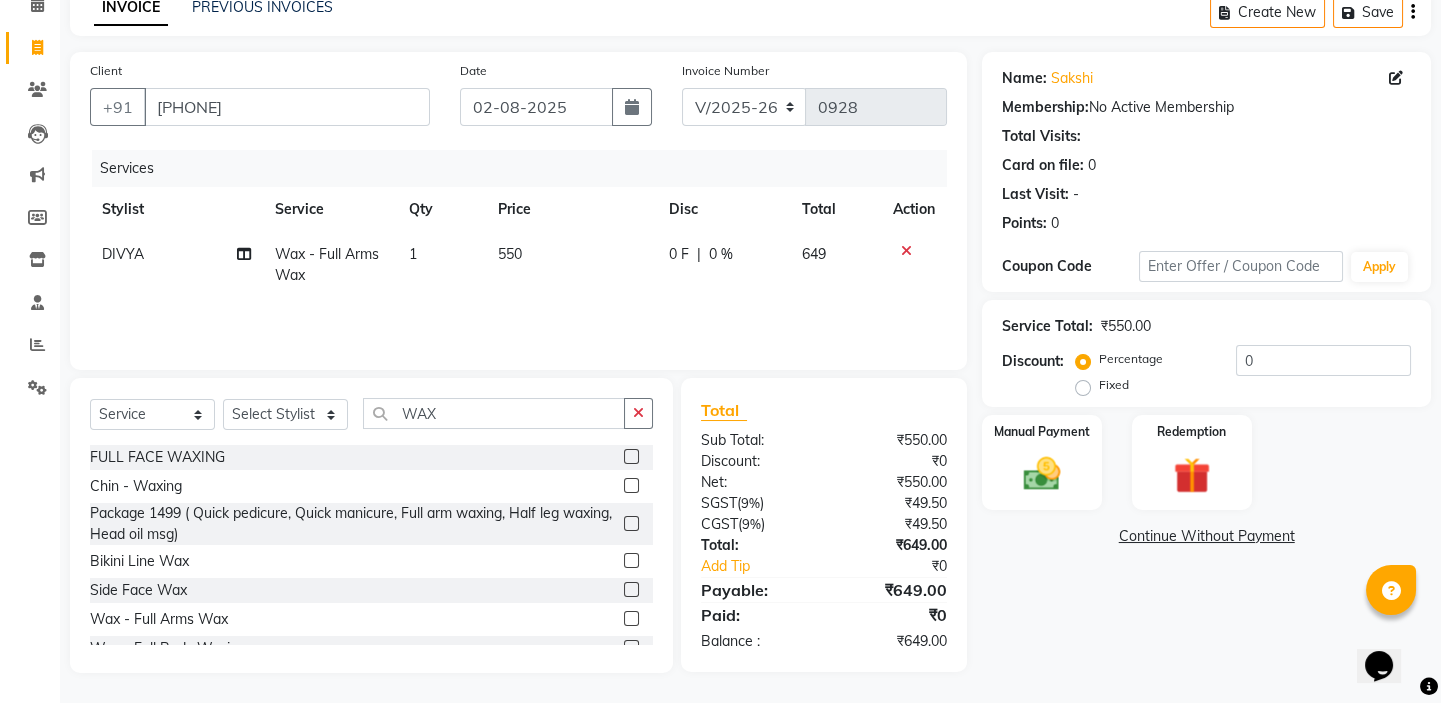 scroll, scrollTop: 181, scrollLeft: 0, axis: vertical 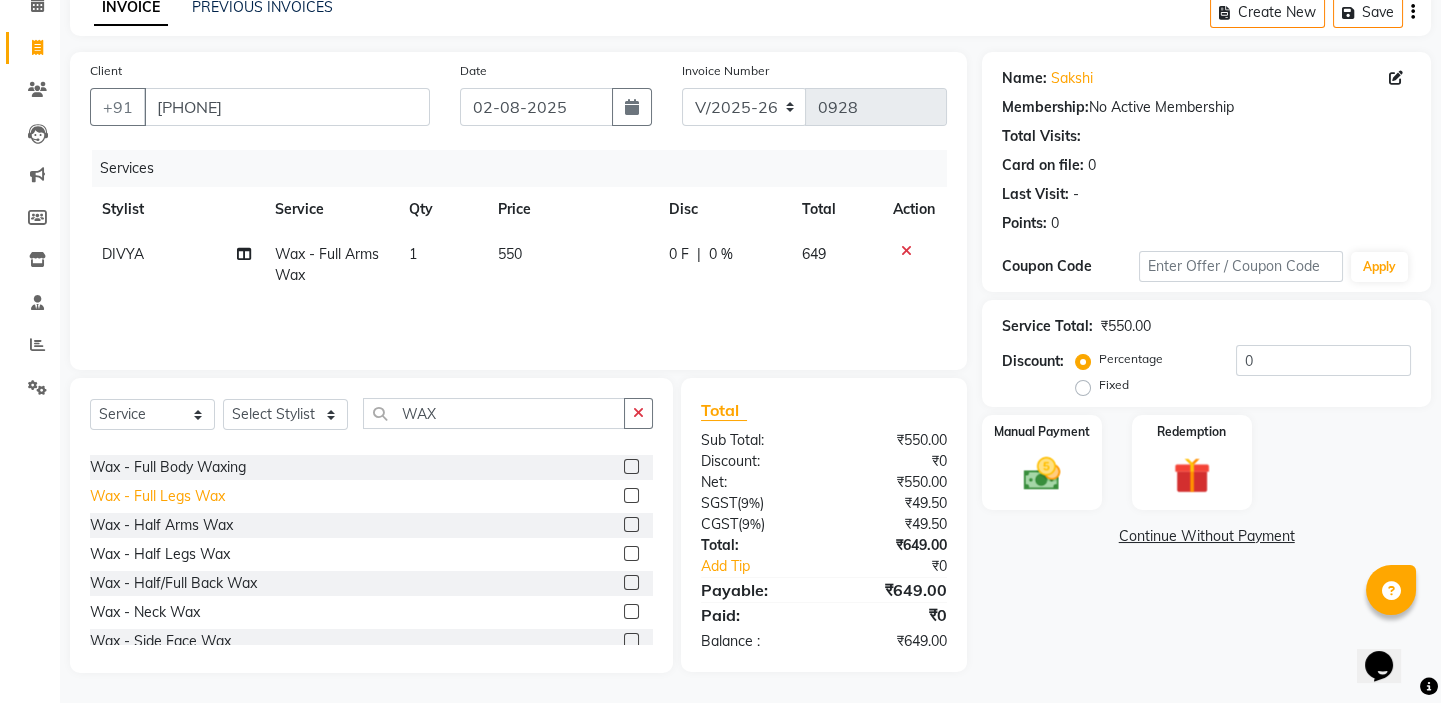 click on "Wax - Full Legs Wax" 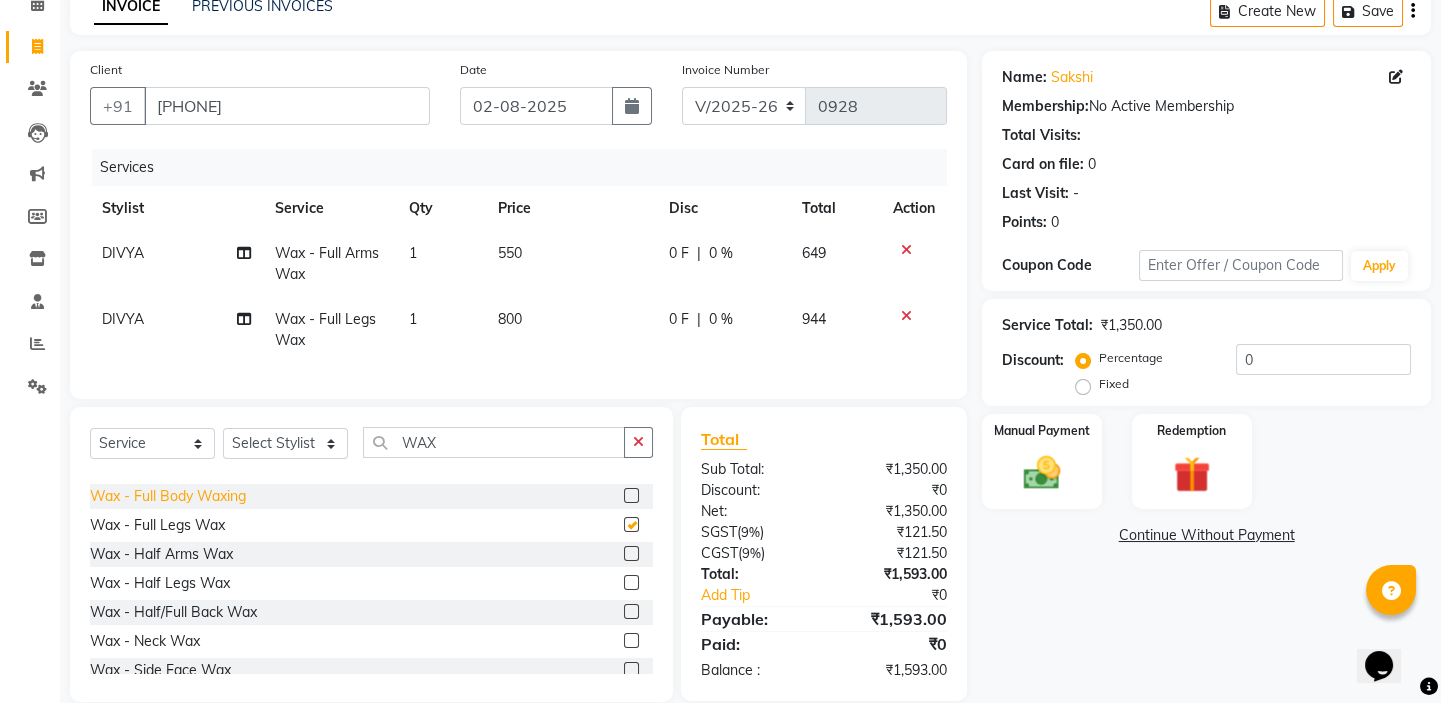 checkbox on "false" 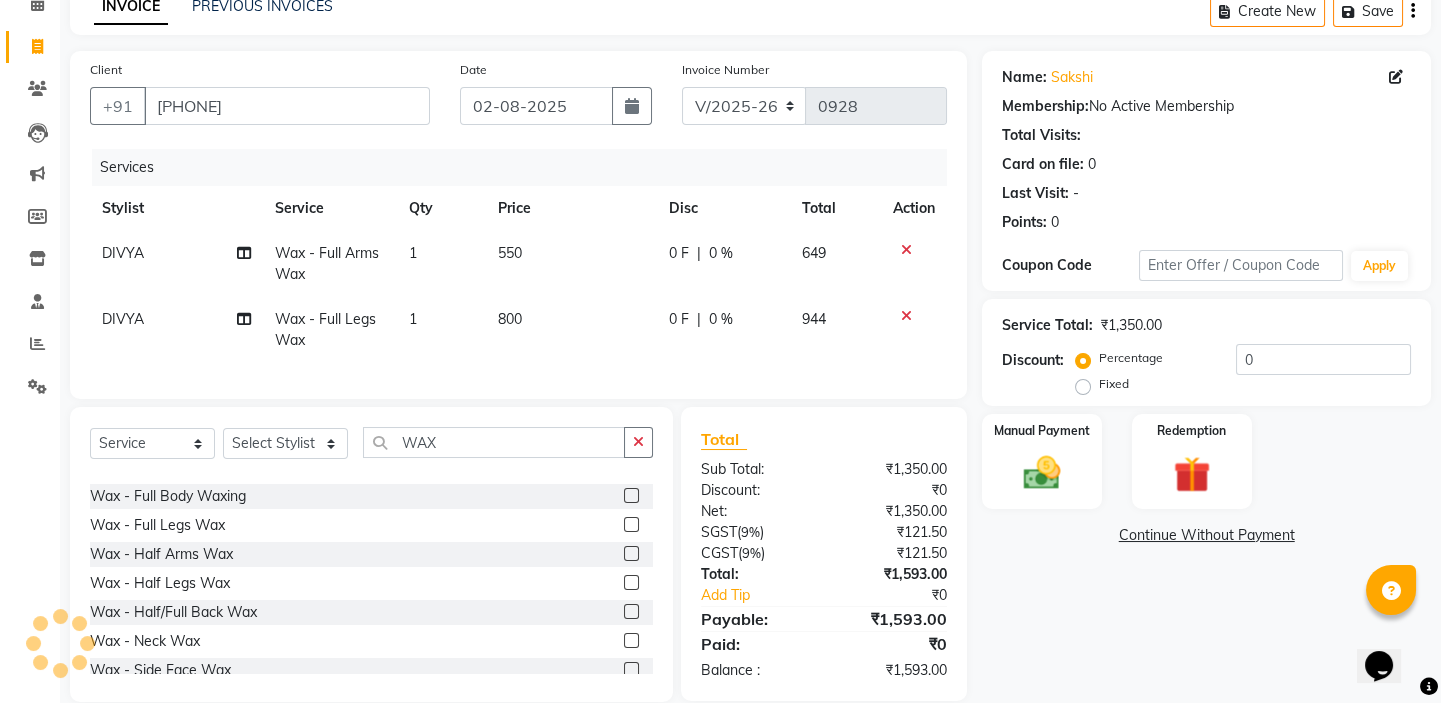 scroll, scrollTop: 280, scrollLeft: 0, axis: vertical 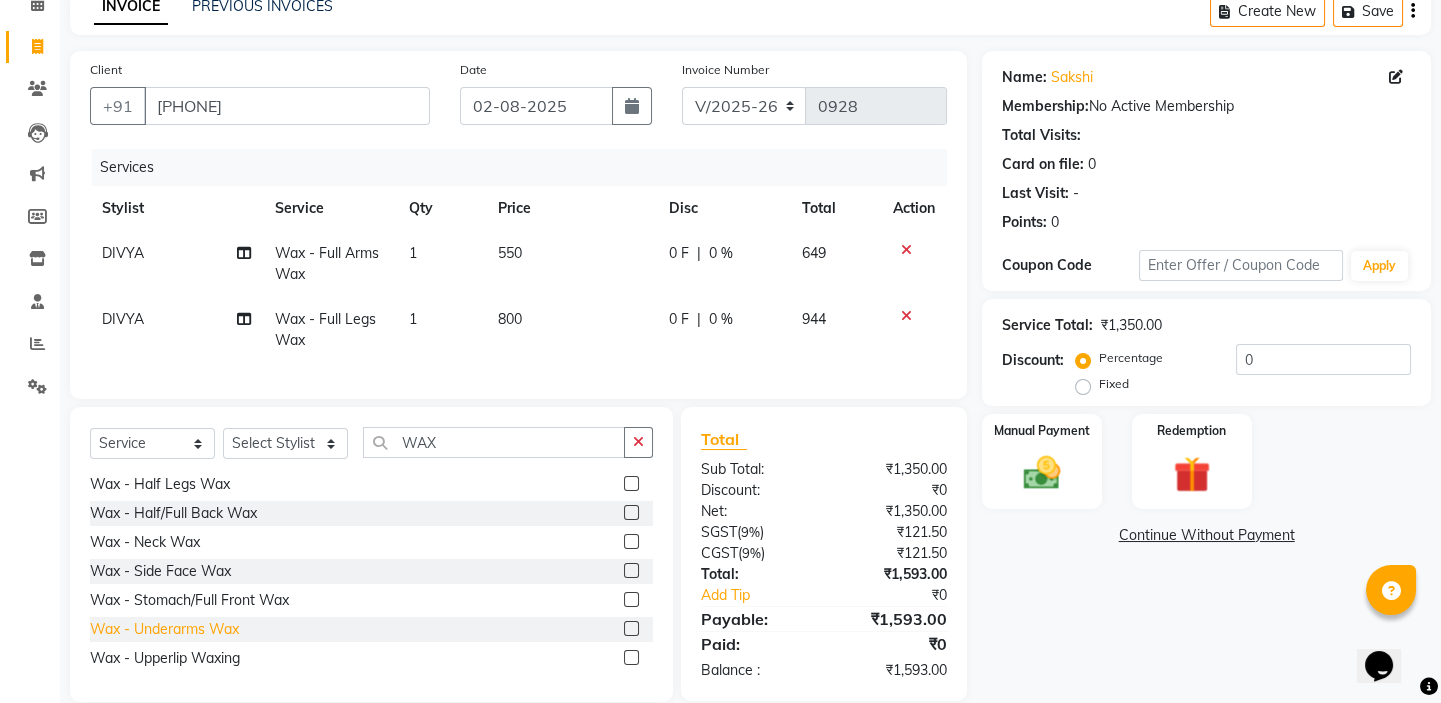 click on "Wax - Underarms Wax" 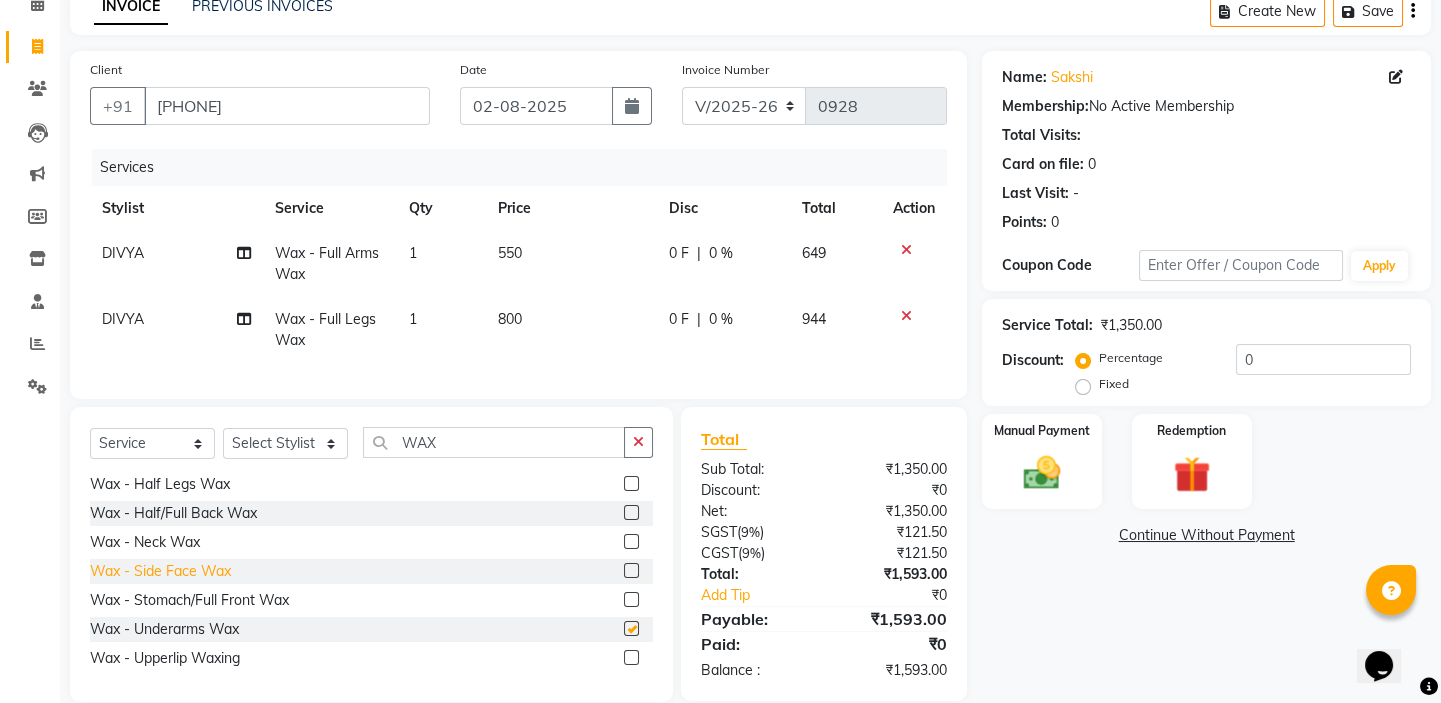 checkbox on "false" 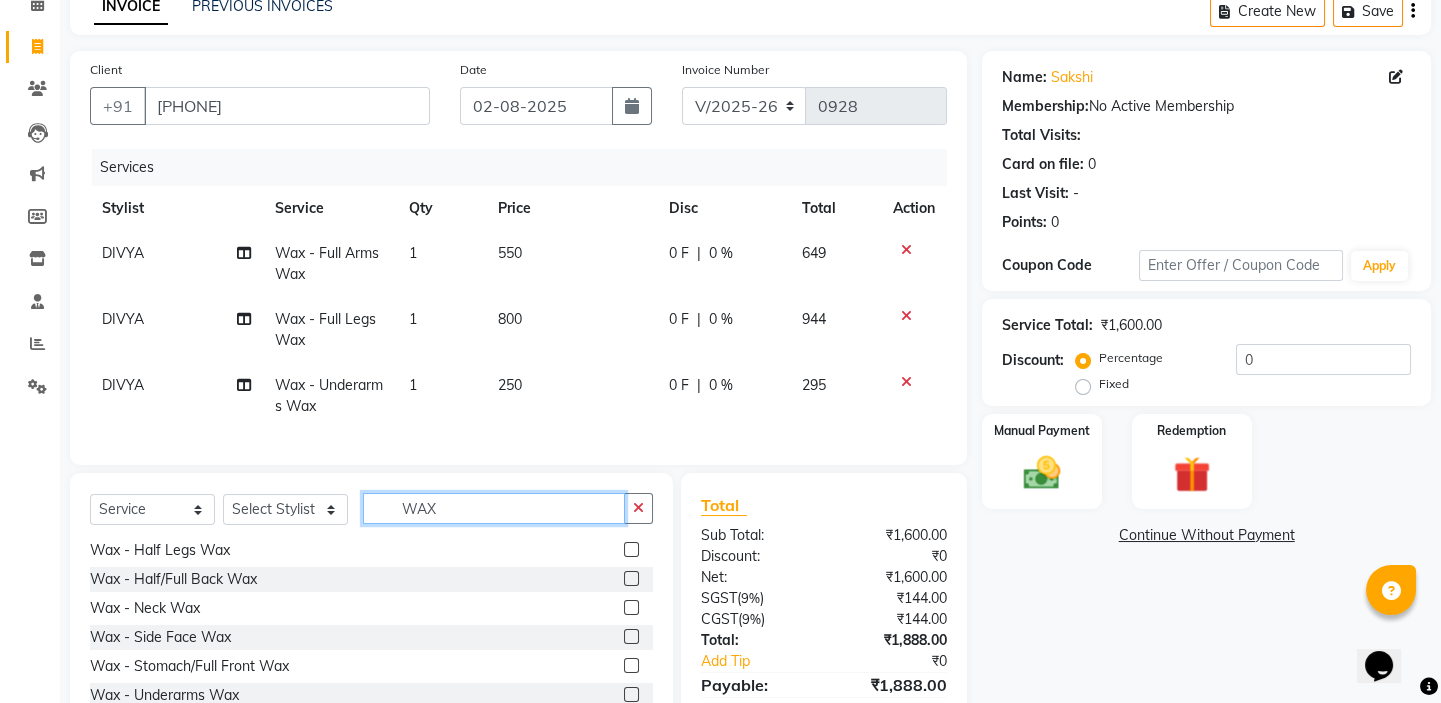 drag, startPoint x: 460, startPoint y: 521, endPoint x: 348, endPoint y: 500, distance: 113.951744 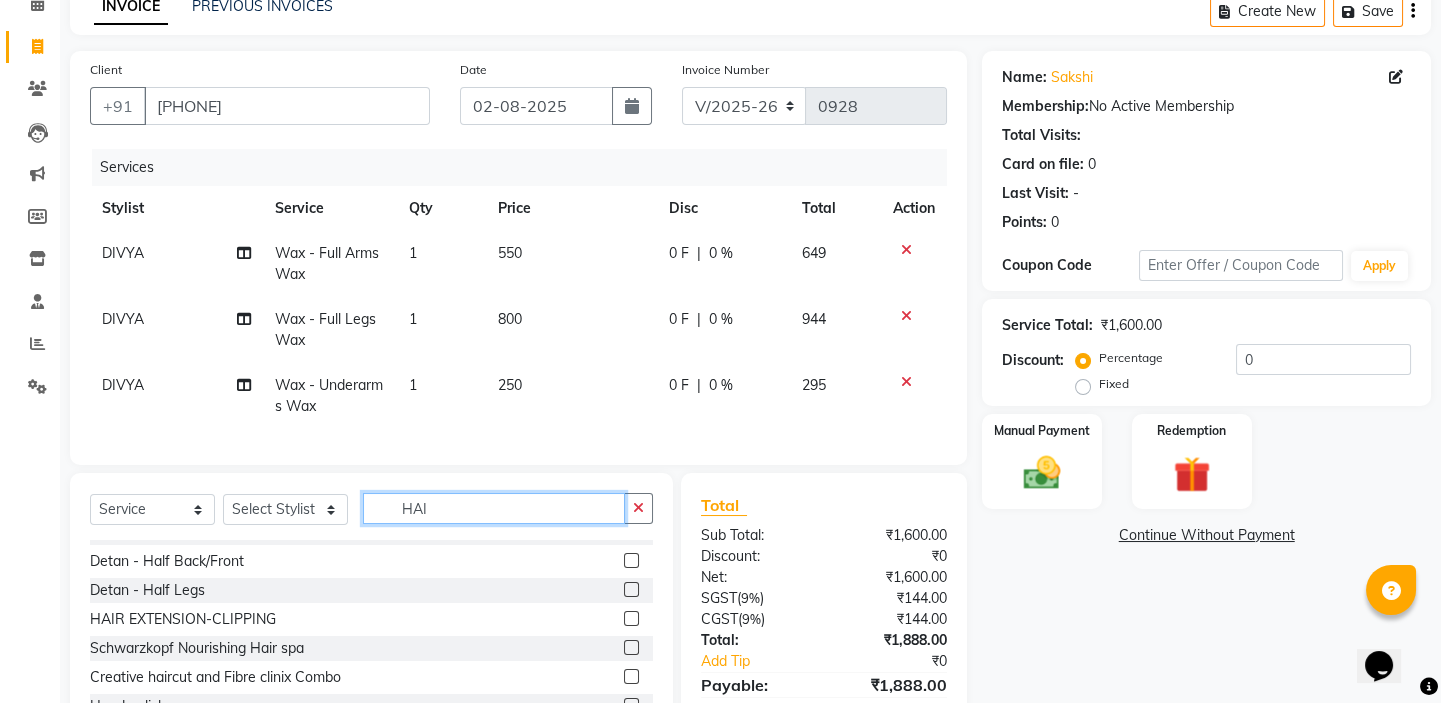 scroll, scrollTop: 0, scrollLeft: 0, axis: both 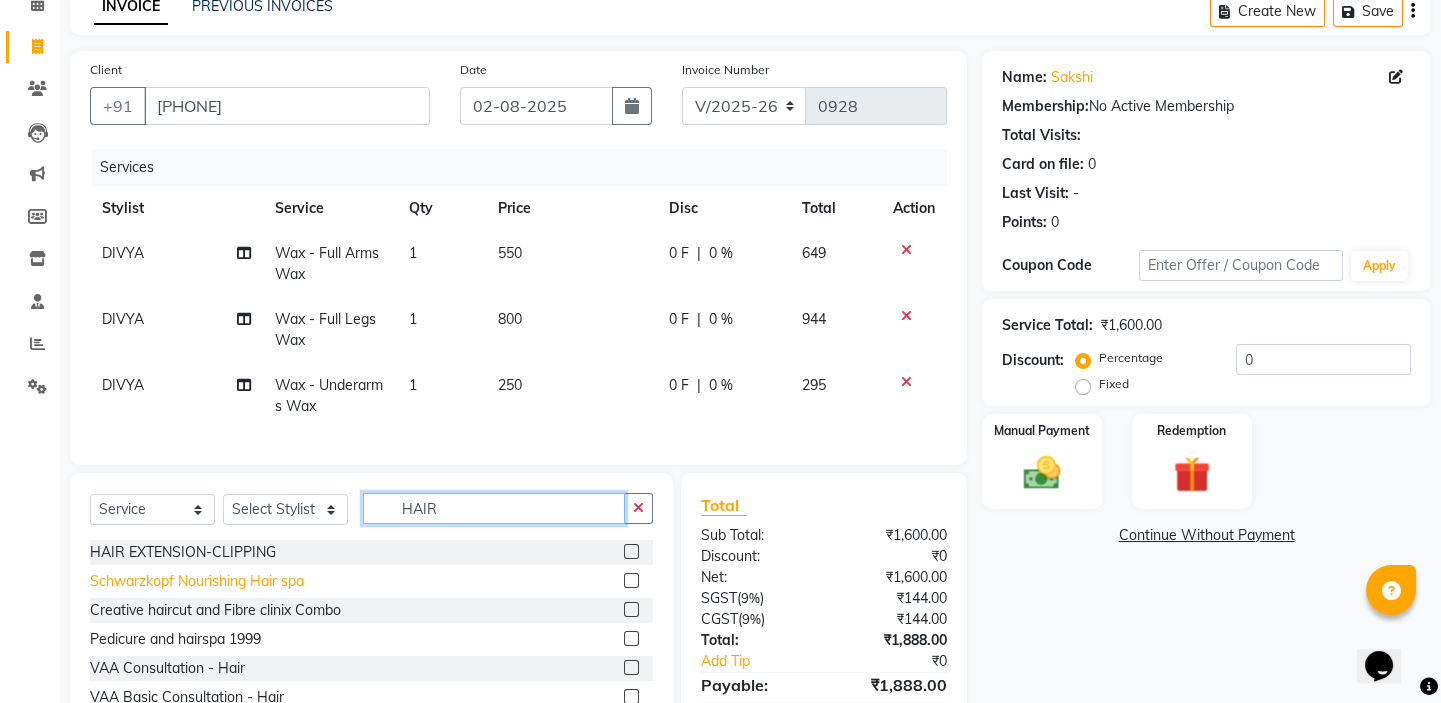 type on "HAIR" 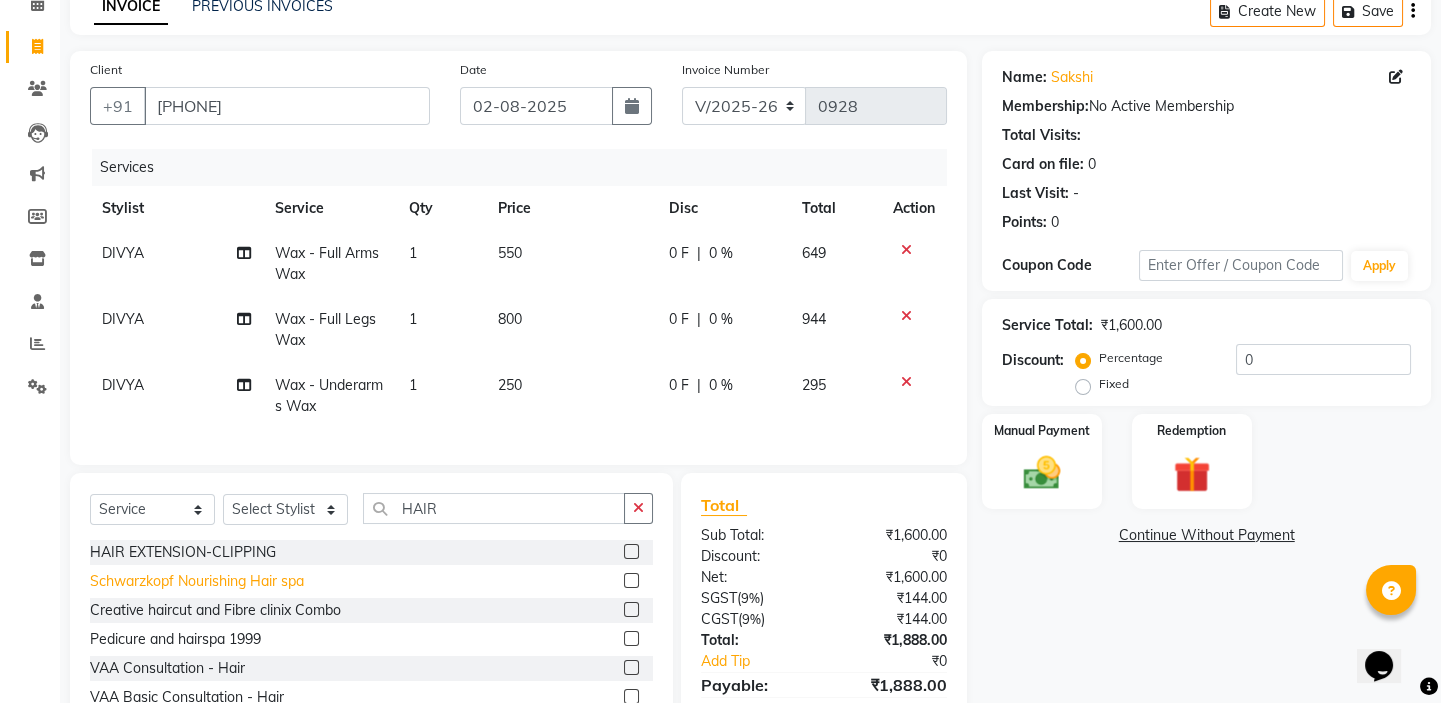 click on "Schwarzkopf Nourishing Hair spa" 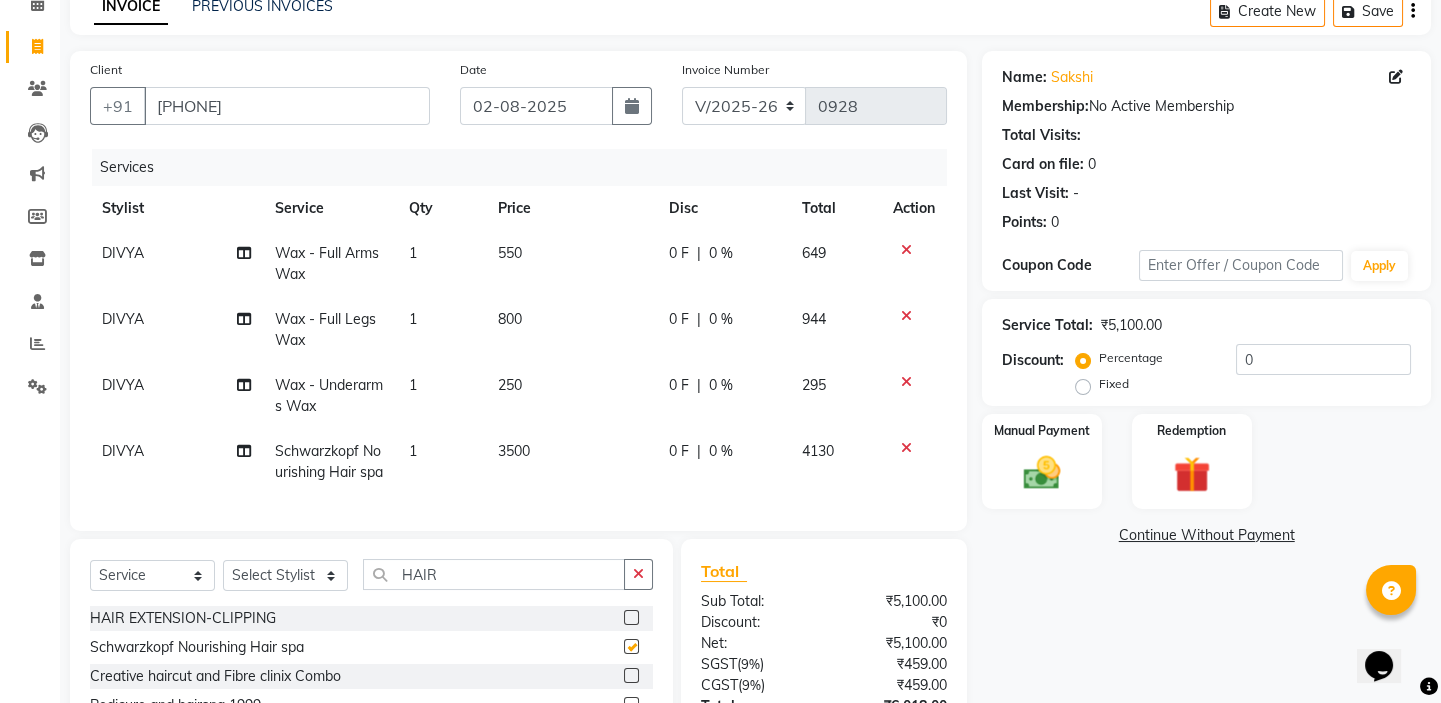 checkbox on "false" 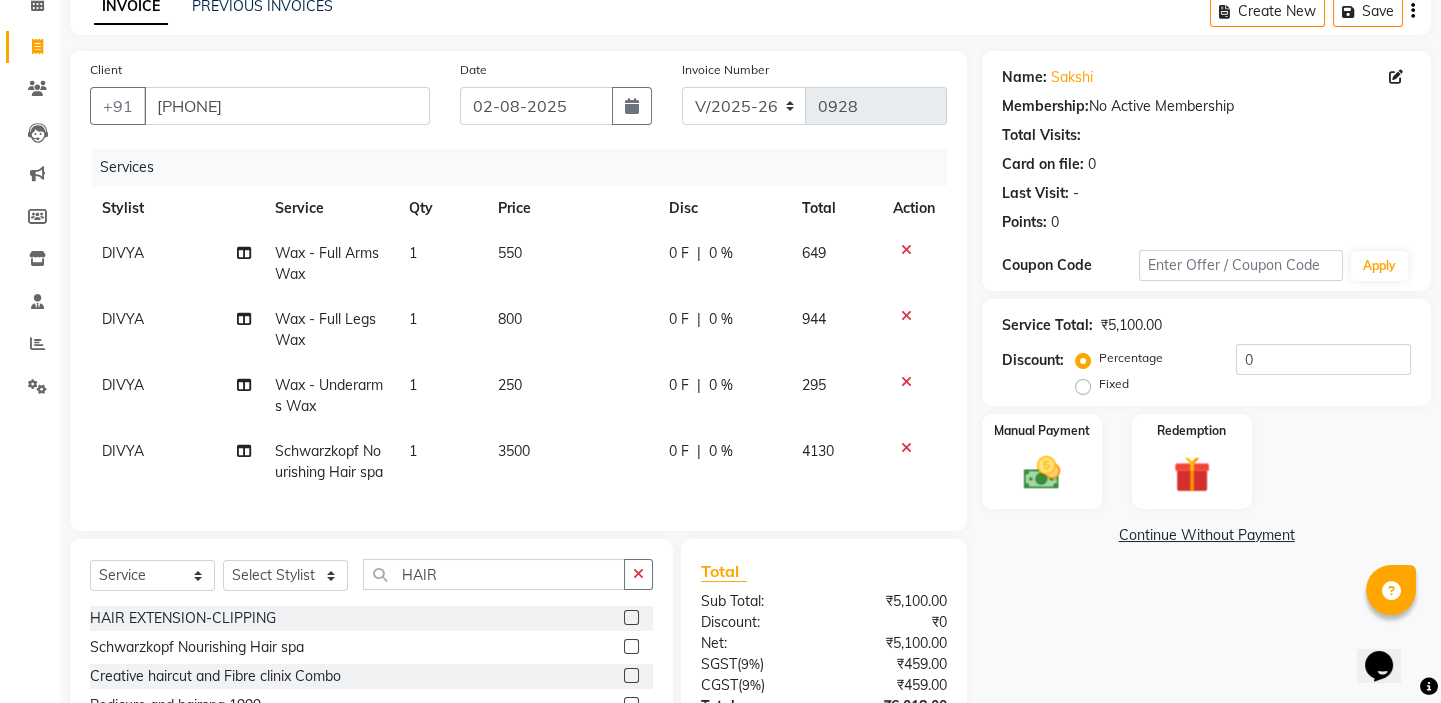 scroll, scrollTop: 280, scrollLeft: 0, axis: vertical 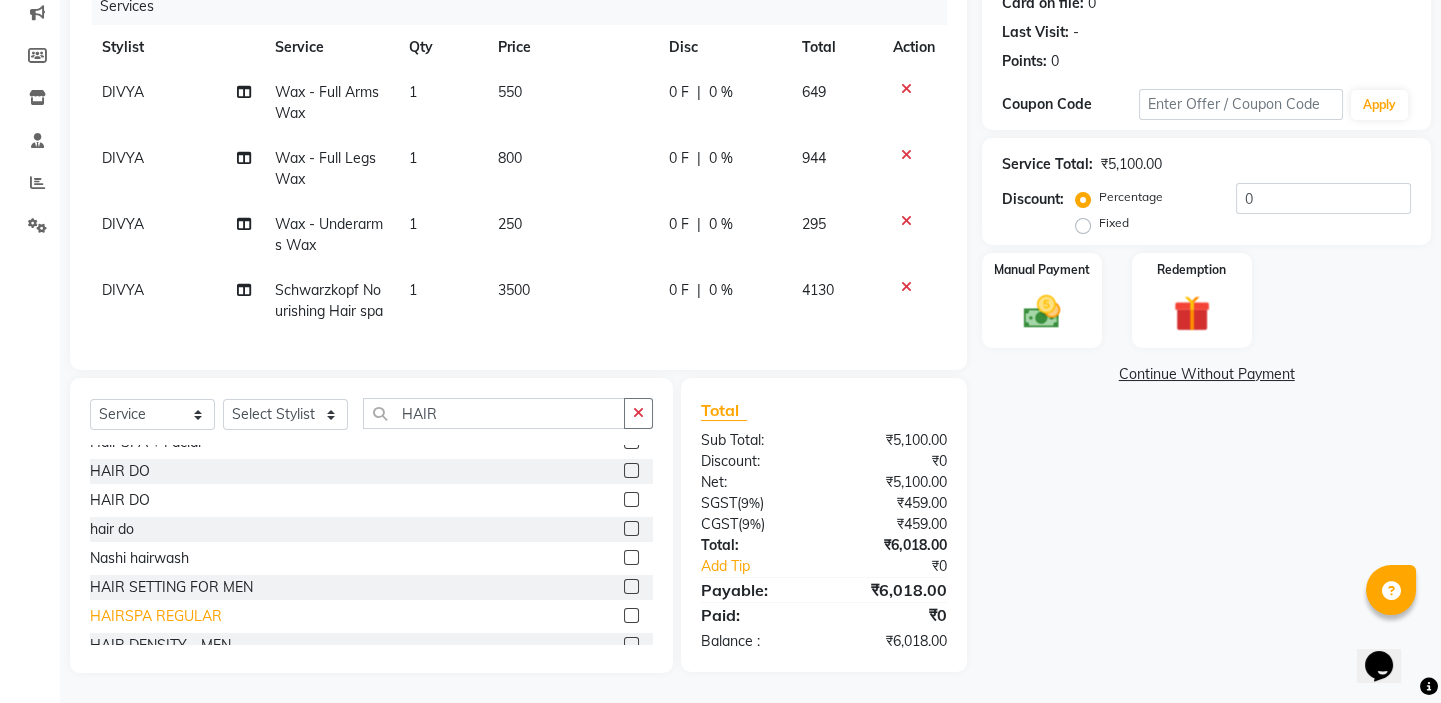click on "HAIRSPA REGULAR" 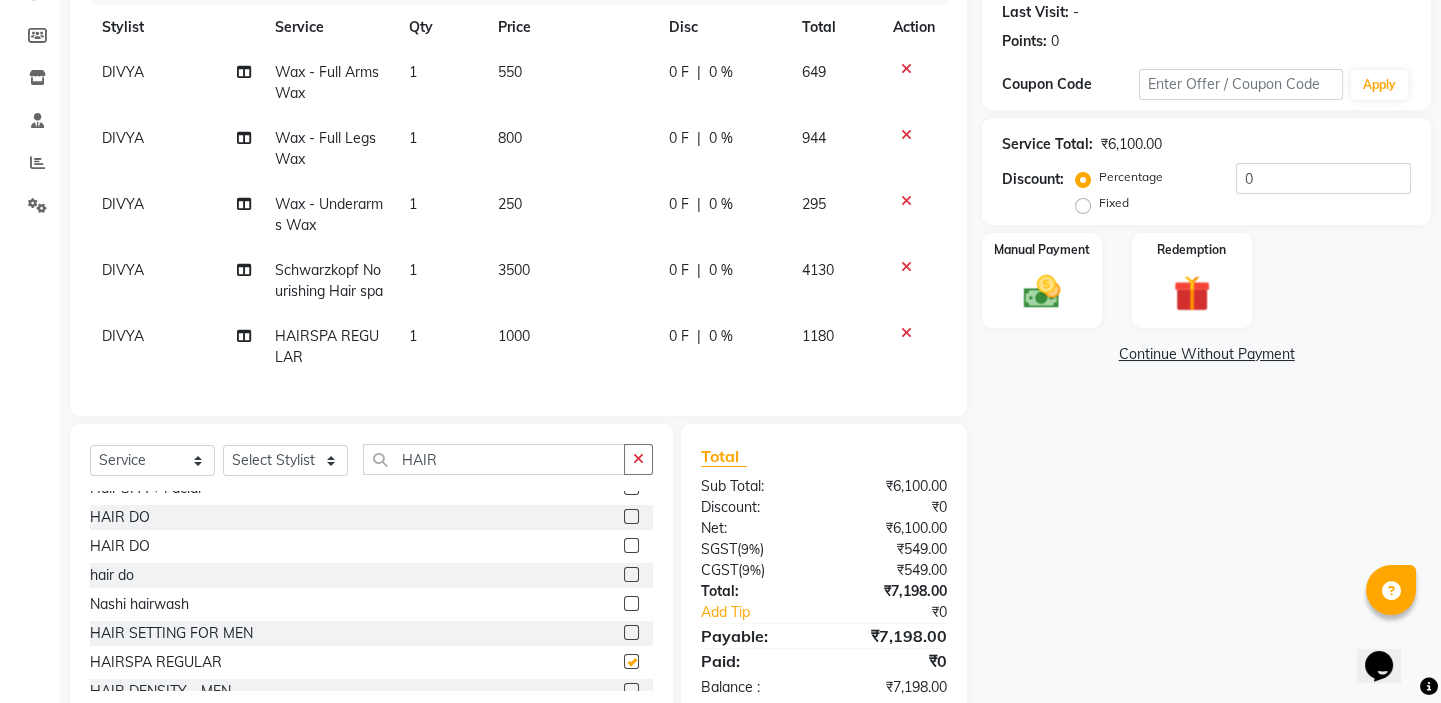checkbox on "false" 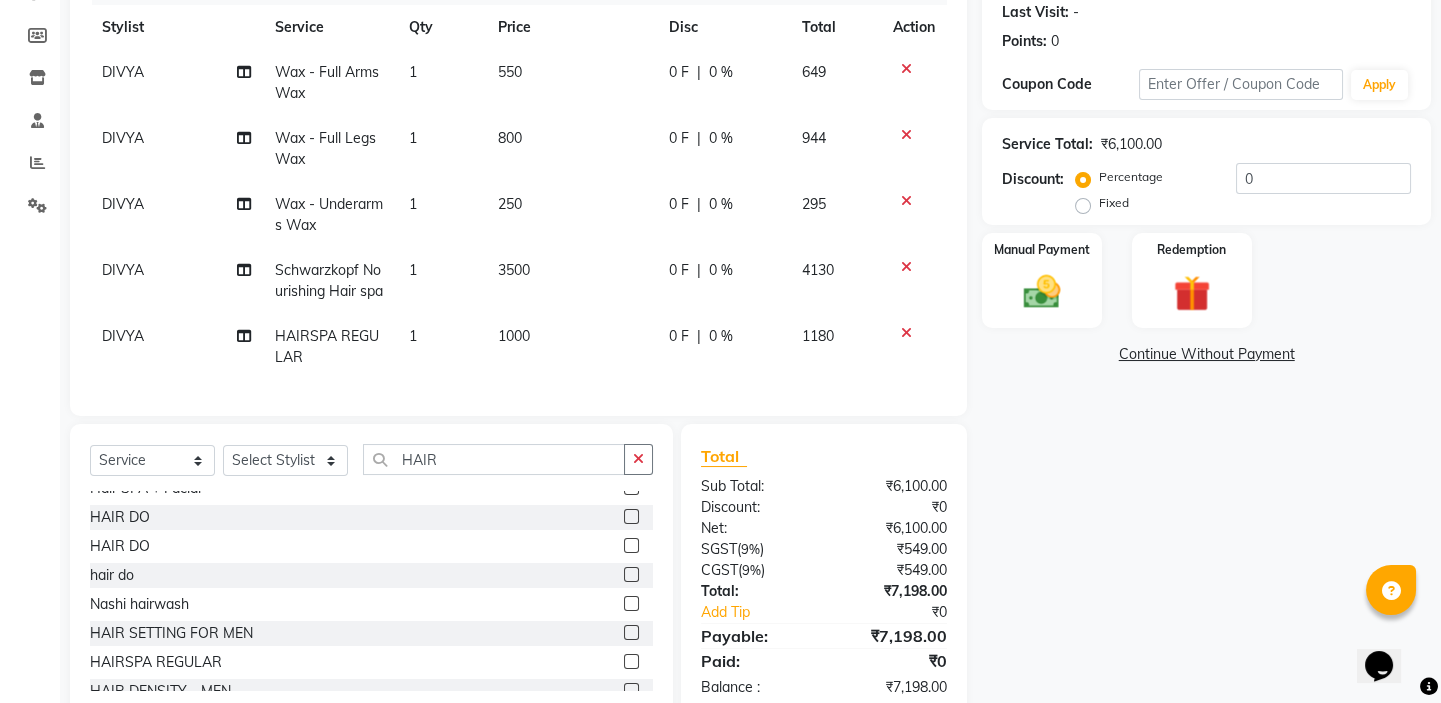 click 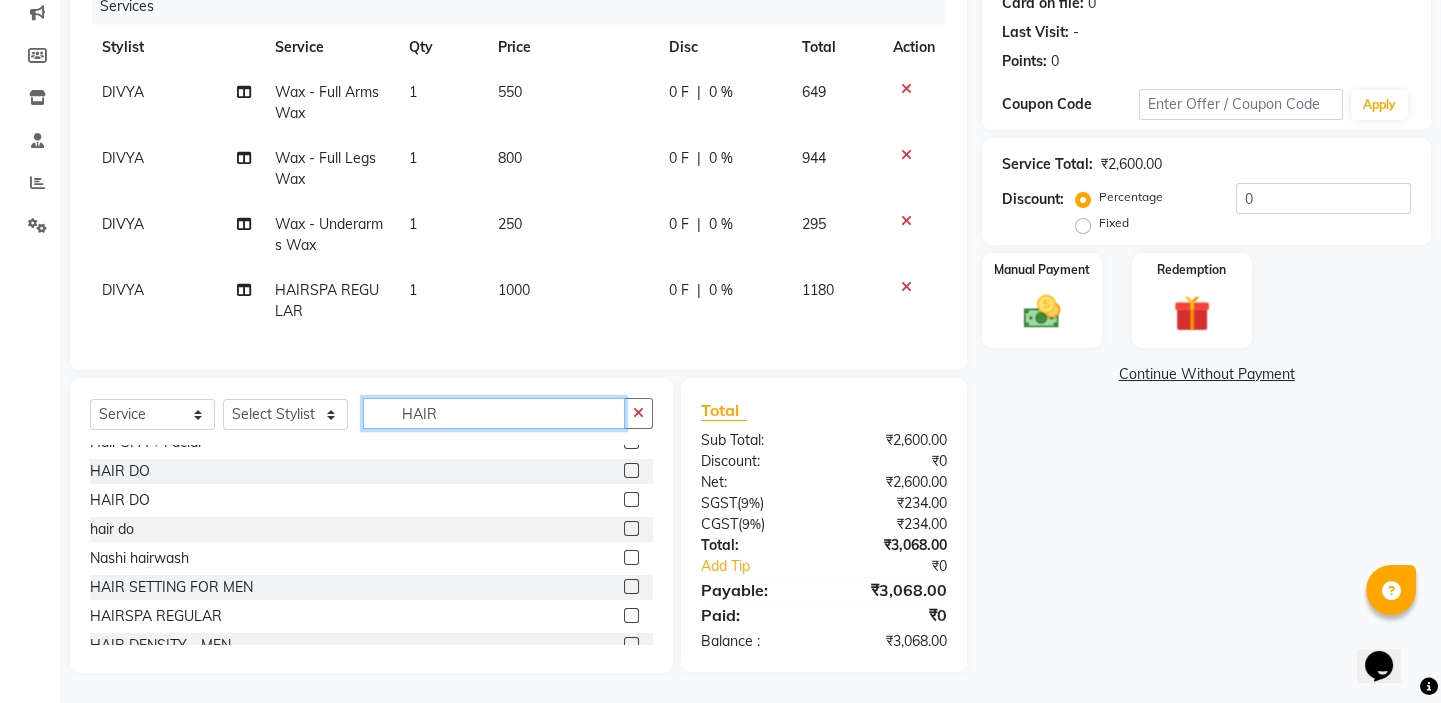 drag, startPoint x: 457, startPoint y: 411, endPoint x: 378, endPoint y: 388, distance: 82.28001 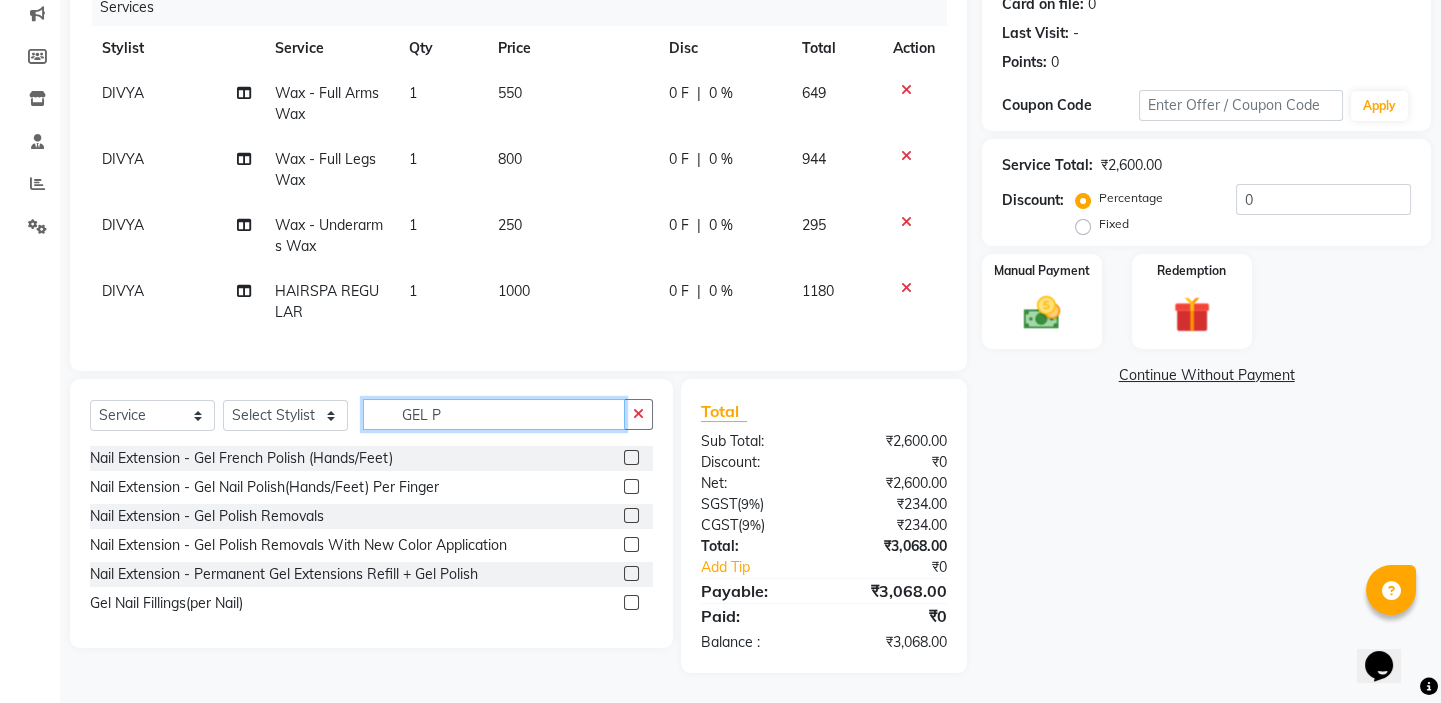 scroll, scrollTop: 0, scrollLeft: 0, axis: both 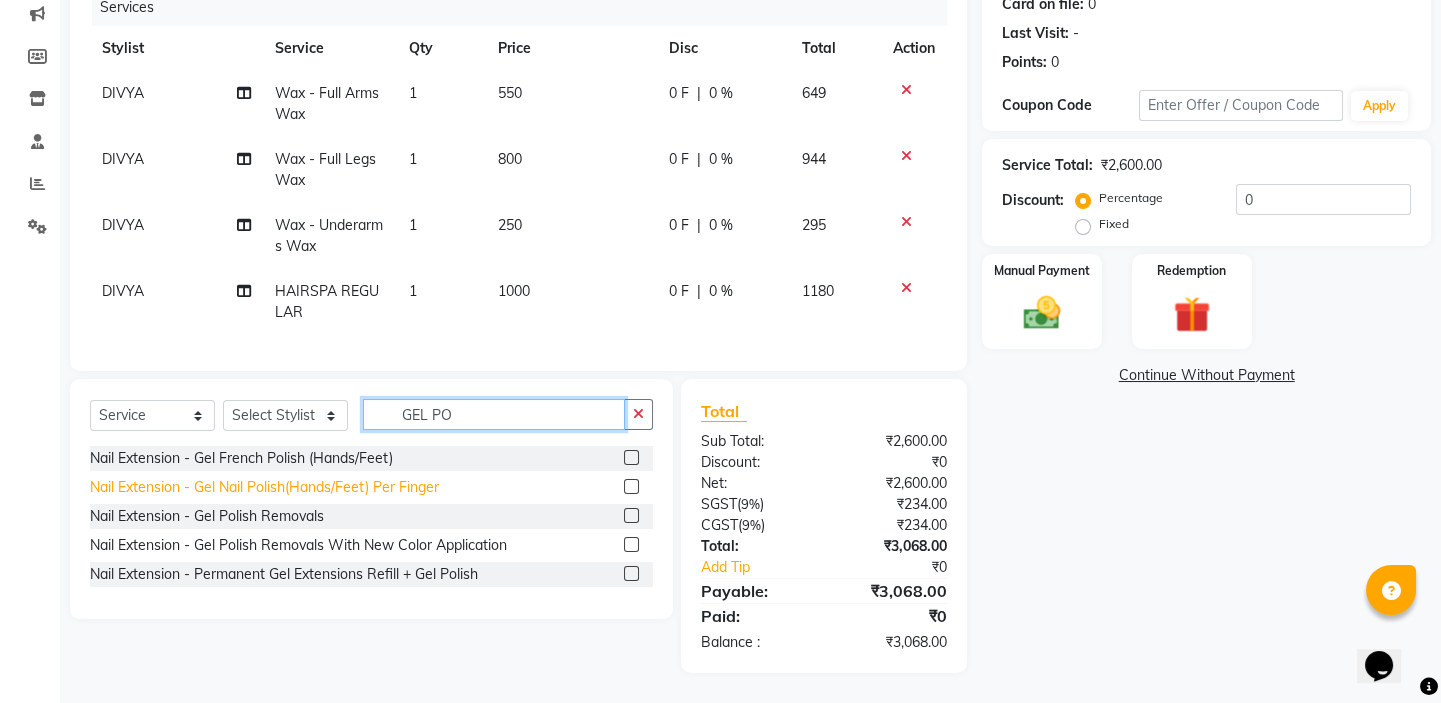 type on "GEL PO" 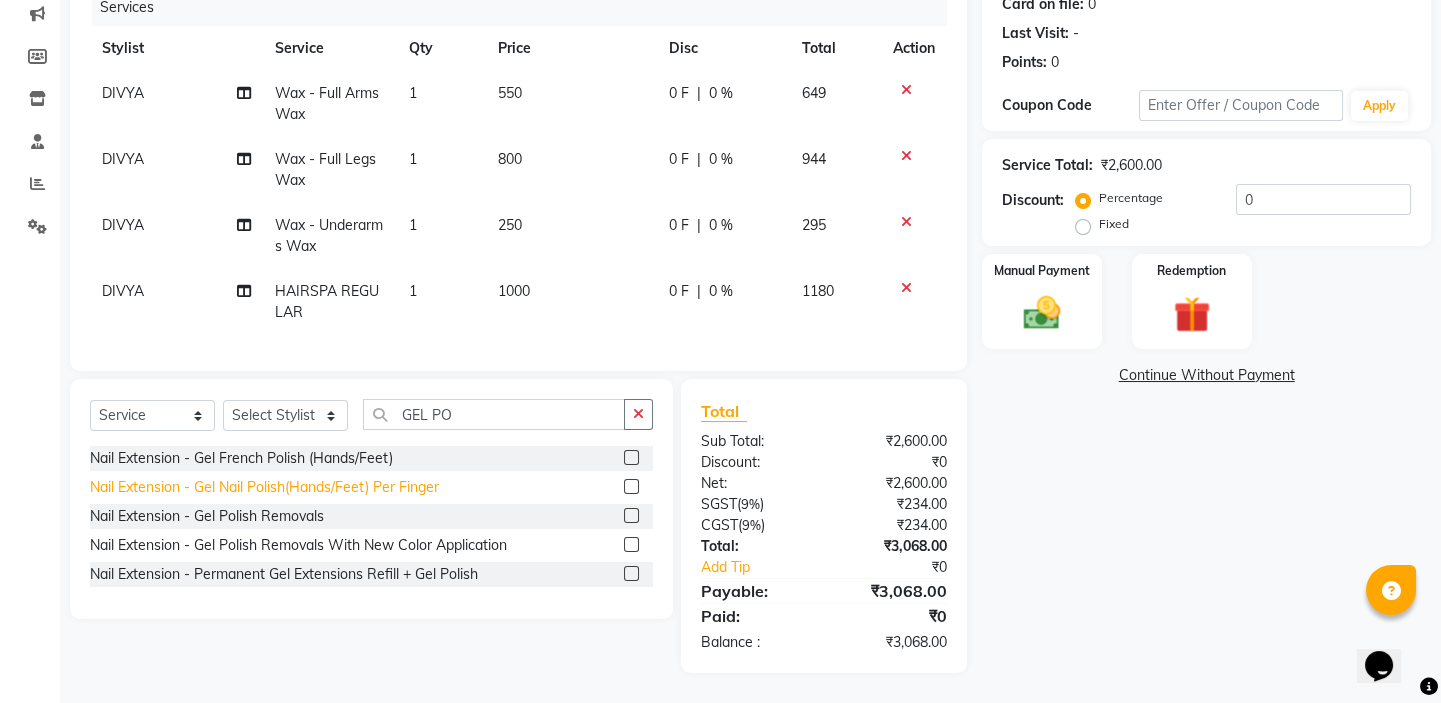 click on "Nail Extension - Gel Nail Polish(Hands/Feet) Per Finger" 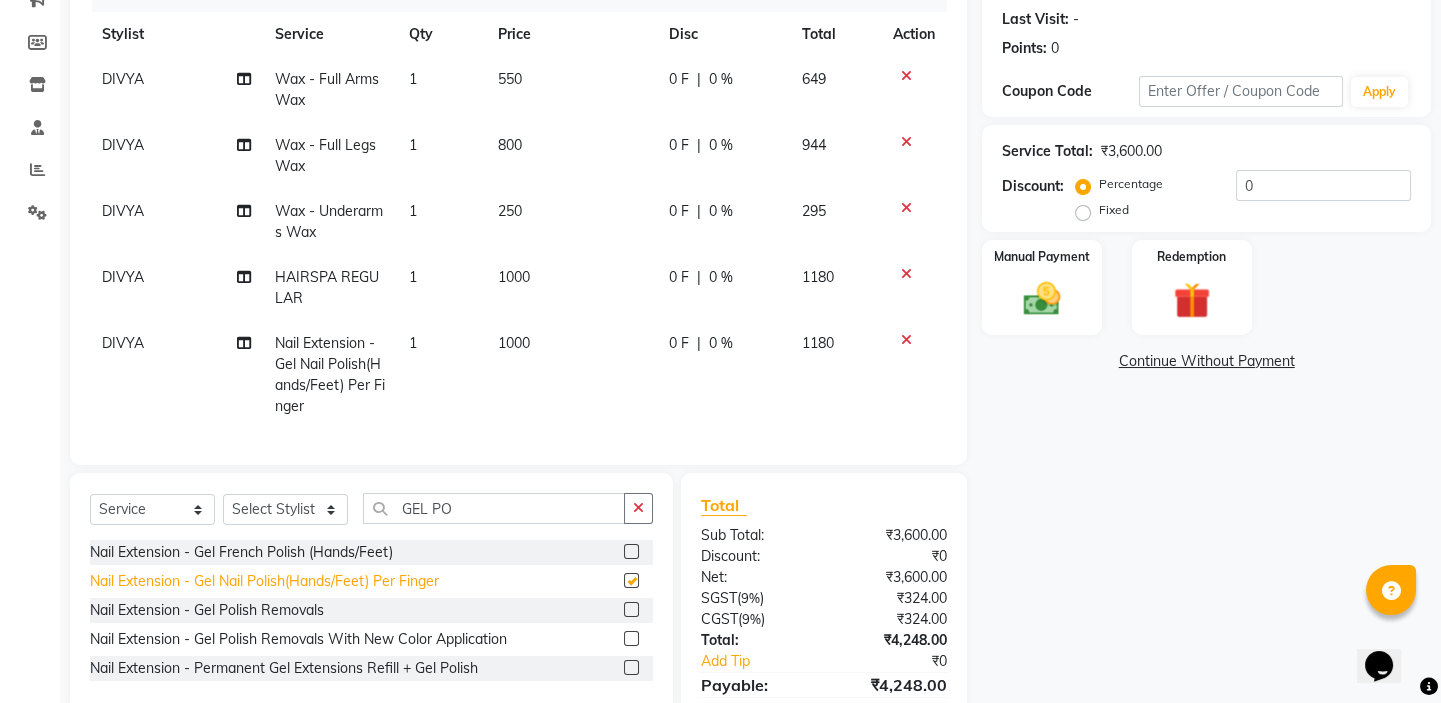 checkbox on "false" 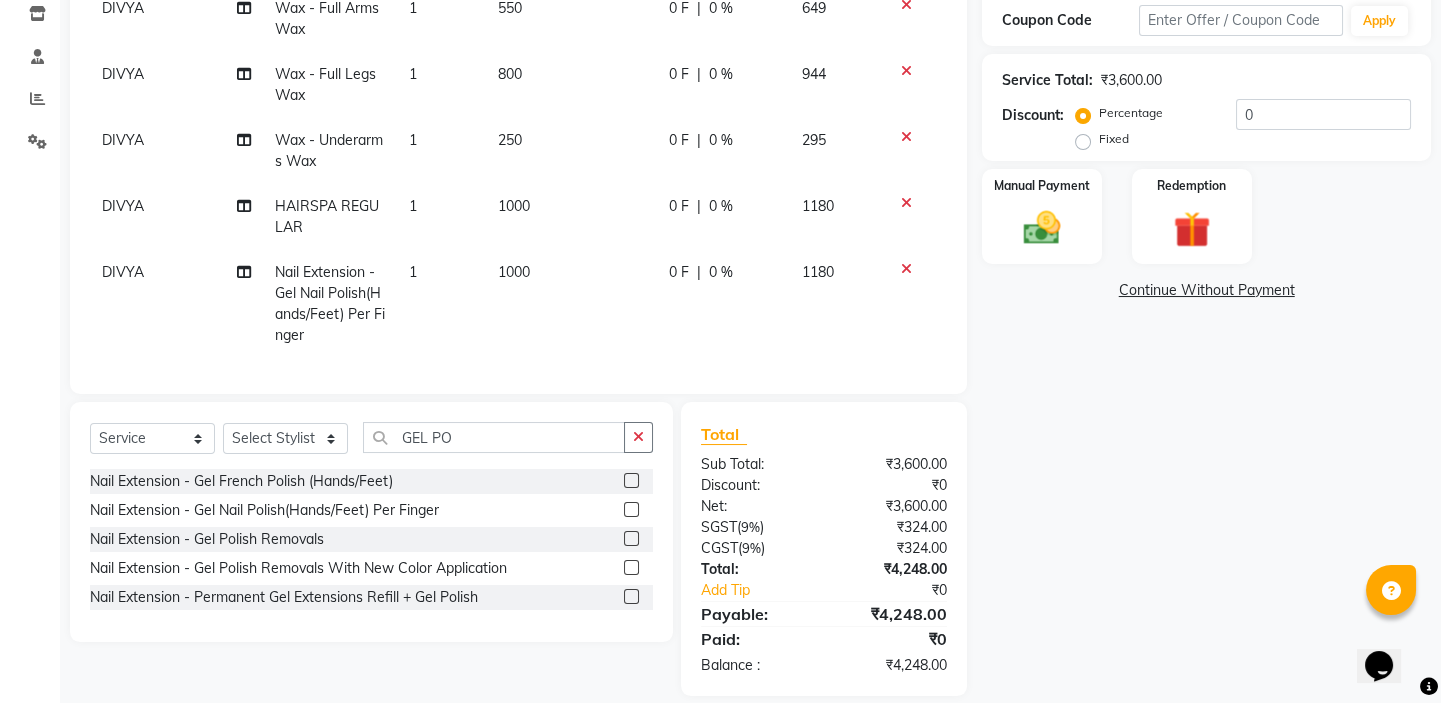 scroll, scrollTop: 381, scrollLeft: 0, axis: vertical 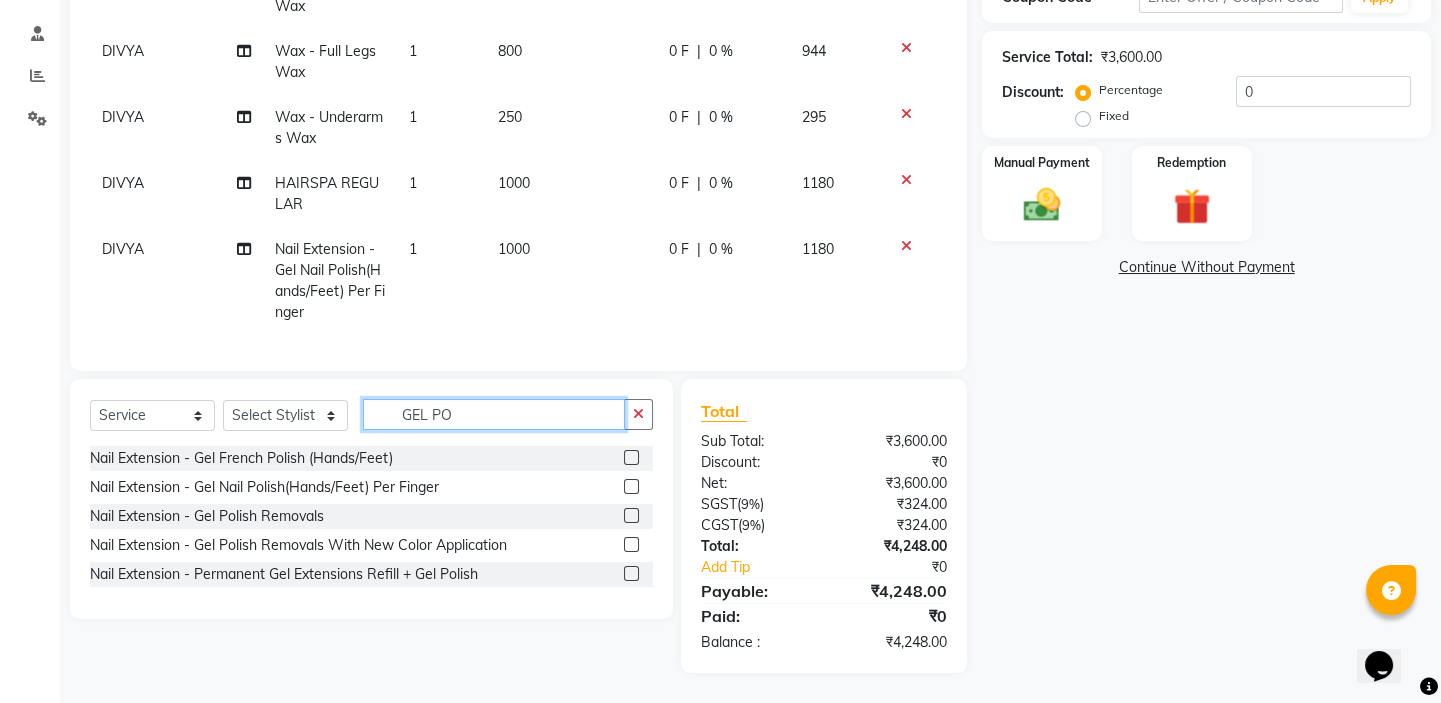 drag, startPoint x: 487, startPoint y: 416, endPoint x: 324, endPoint y: 388, distance: 165.38742 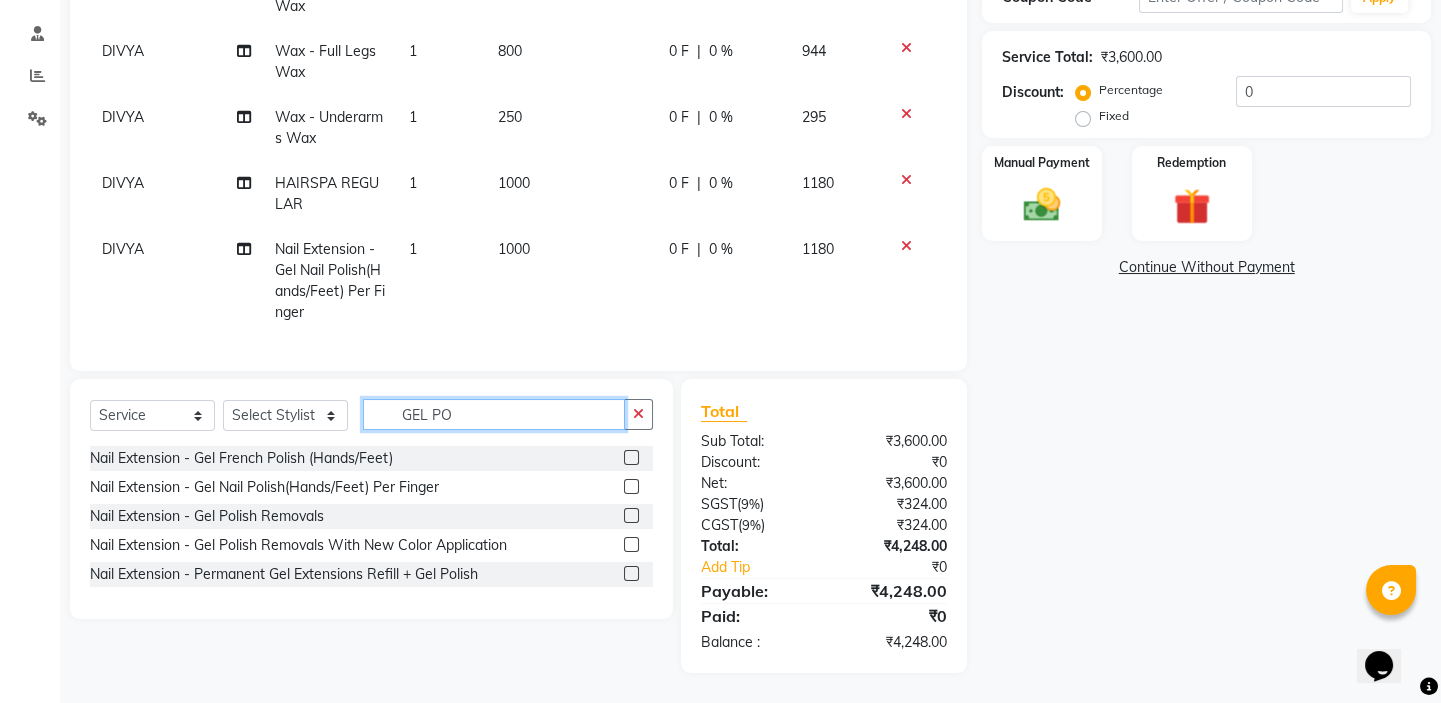 click on "Select Service Product Membership Package Voucher Prepaid Gift Card Select Stylist [FIRST] [FIRST] [FIRST] Front Desk [FIRST] [FIRST] [FIRST] [FIRST] [LAST] [LAST] GEL PO Nail Extension - Gel French Polish (Hands/Feet) Nail Extension - Gel Nail Polish(Hands/Feet) Per Finger Nail Extension - Gel Polish Removals Nail Extension - Gel Polish Removals With New Color Application Nail Extension - Permanent Gel Extensions Refill + Gel Polish" 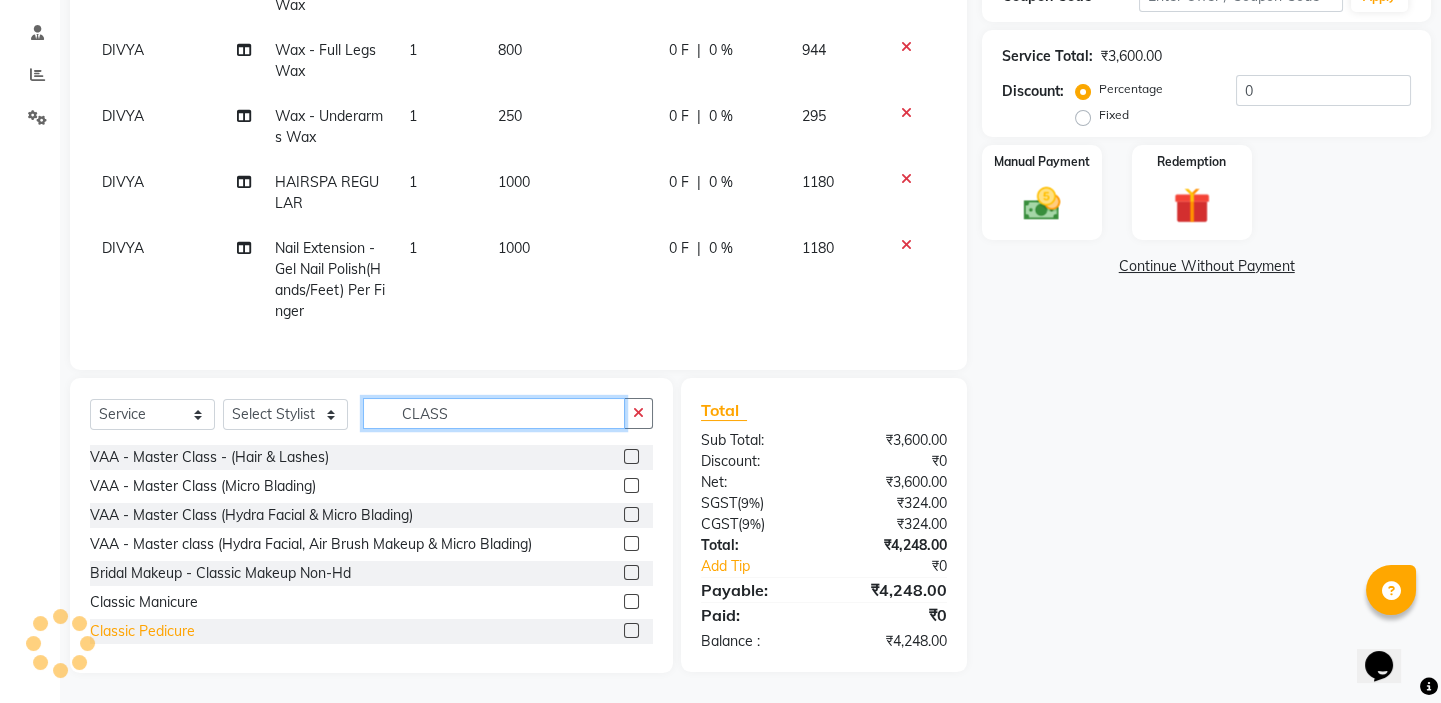 type on "CLASS" 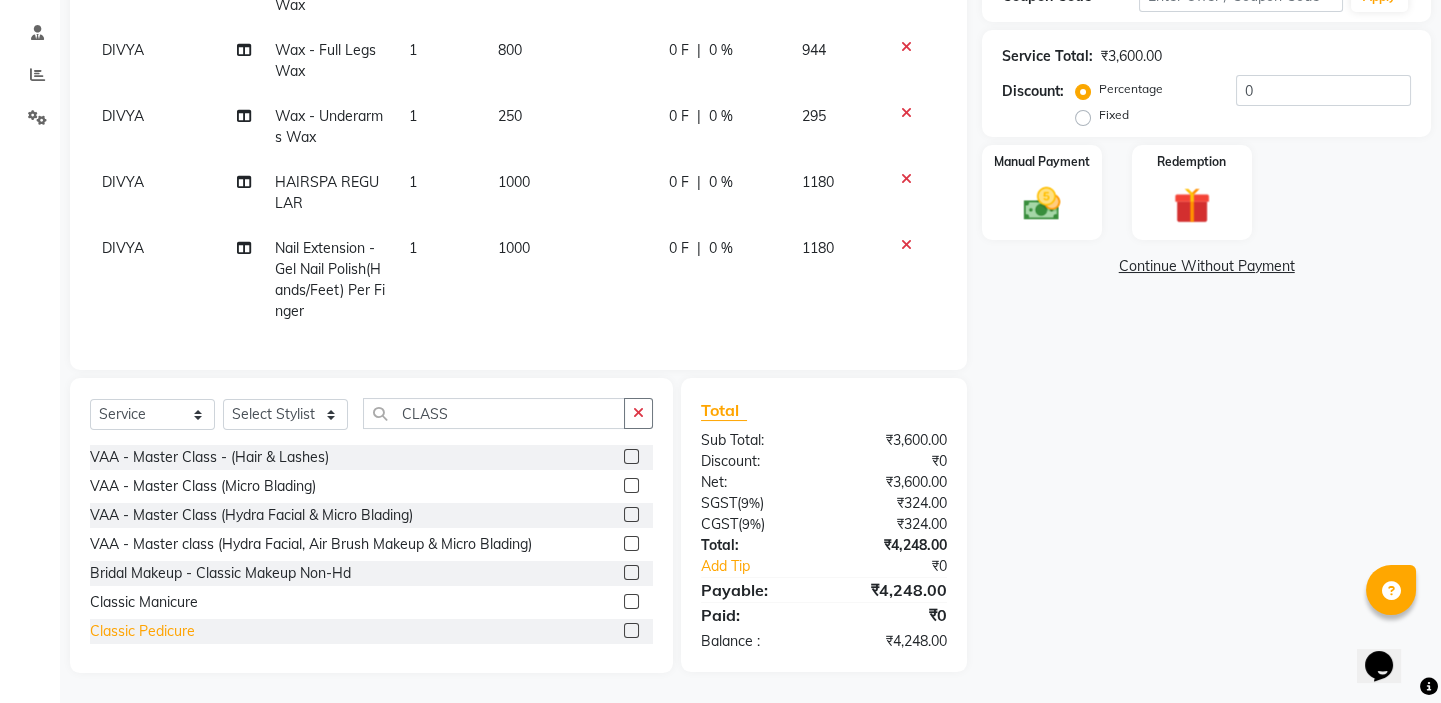 click on "Classic Pedicure" 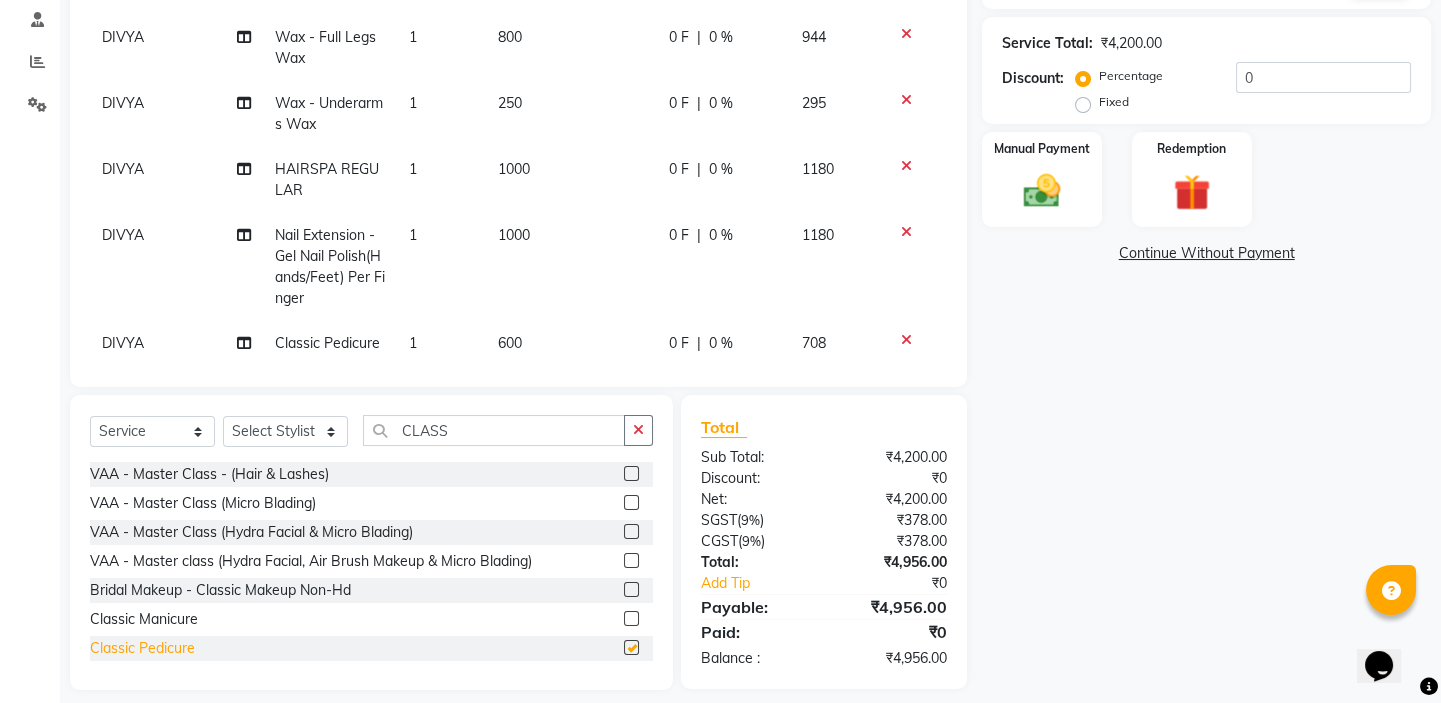 checkbox on "false" 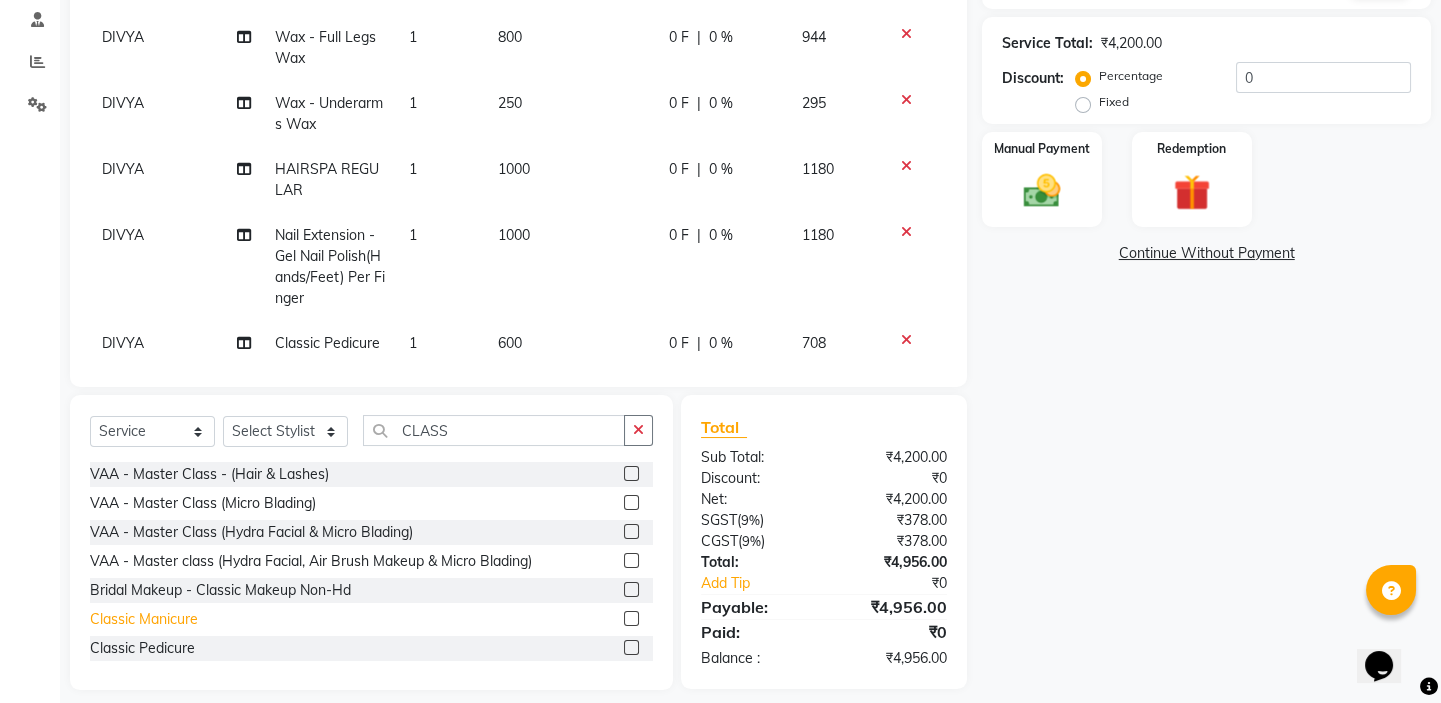 click on "Classic Manicure" 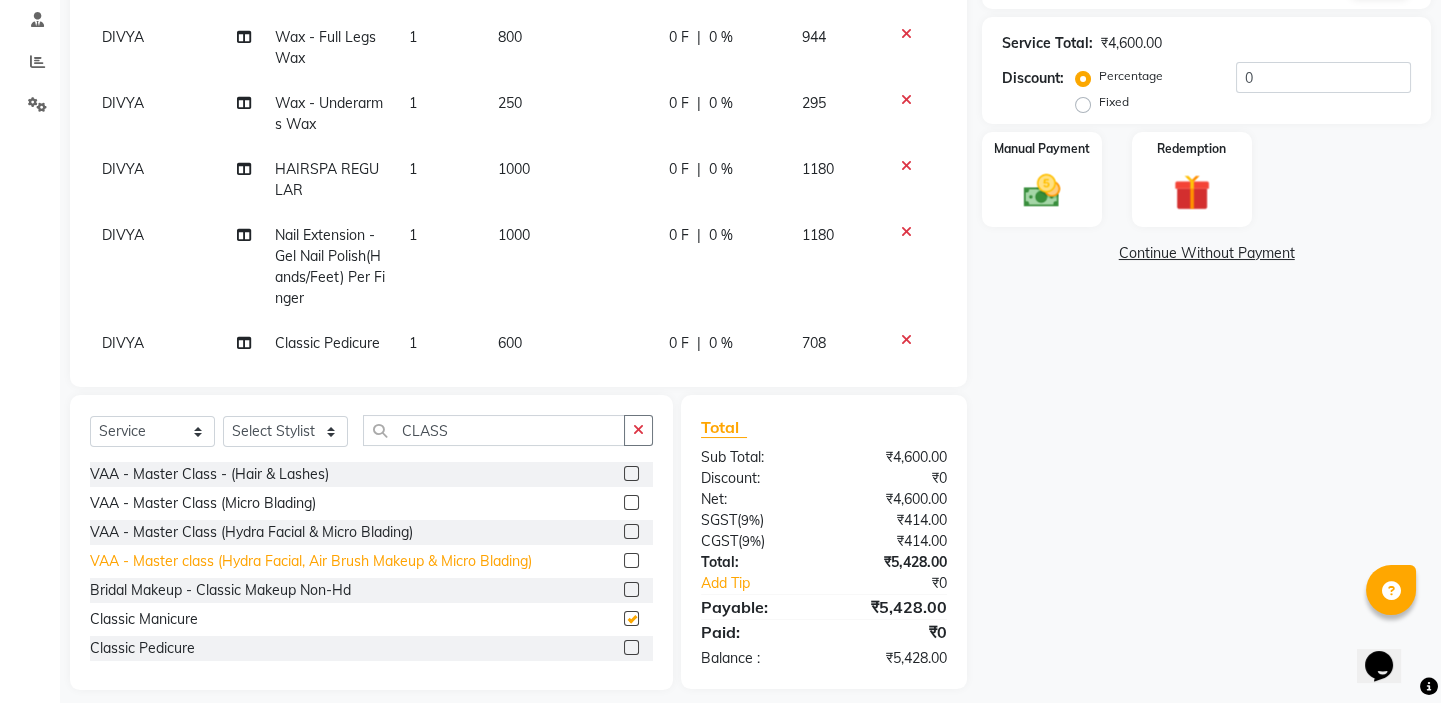 checkbox on "false" 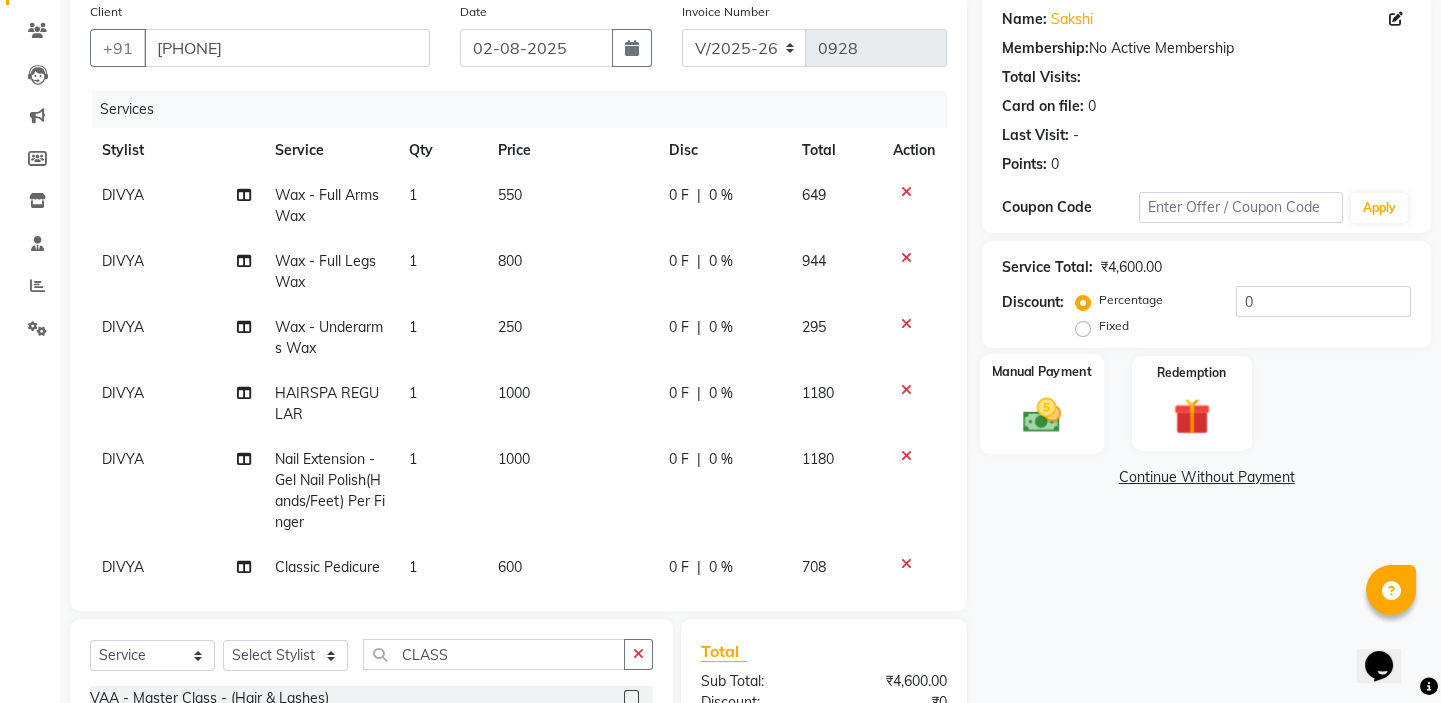 scroll, scrollTop: 200, scrollLeft: 0, axis: vertical 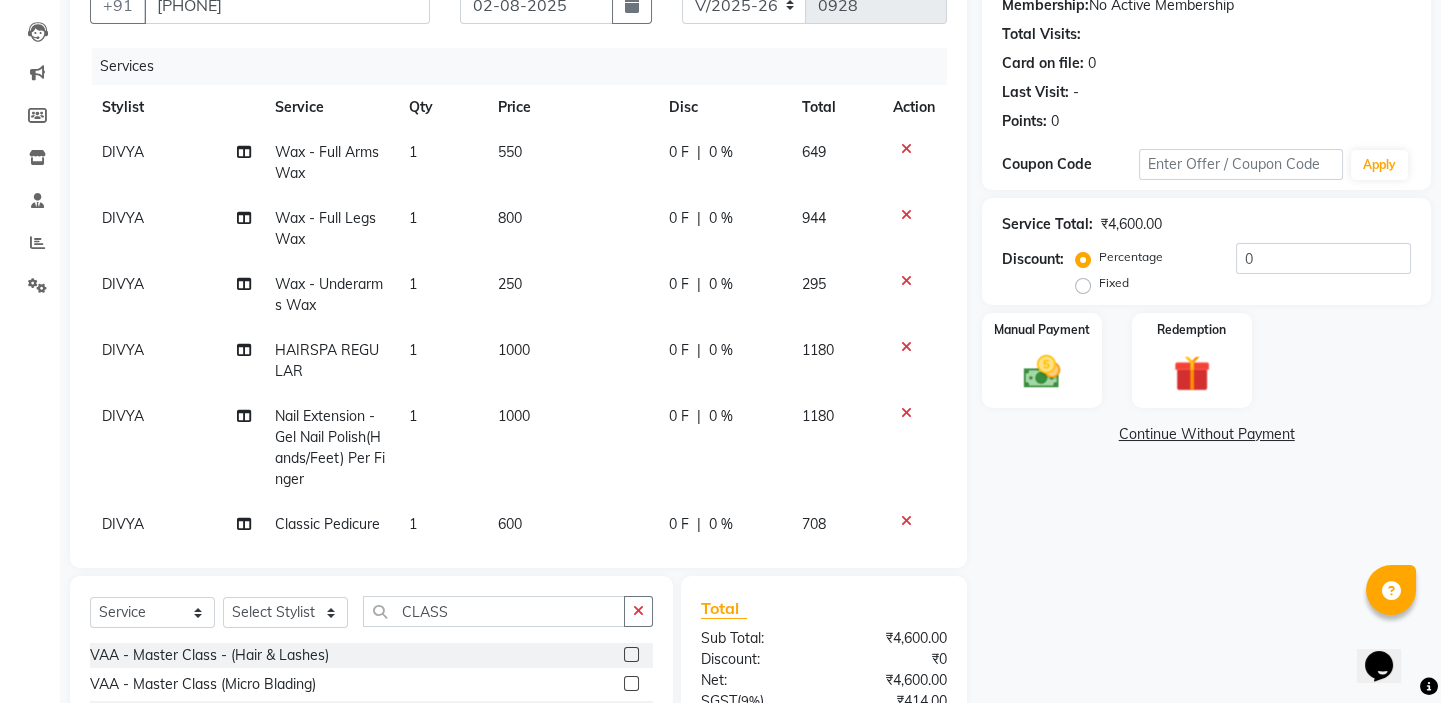 click on "550" 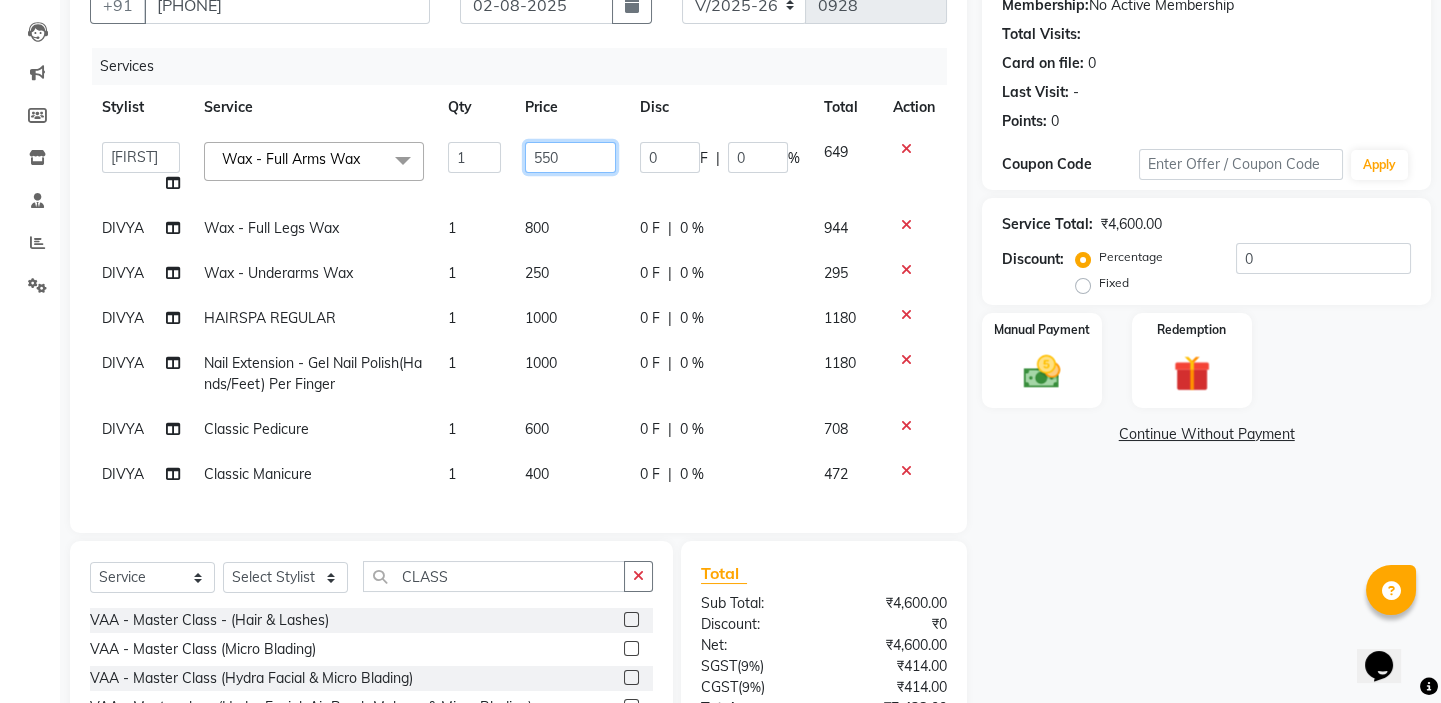 drag, startPoint x: 566, startPoint y: 158, endPoint x: 486, endPoint y: 147, distance: 80.75271 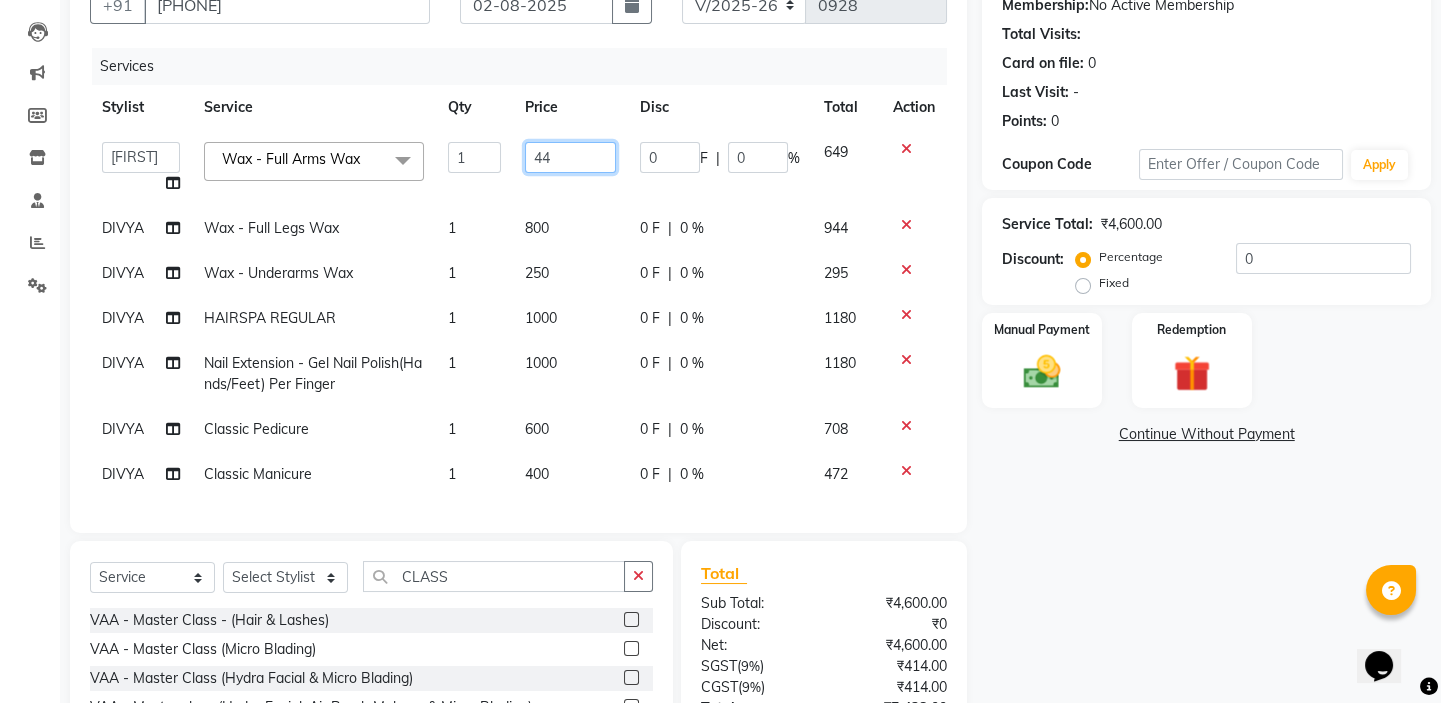 type on "440" 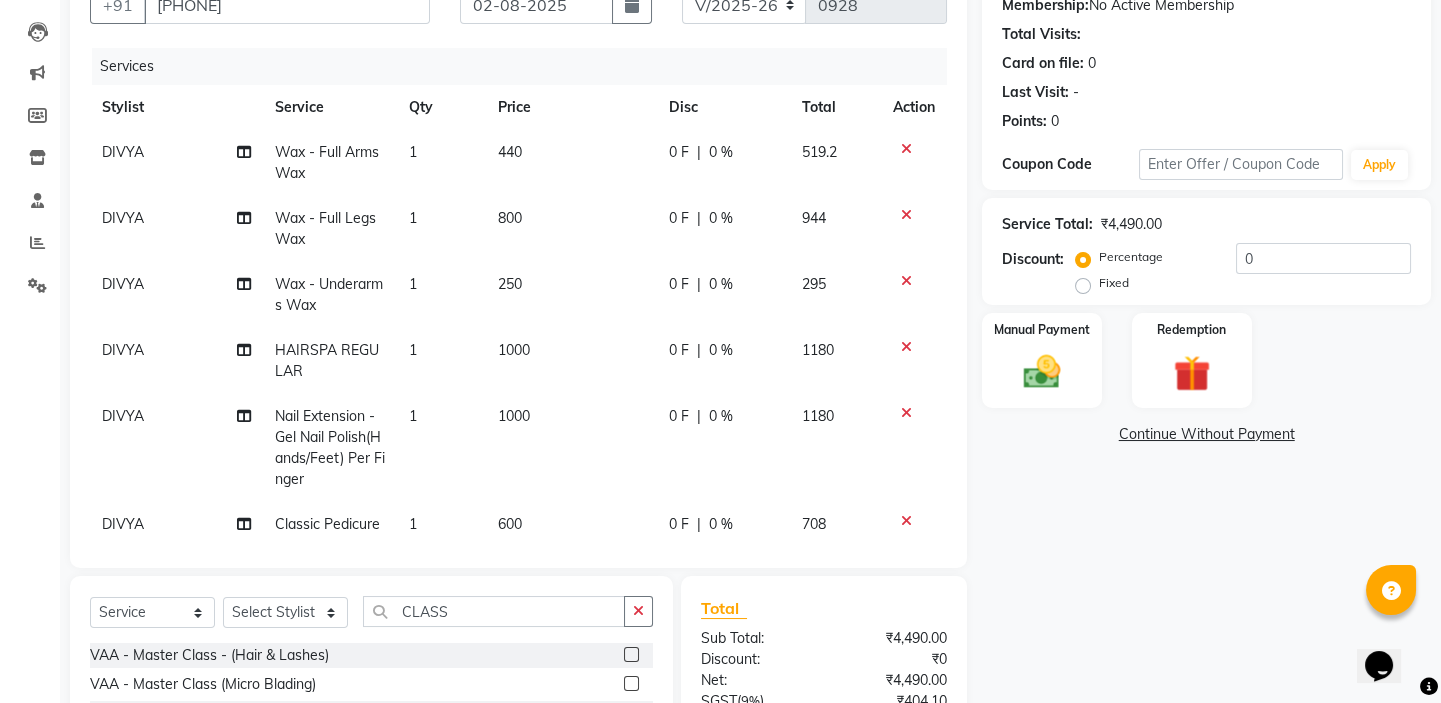 click on "800" 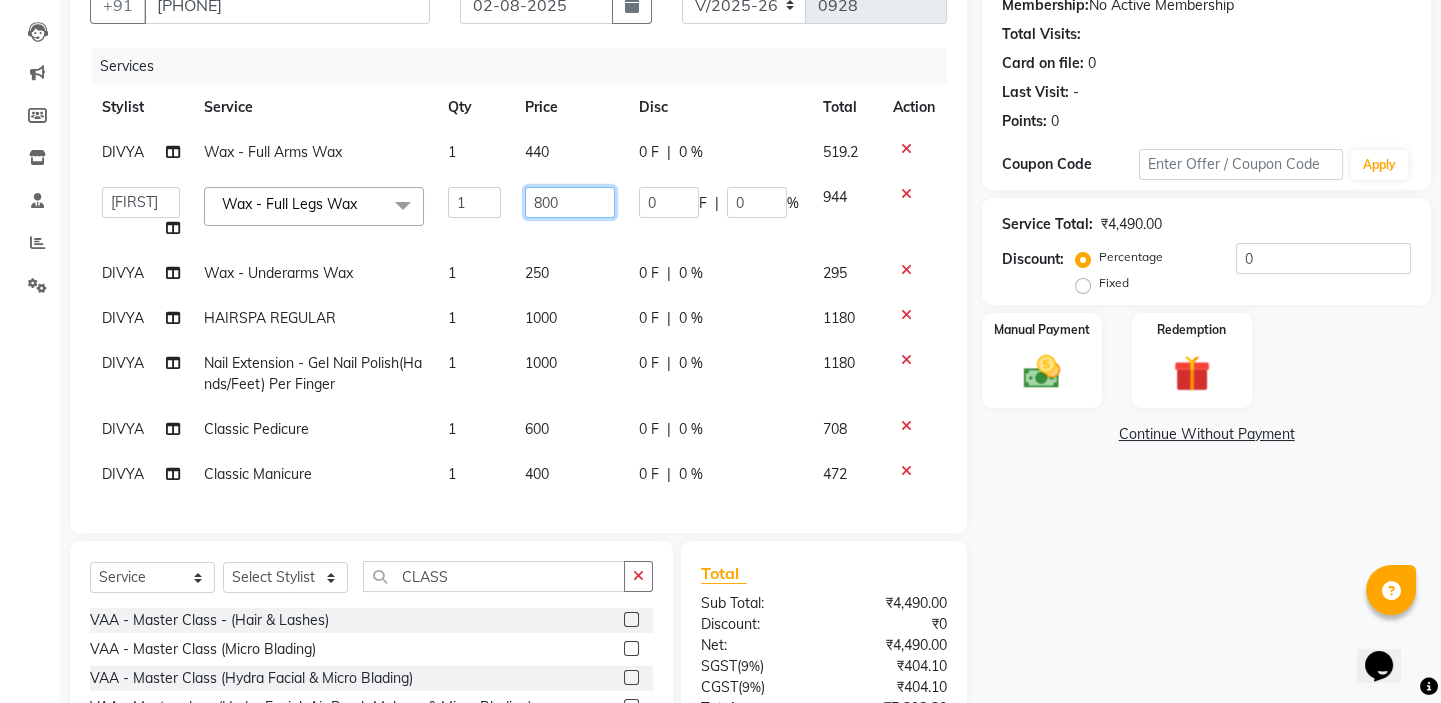 drag, startPoint x: 575, startPoint y: 193, endPoint x: 473, endPoint y: 181, distance: 102.70345 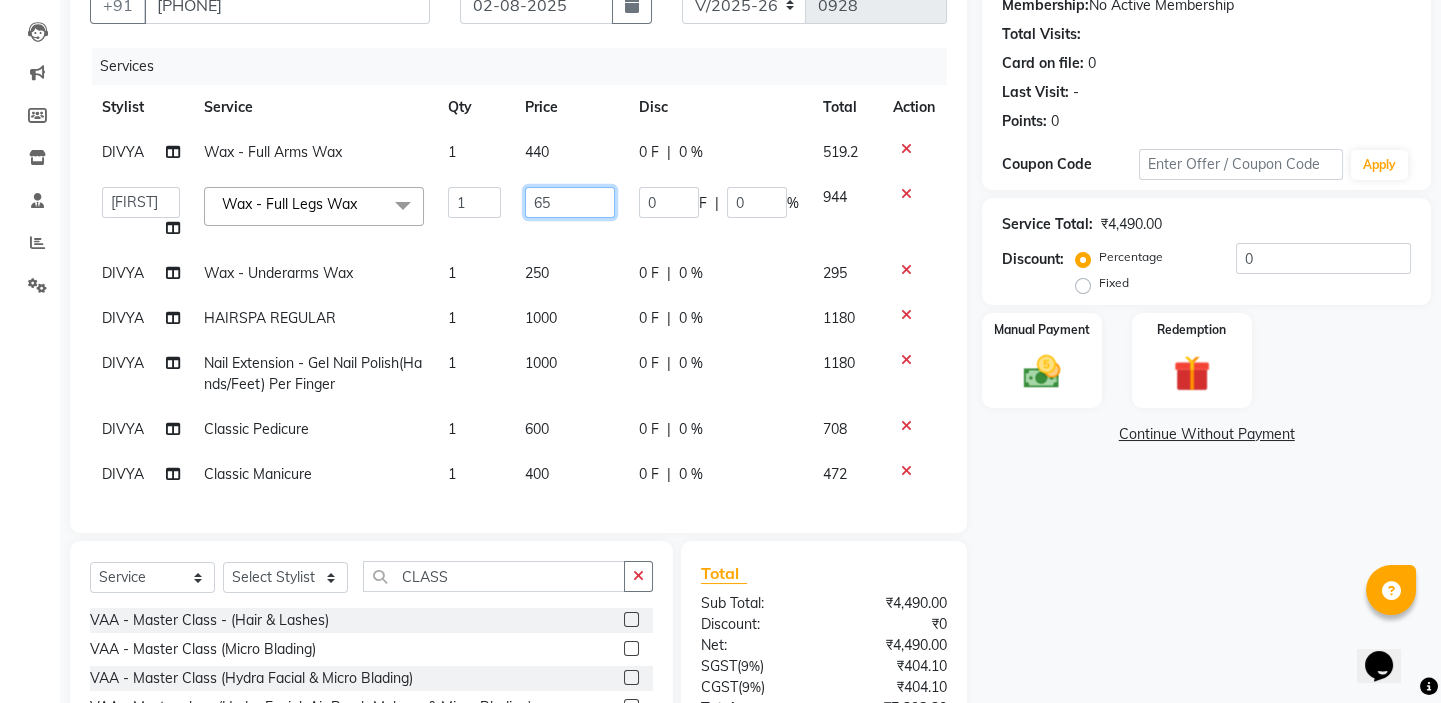 type on "650" 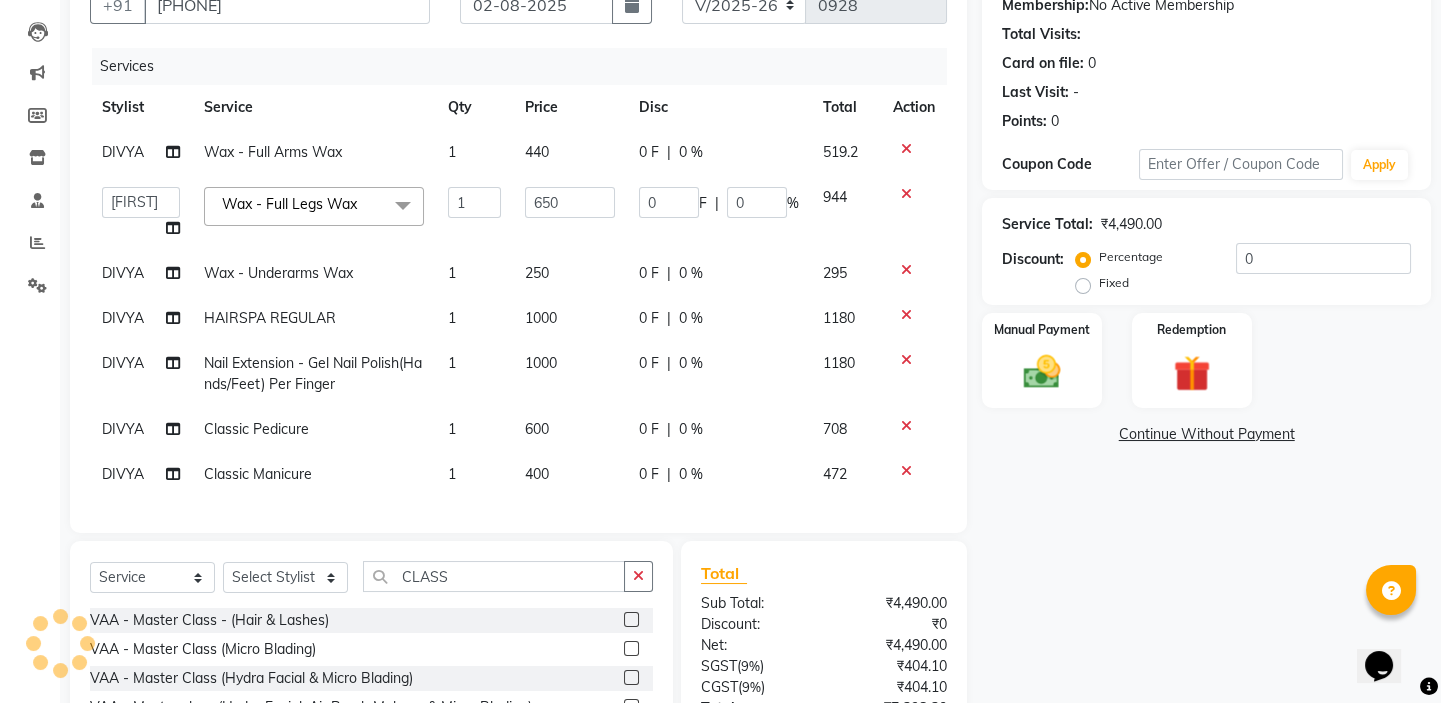 click on "250" 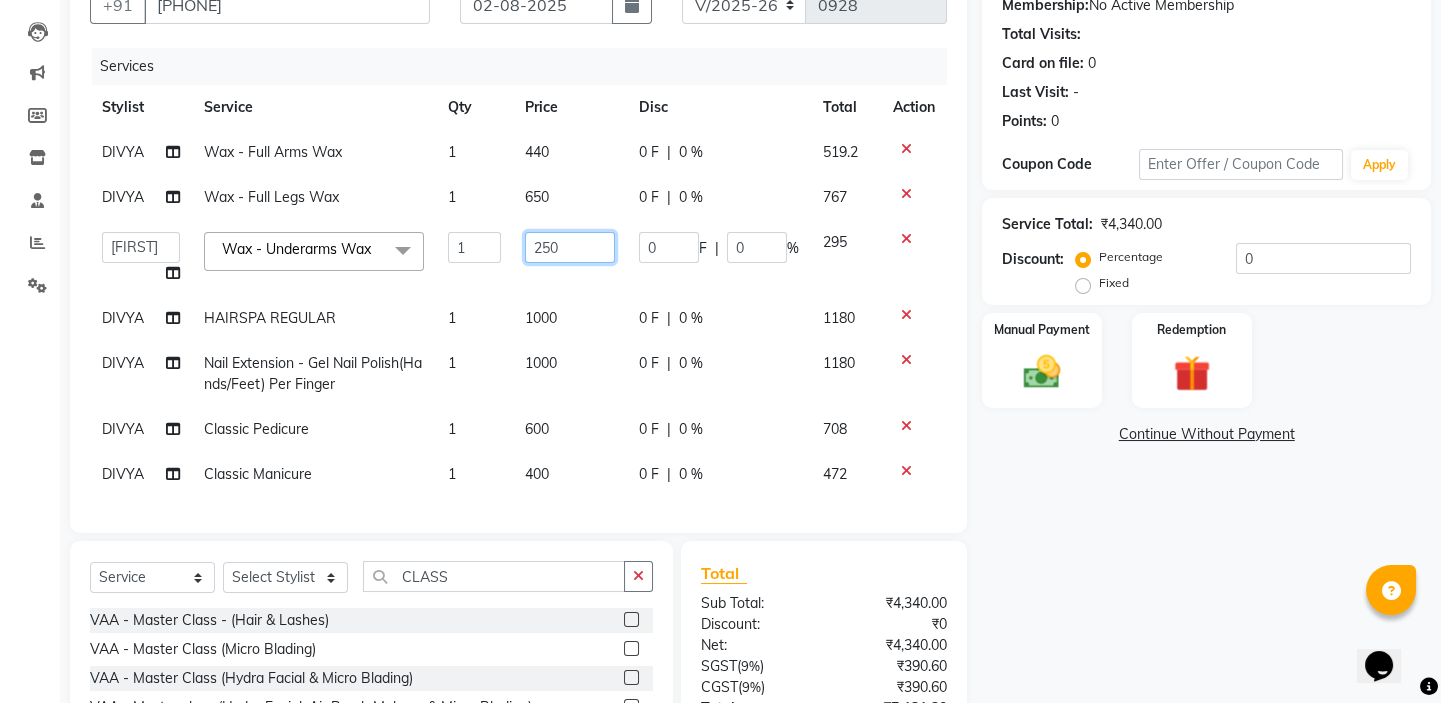 drag, startPoint x: 571, startPoint y: 246, endPoint x: 498, endPoint y: 219, distance: 77.83315 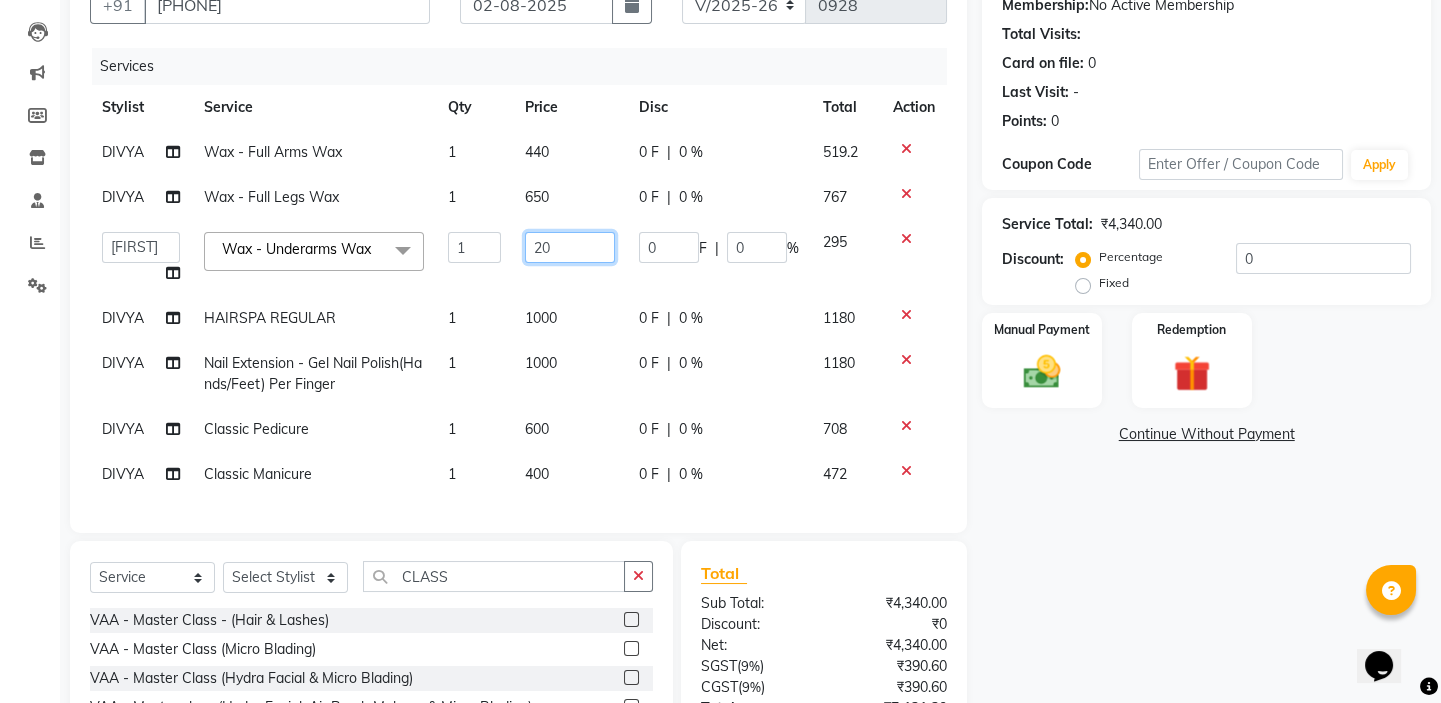 type on "200" 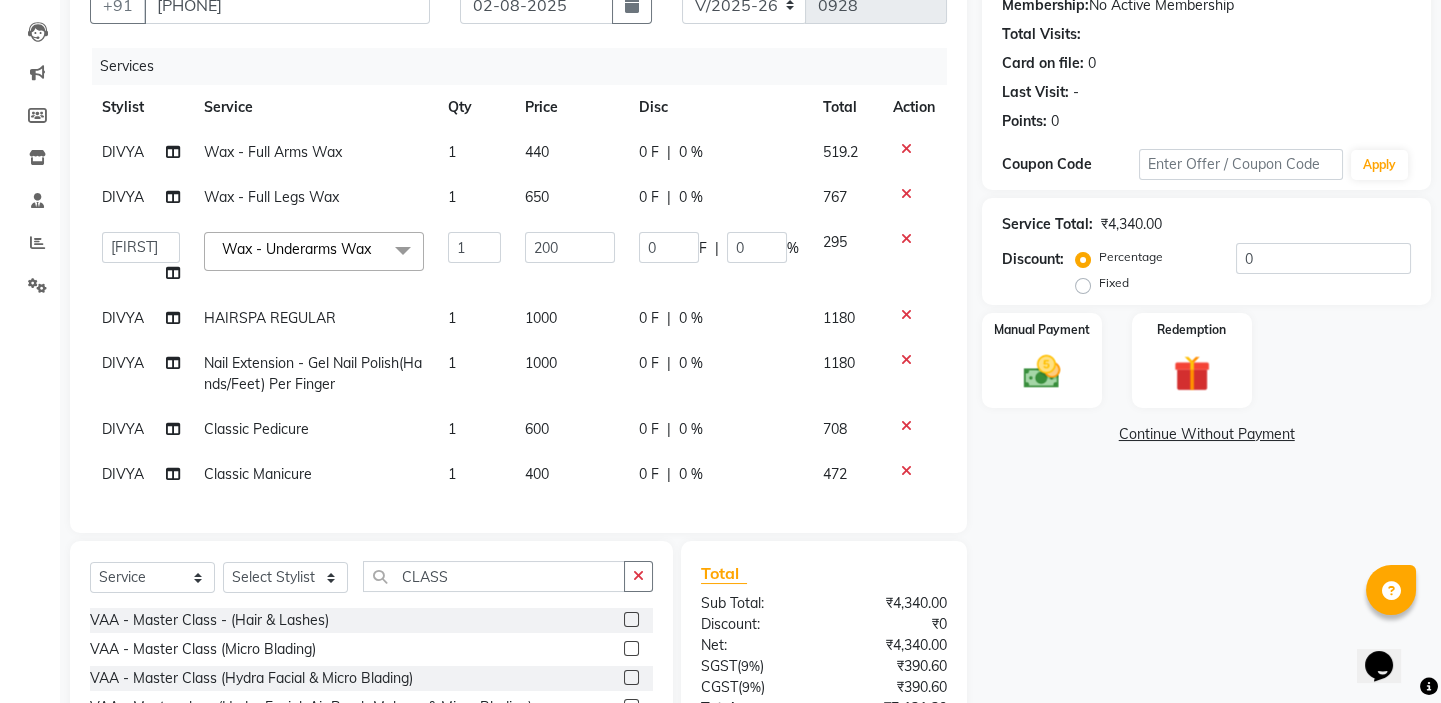 click on "Name: [FIRST] Membership: No Active Membership Total Visits: Card on file: 0 Last Visit: - Points: 0 Coupon Code Apply Service Total: ₹[PRICE] Discount: Percentage Fixed 0 Manual Payment Redemption Continue Without Payment" 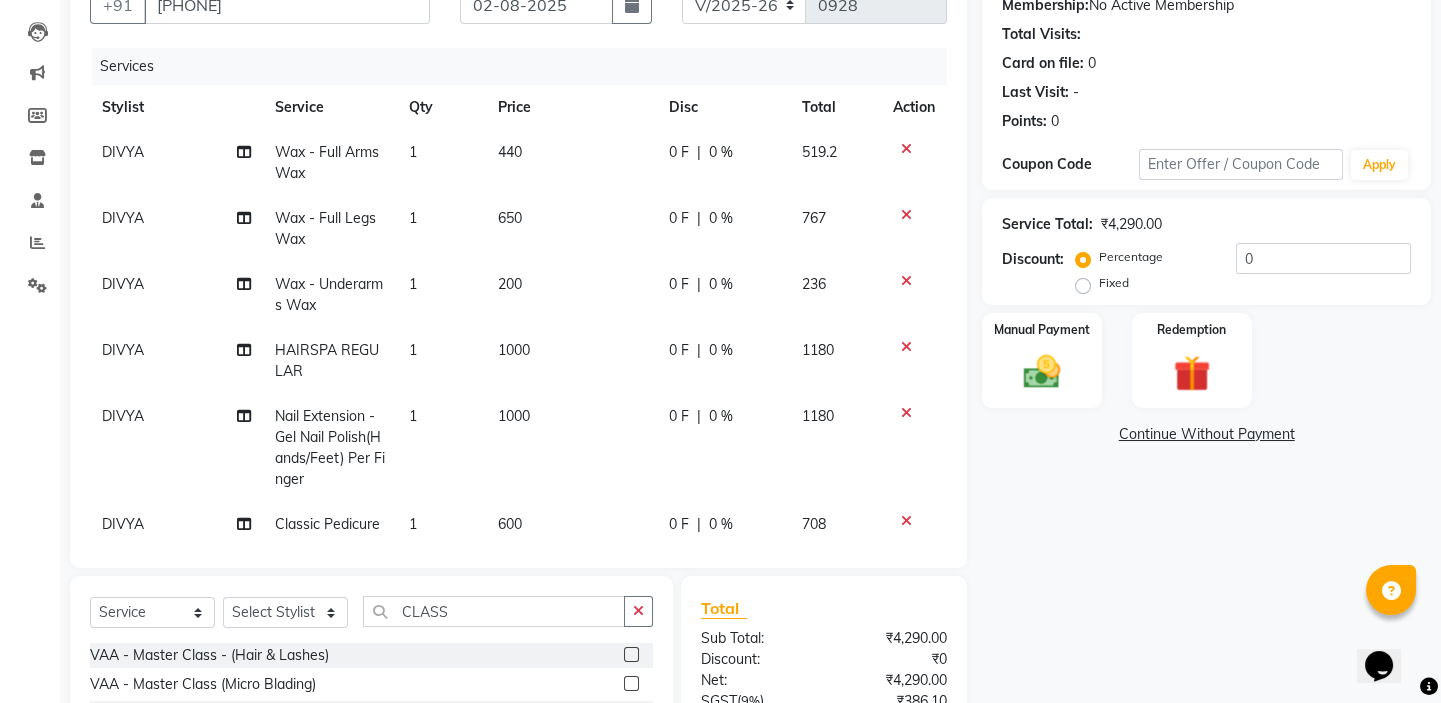 scroll, scrollTop: 94, scrollLeft: 0, axis: vertical 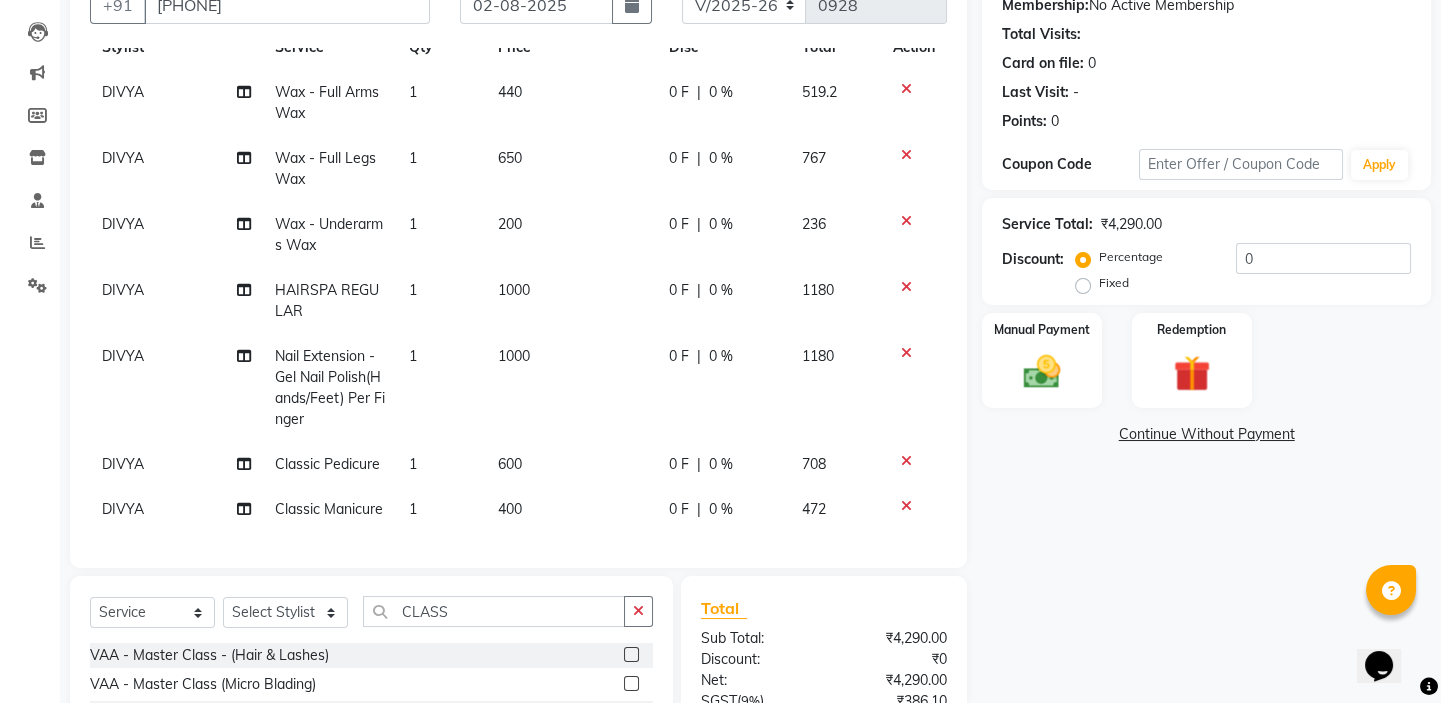 click on "DIVYA" 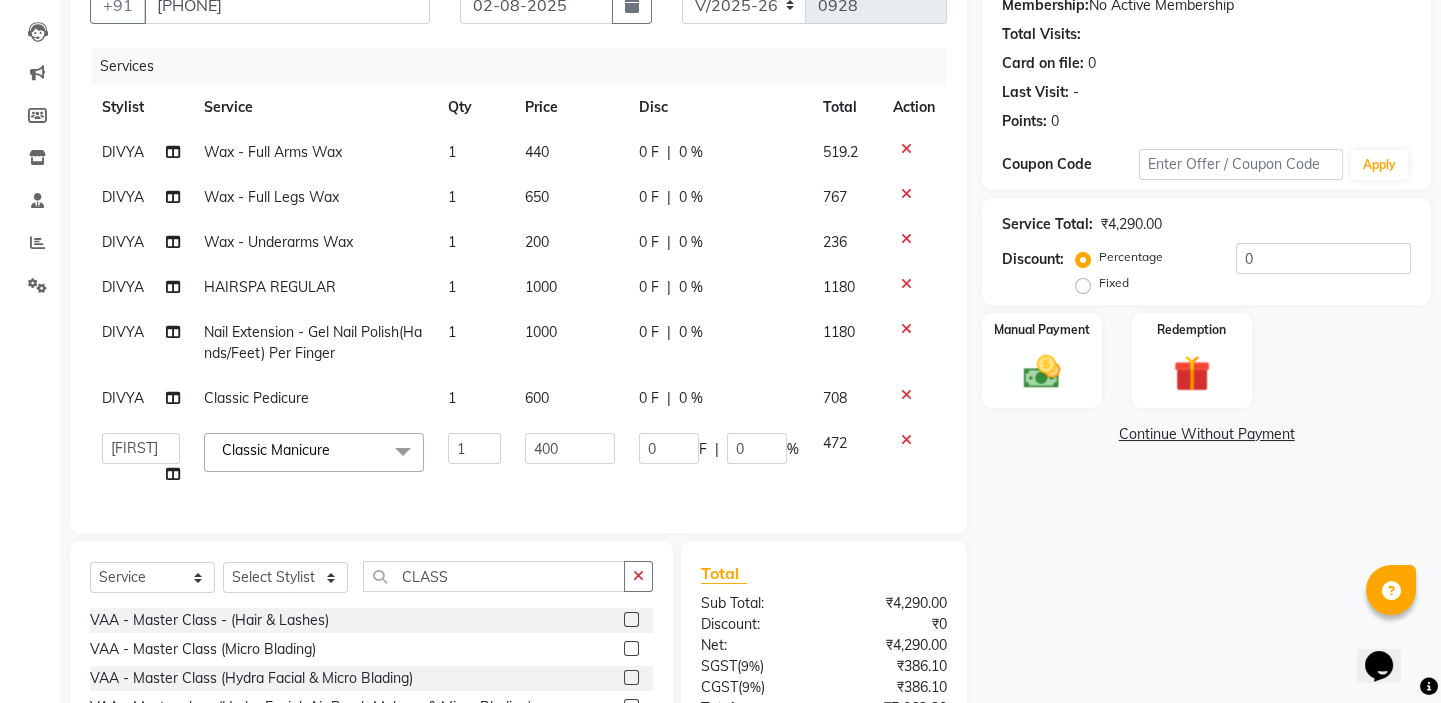 scroll, scrollTop: 0, scrollLeft: 0, axis: both 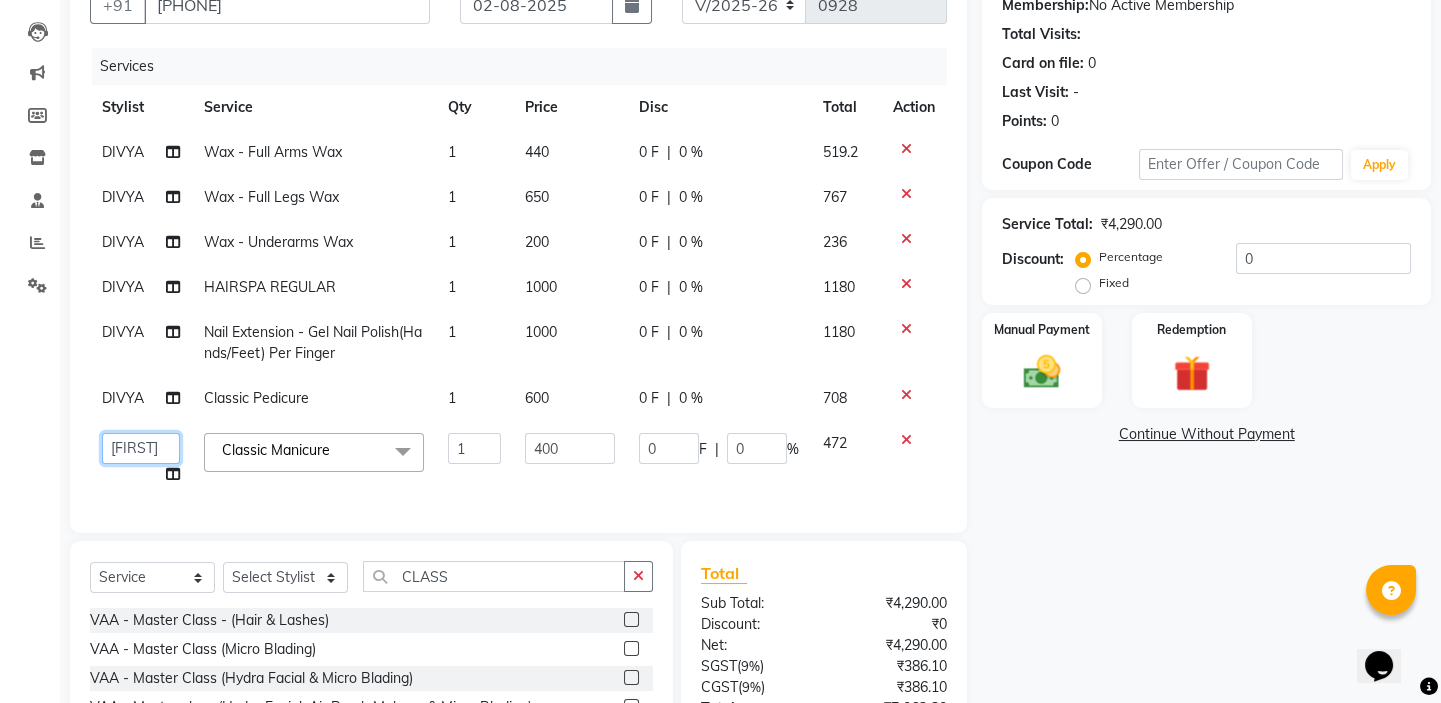 click on "[FIRST] [FIRST] [FIRST] Front Desk [FIRST] [FIRST] [FIRST] [FIRST] [LAST] [LAST]" 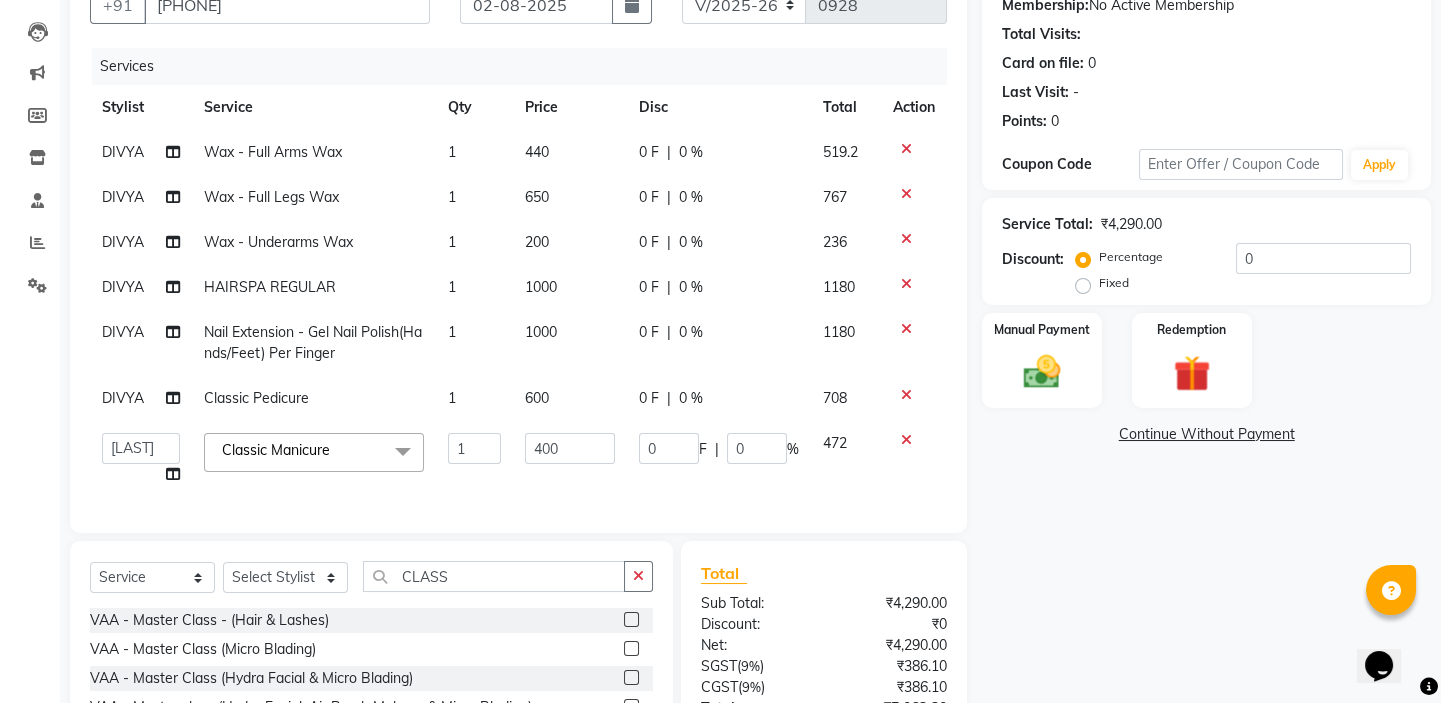 select on "59064" 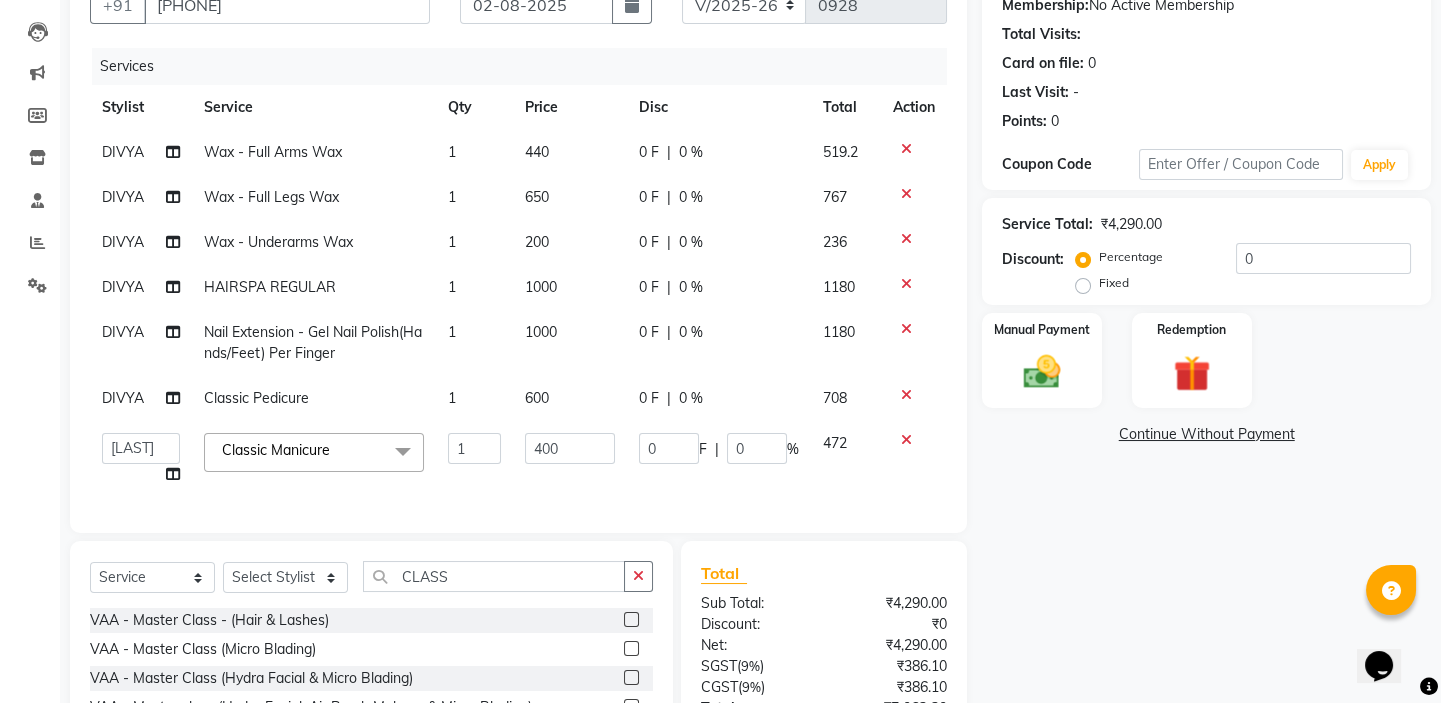 click on "Calendar  Invoice  Clients  Leads   Marketing  Members  Inventory  Staff  Reports  Settings Completed InProgress Upcoming Dropped Tentative Check-In Confirm Bookings Generate Report Segments Page Builder" 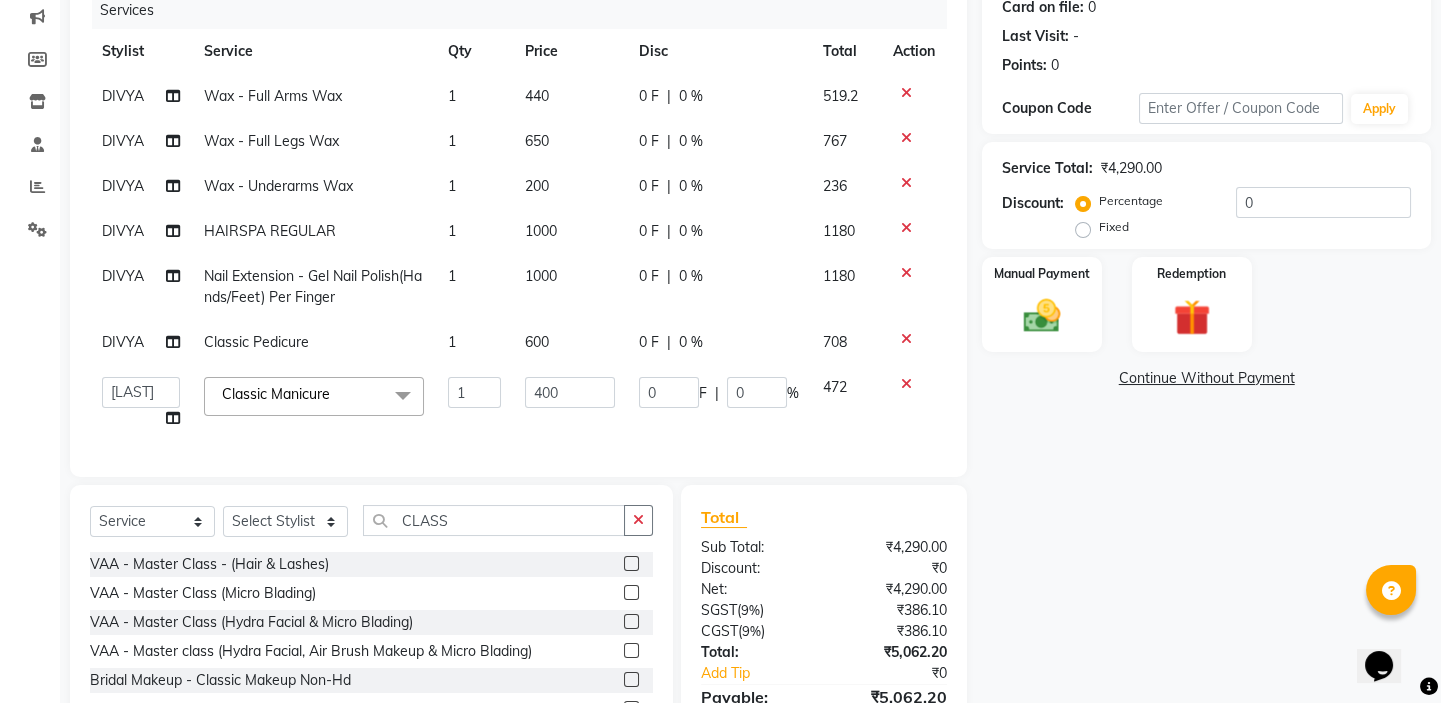 scroll, scrollTop: 195, scrollLeft: 0, axis: vertical 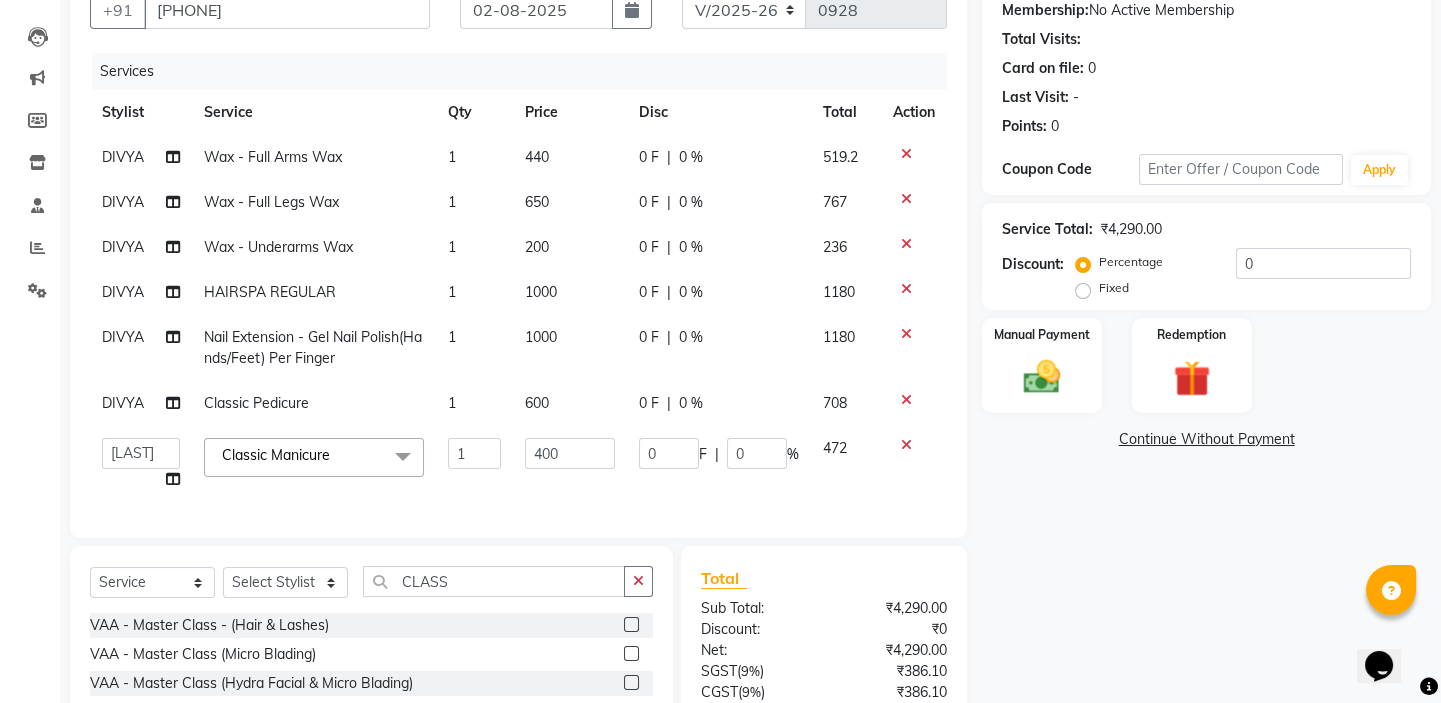 click on "Fixed" 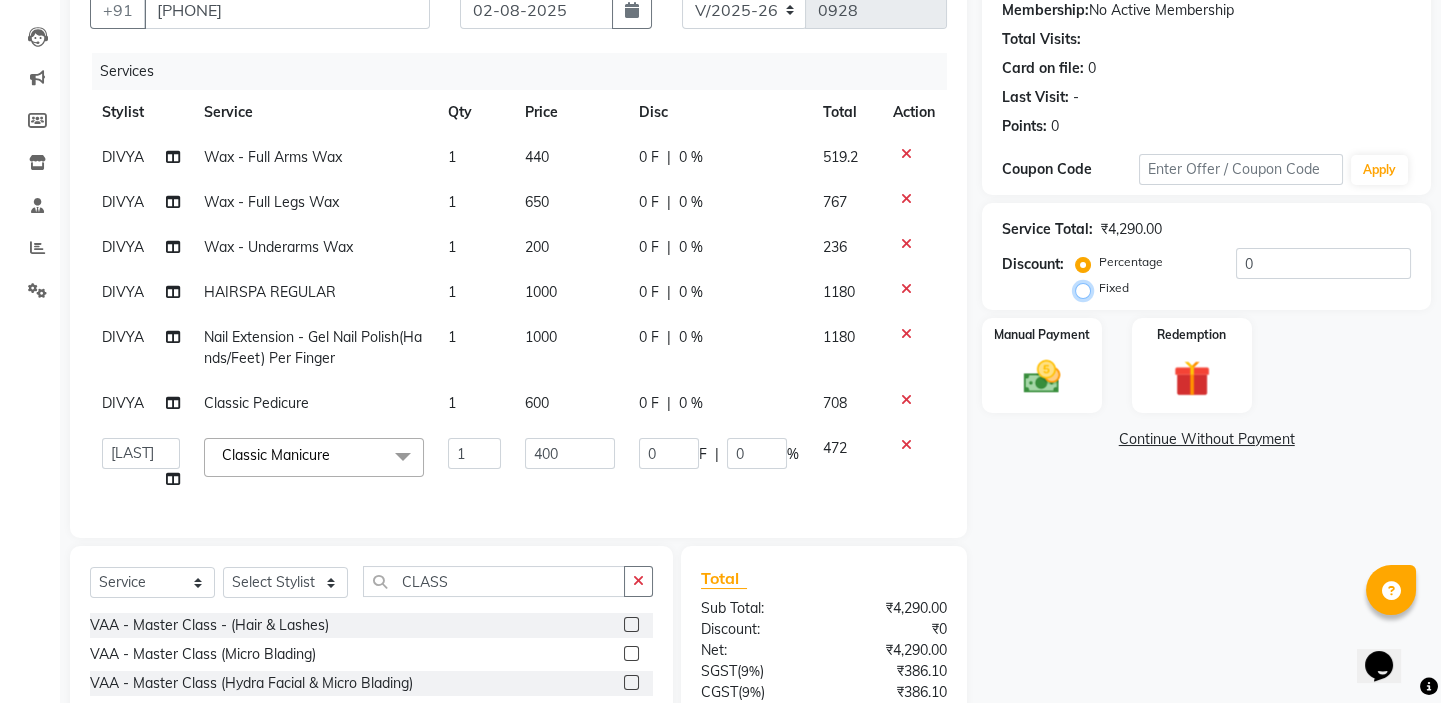 click on "Fixed" at bounding box center [1087, 288] 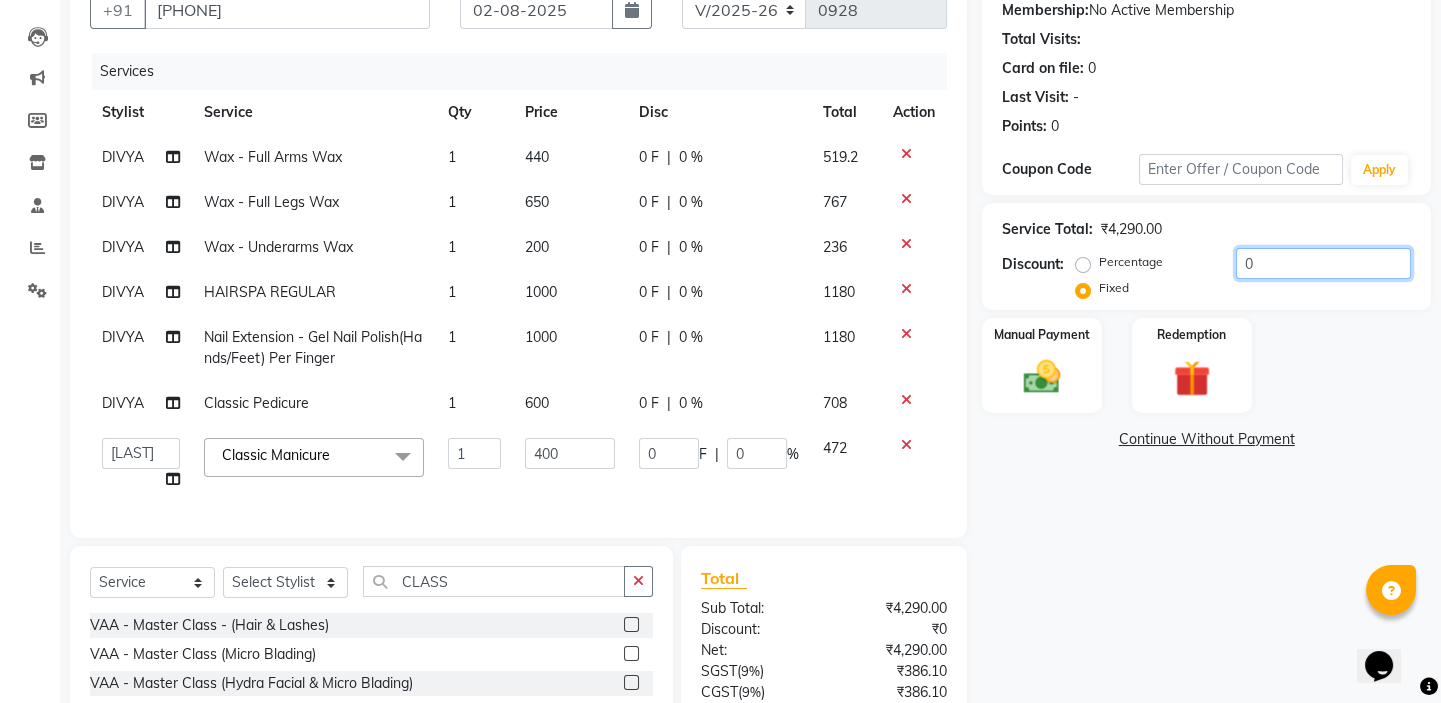 drag, startPoint x: 1260, startPoint y: 270, endPoint x: 1212, endPoint y: 248, distance: 52.801514 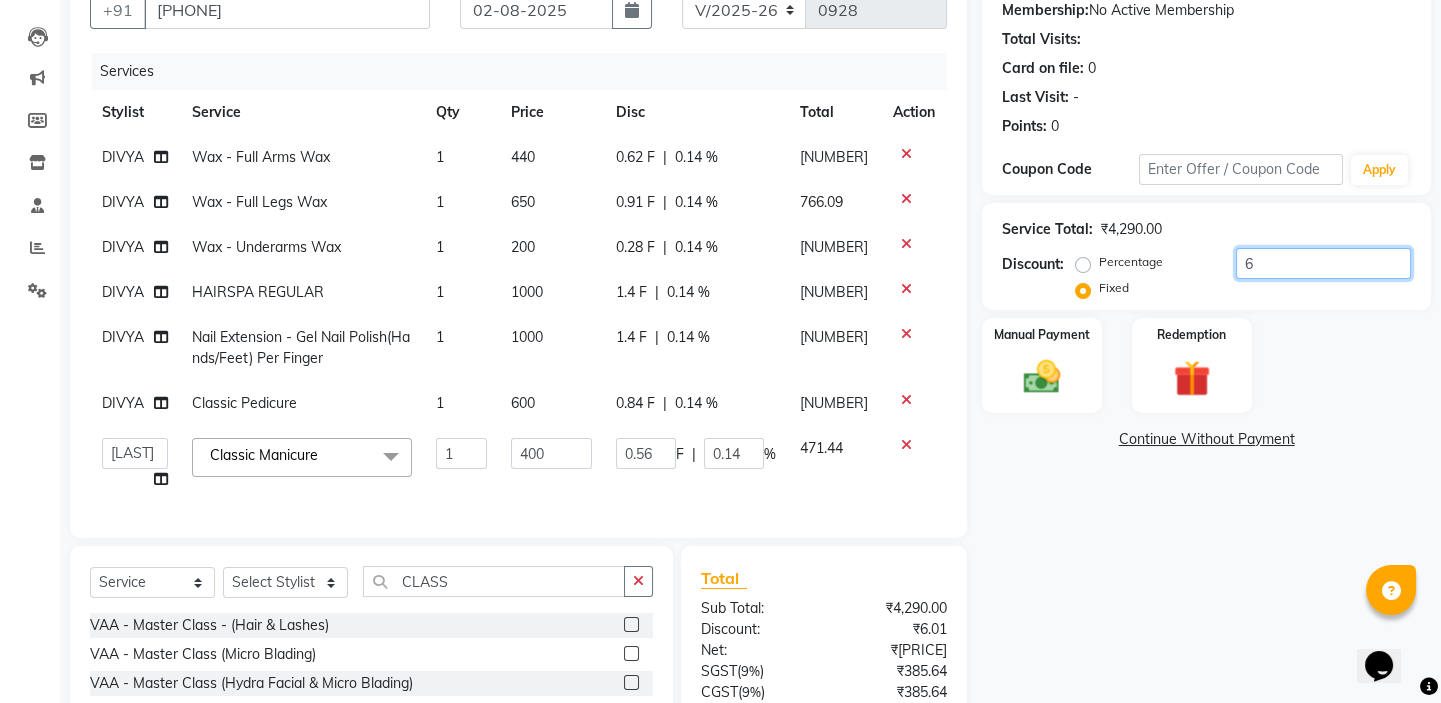 type on "62" 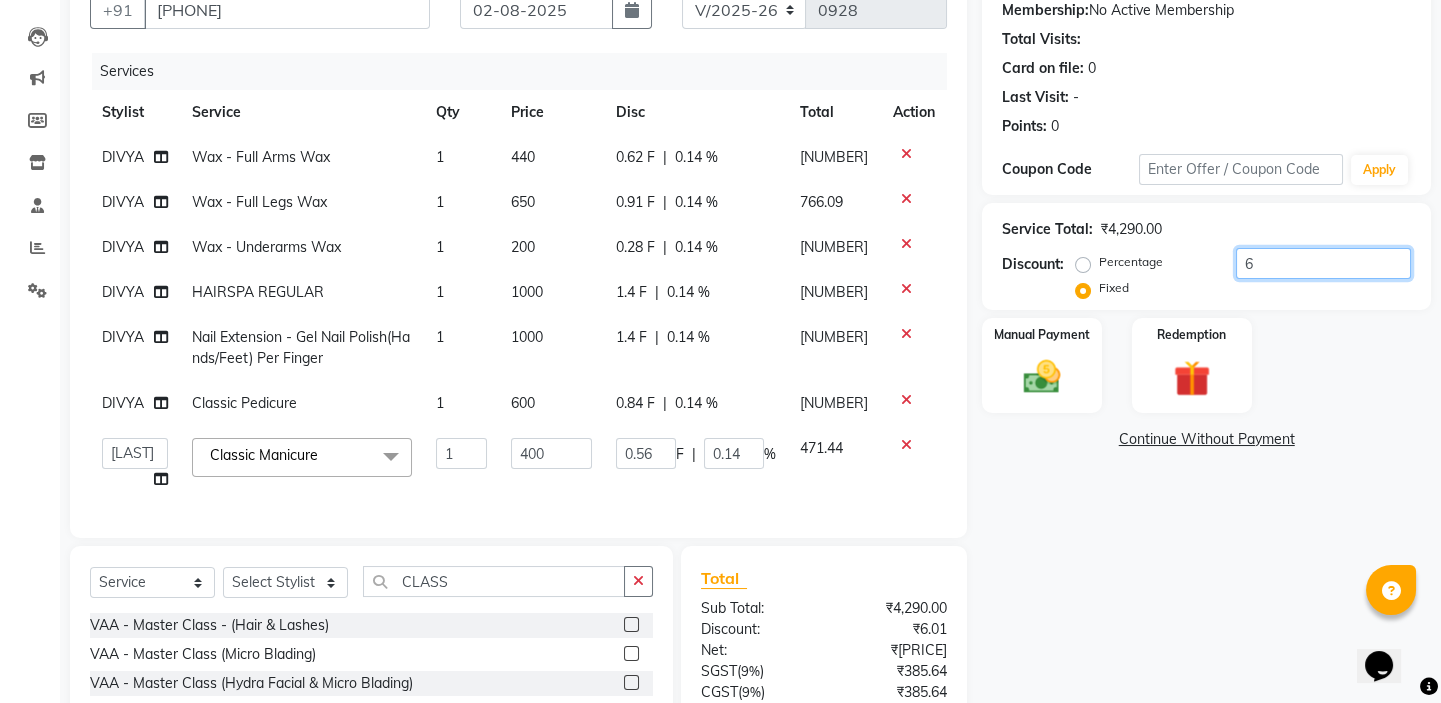 type on "5.78" 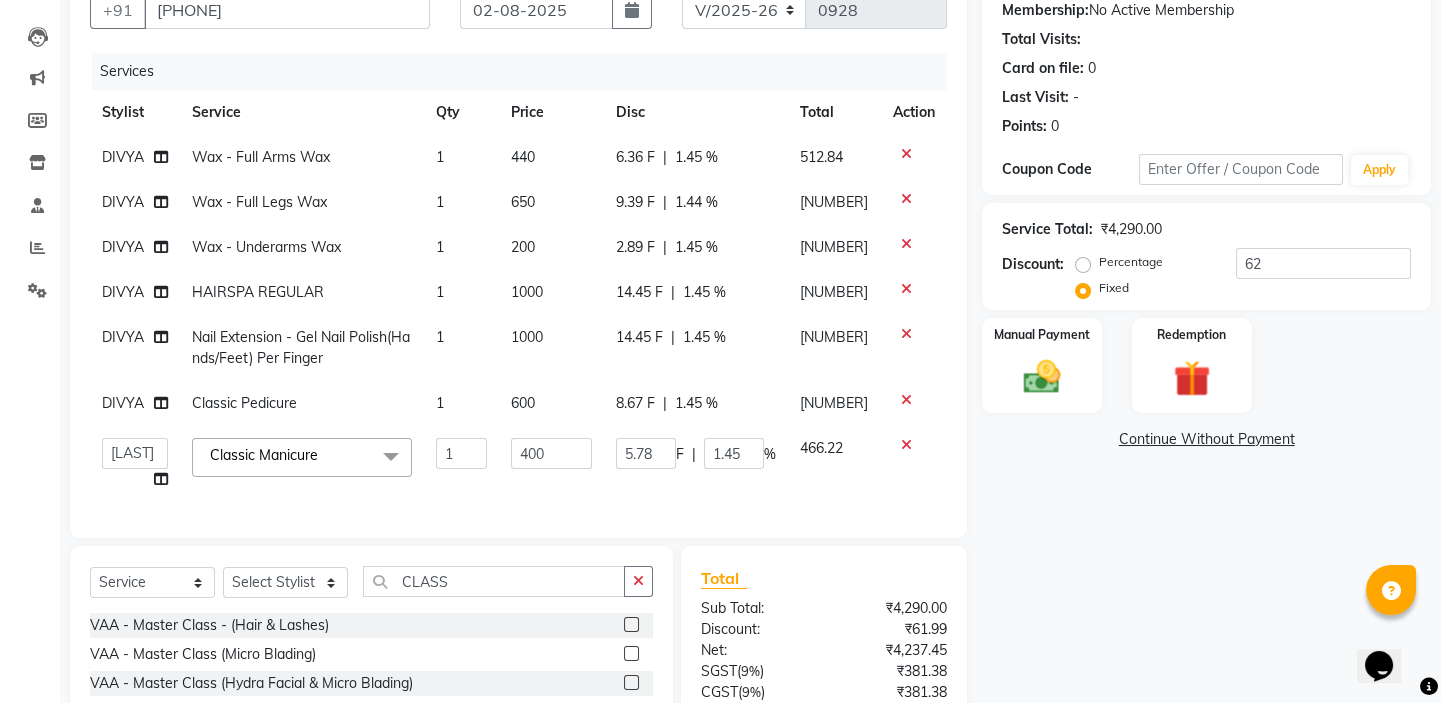click on "Name: [FIRST] Membership: No Active Membership Total Visits: Card on file: 0 Last Visit: - Points: 0 Coupon Code Apply Service Total: ₹[PRICE] Discount: Percentage Fixed 62 Manual Payment Redemption Continue Without Payment" 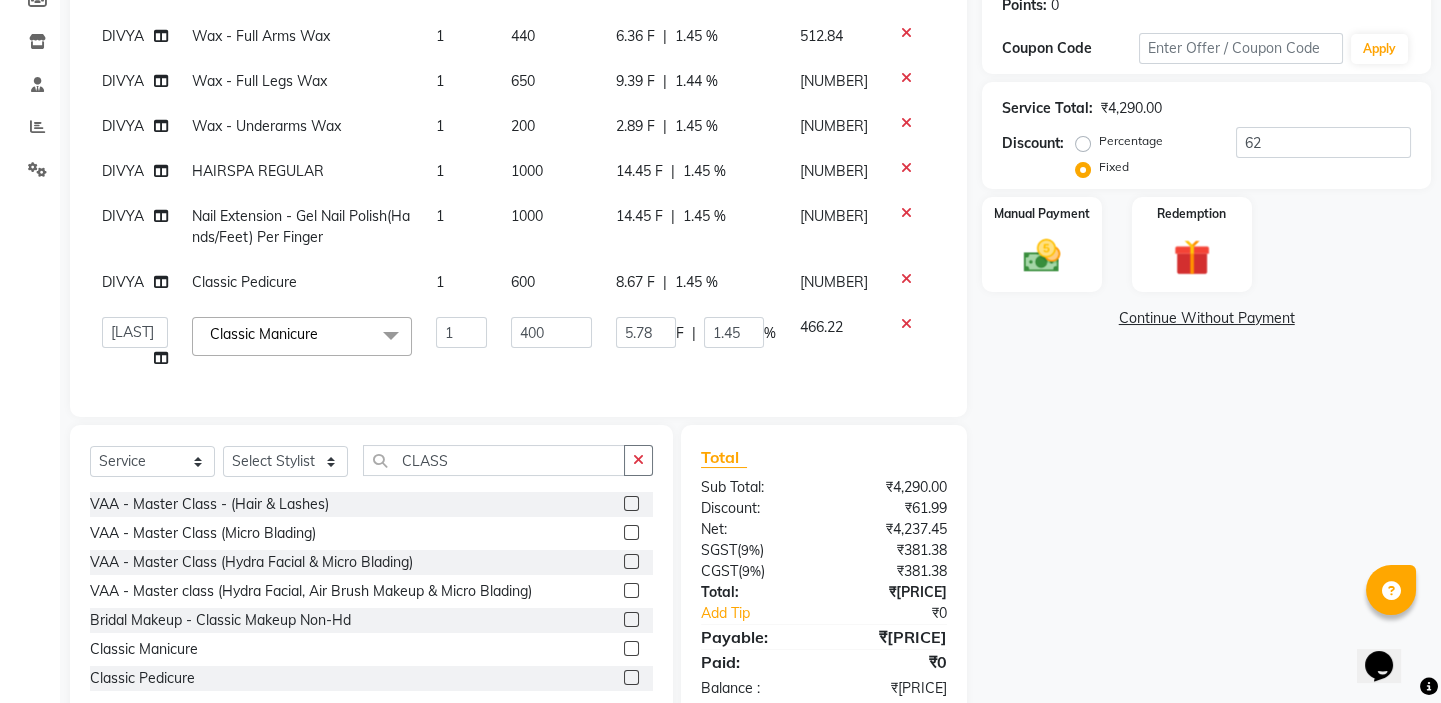 scroll, scrollTop: 377, scrollLeft: 0, axis: vertical 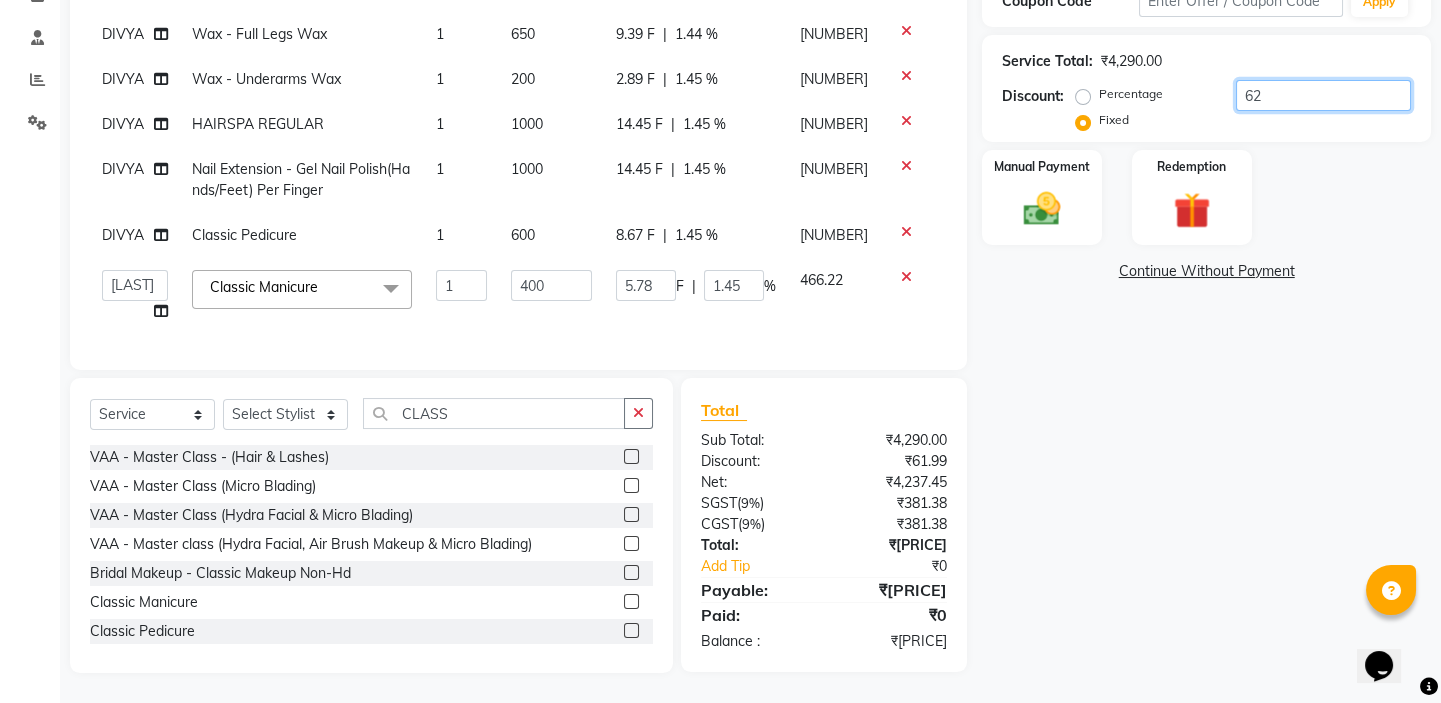 drag, startPoint x: 1260, startPoint y: 73, endPoint x: 1217, endPoint y: 64, distance: 43.931767 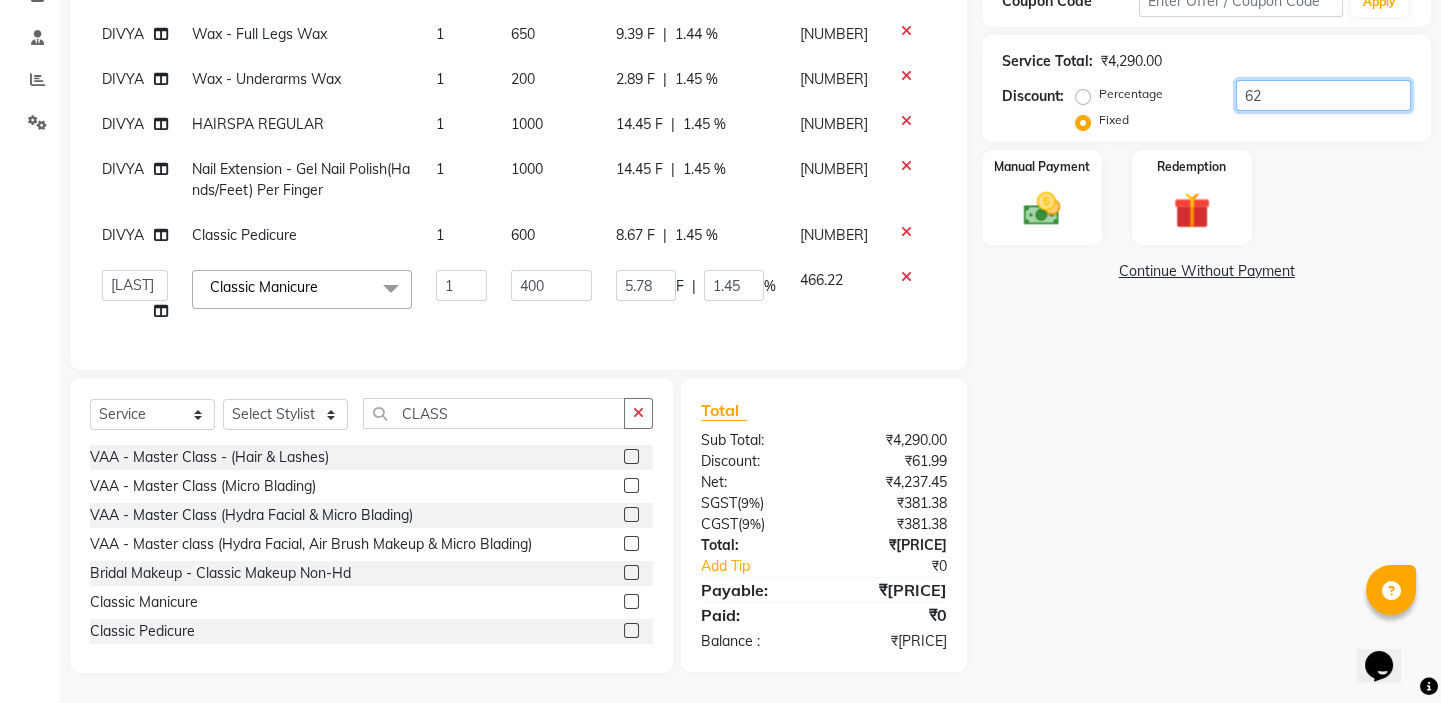 type on "6" 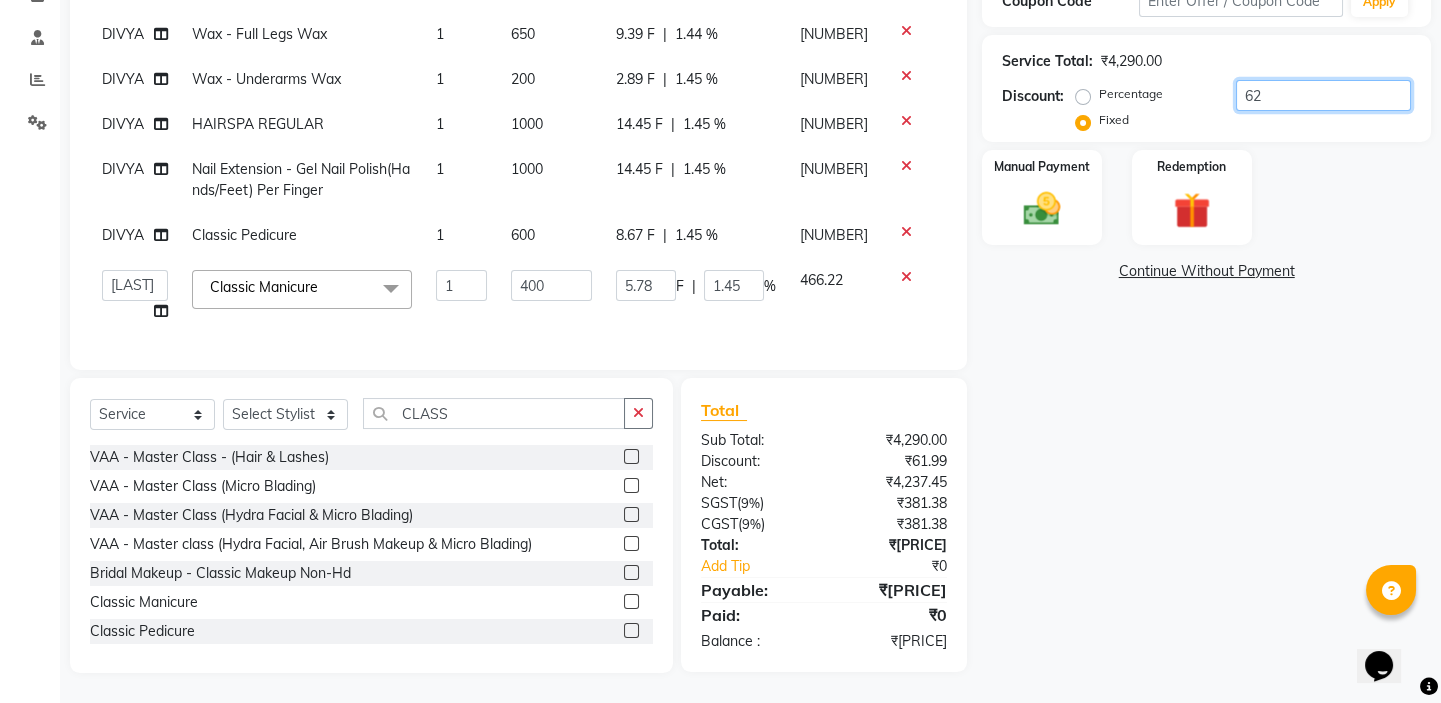 type on "0.56" 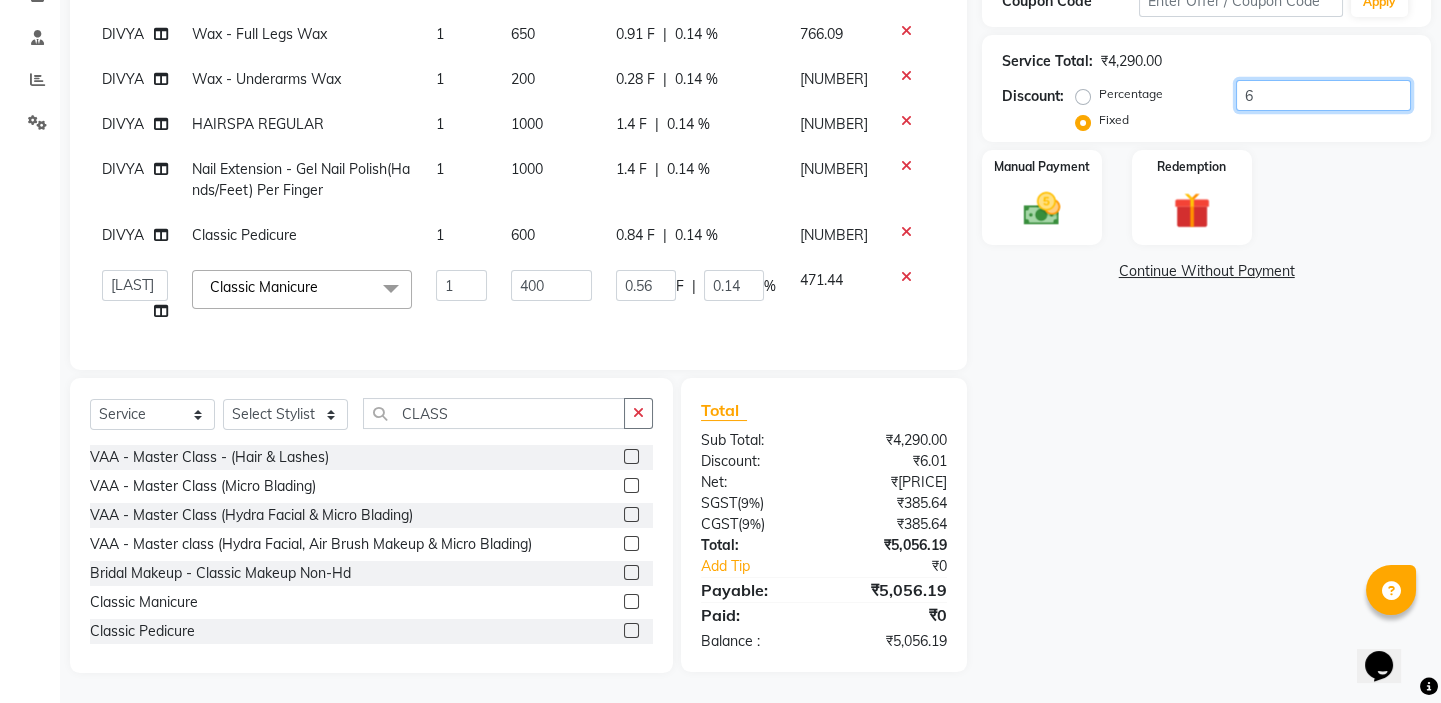 type on "63" 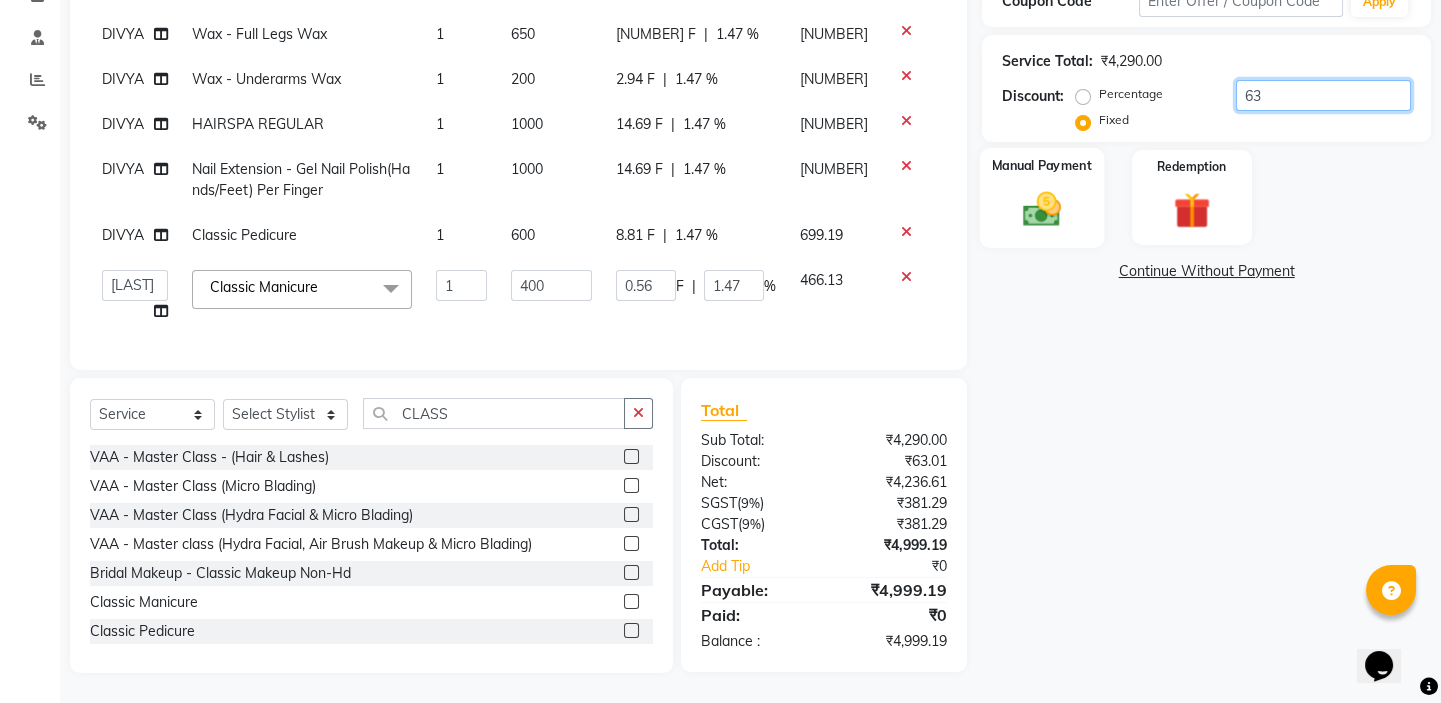 type on "63" 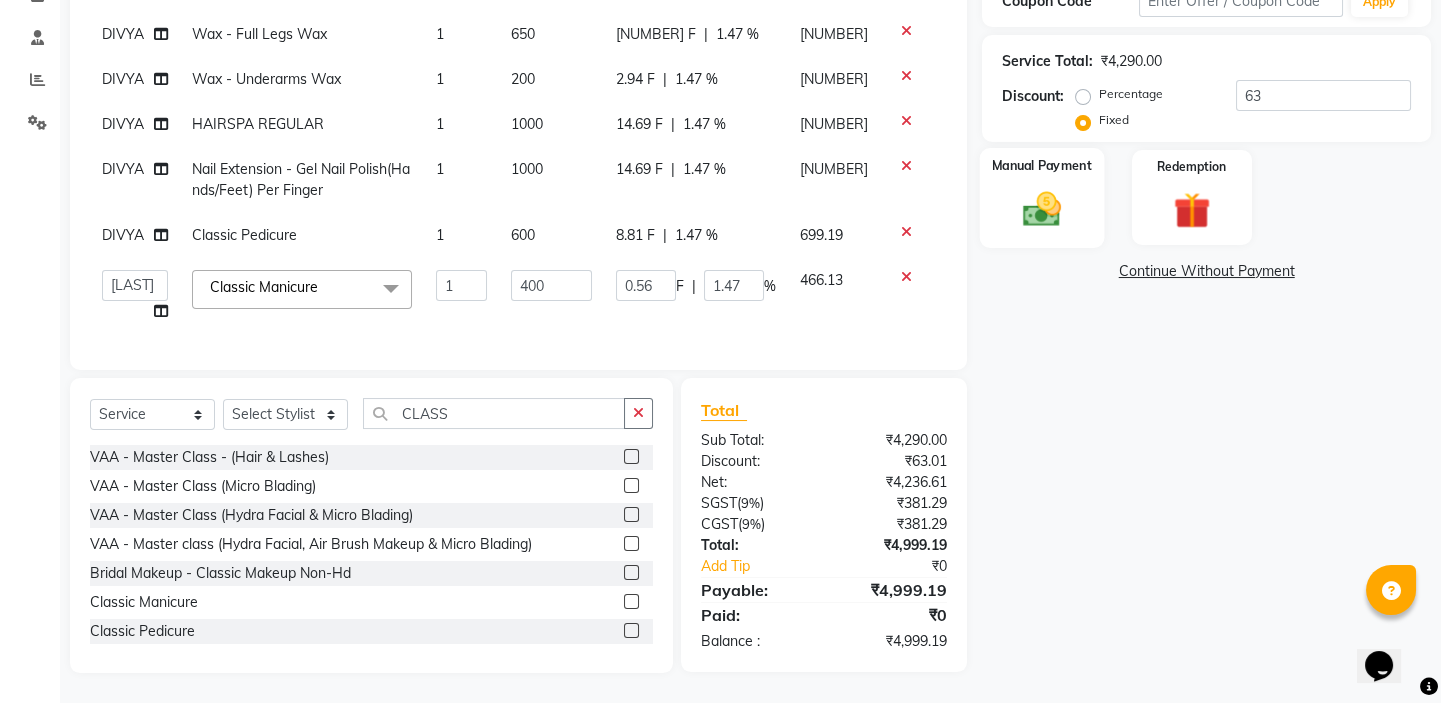 click 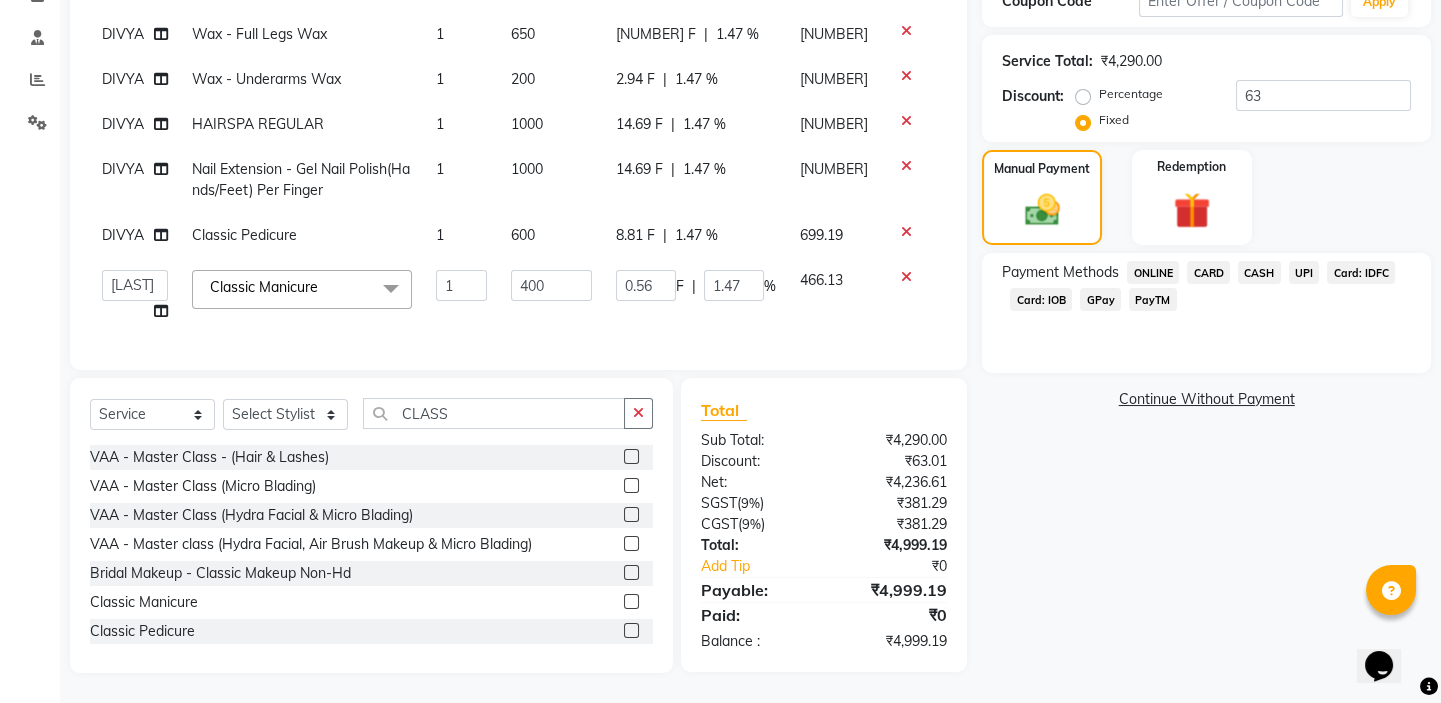 scroll, scrollTop: 0, scrollLeft: 0, axis: both 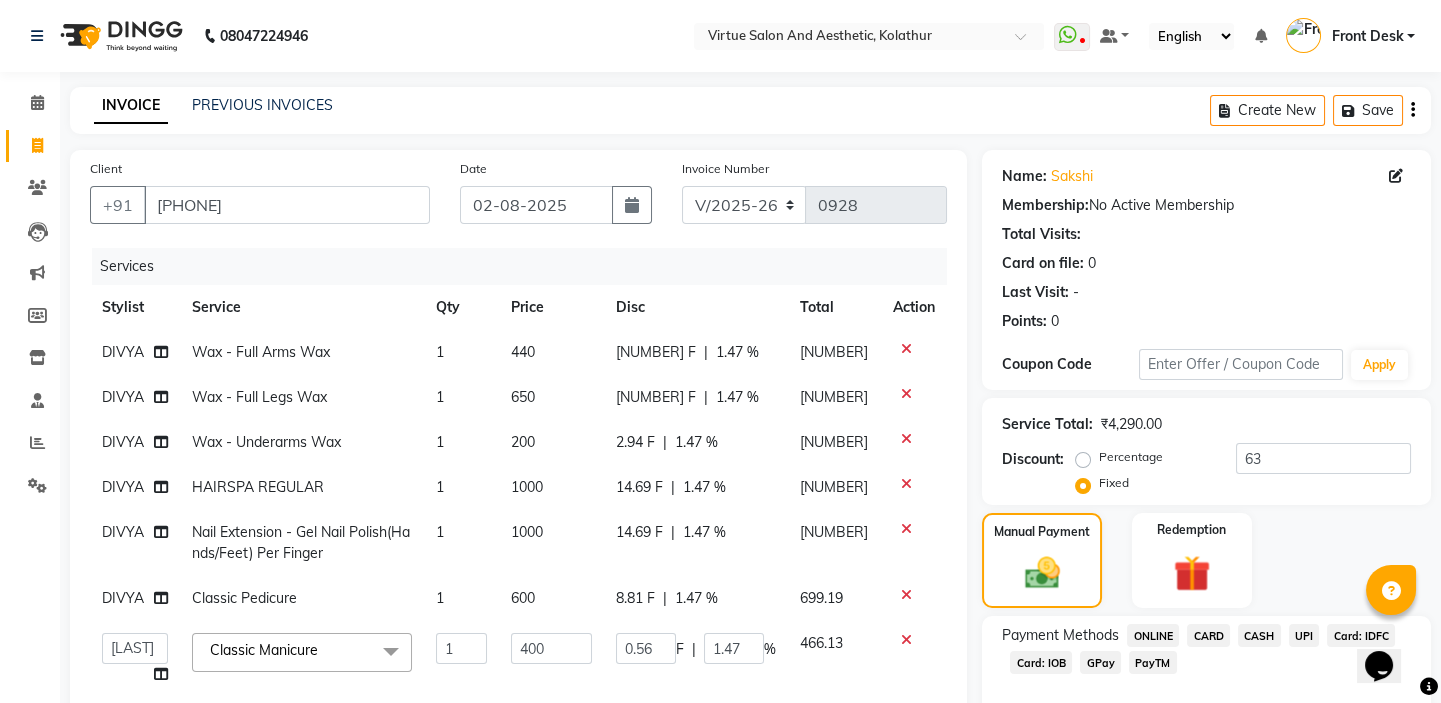 click 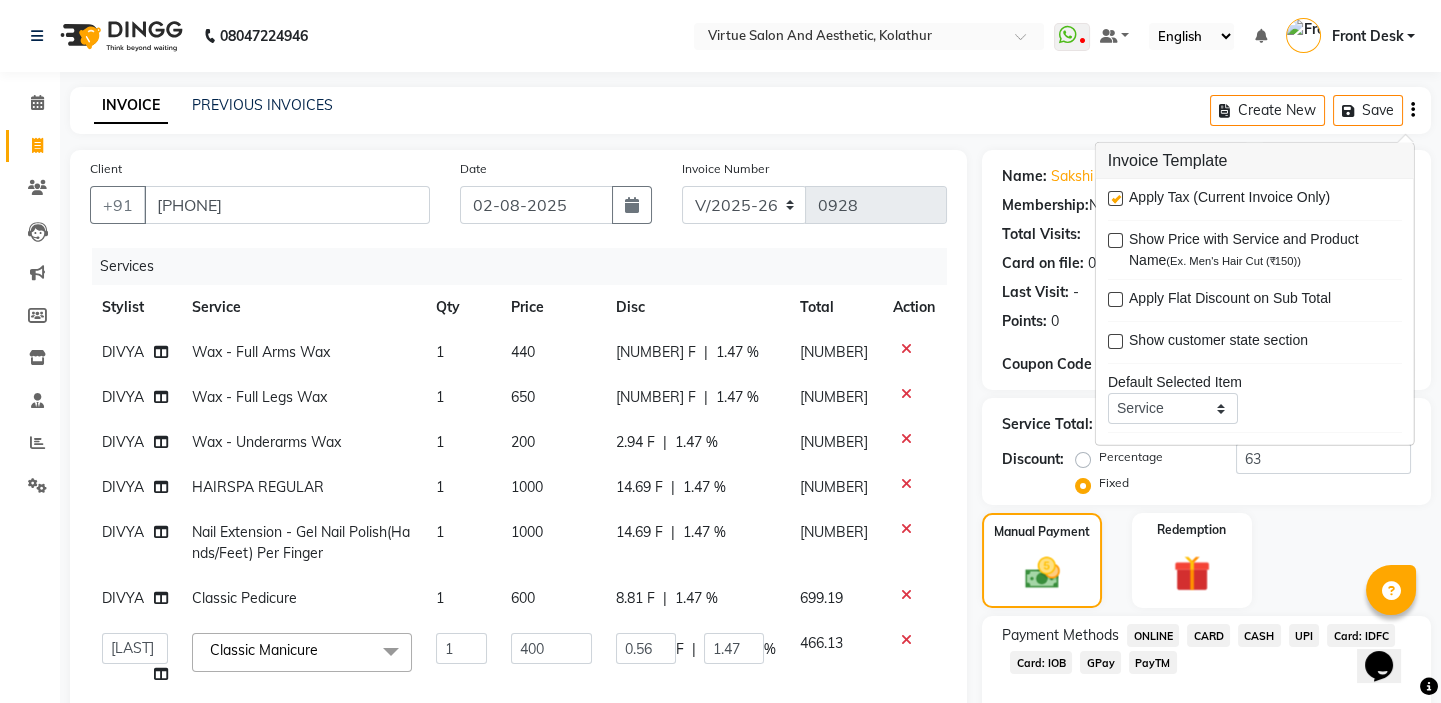 click on "INVOICE PREVIOUS INVOICES Create New   Save" 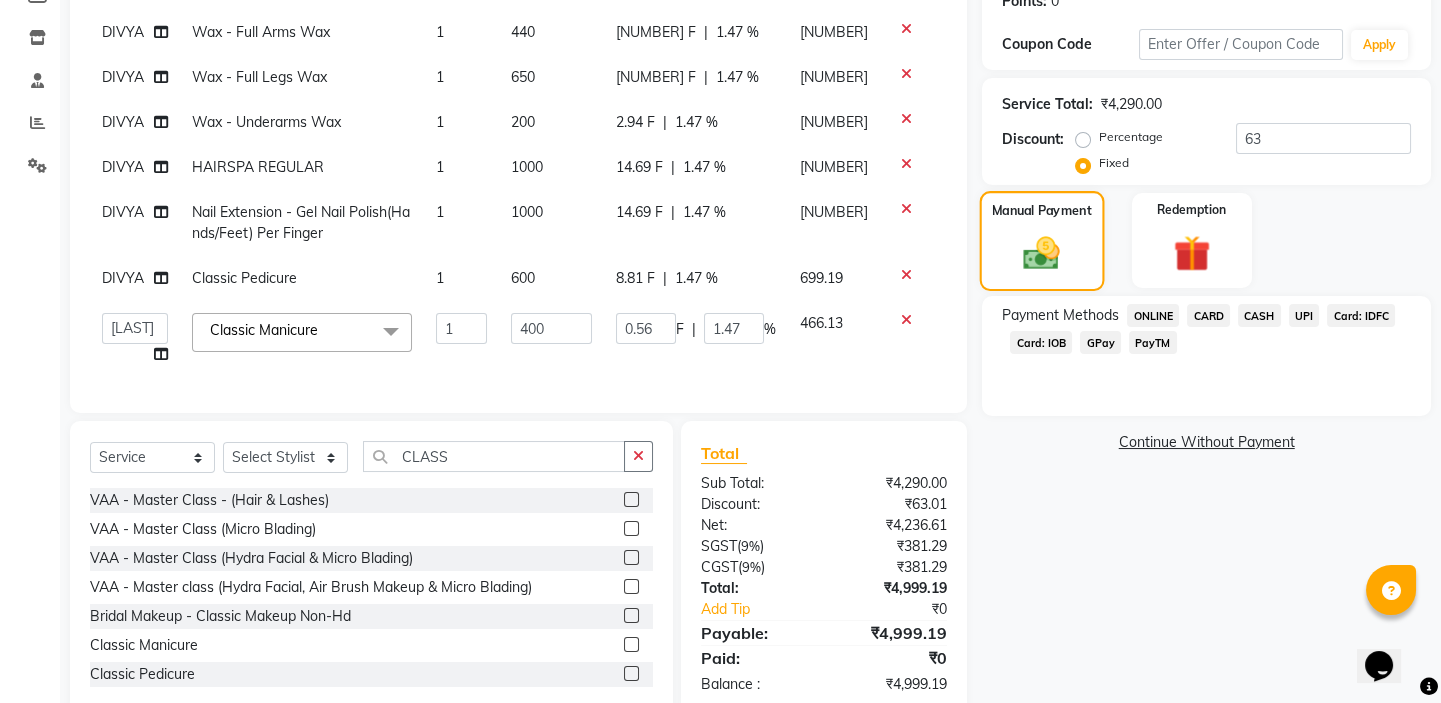 scroll, scrollTop: 363, scrollLeft: 0, axis: vertical 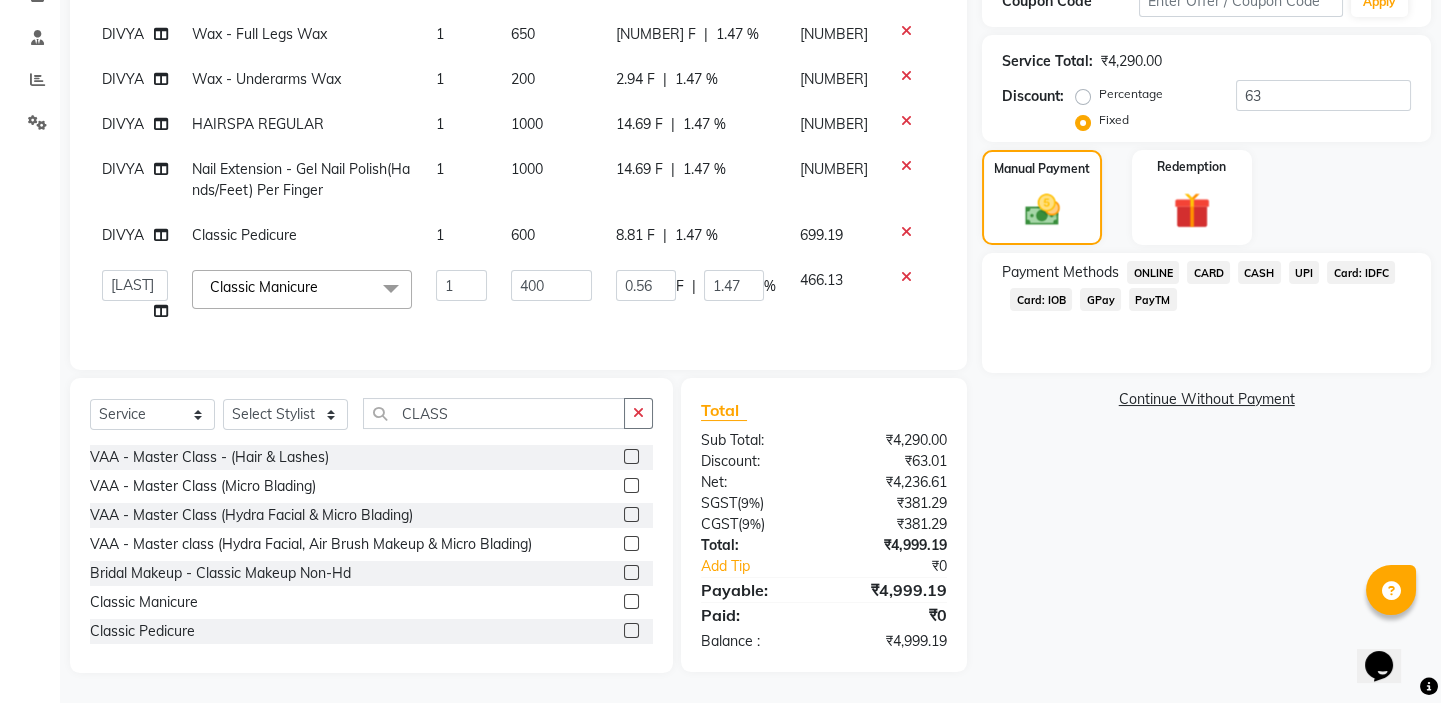click on "Card: IOB" 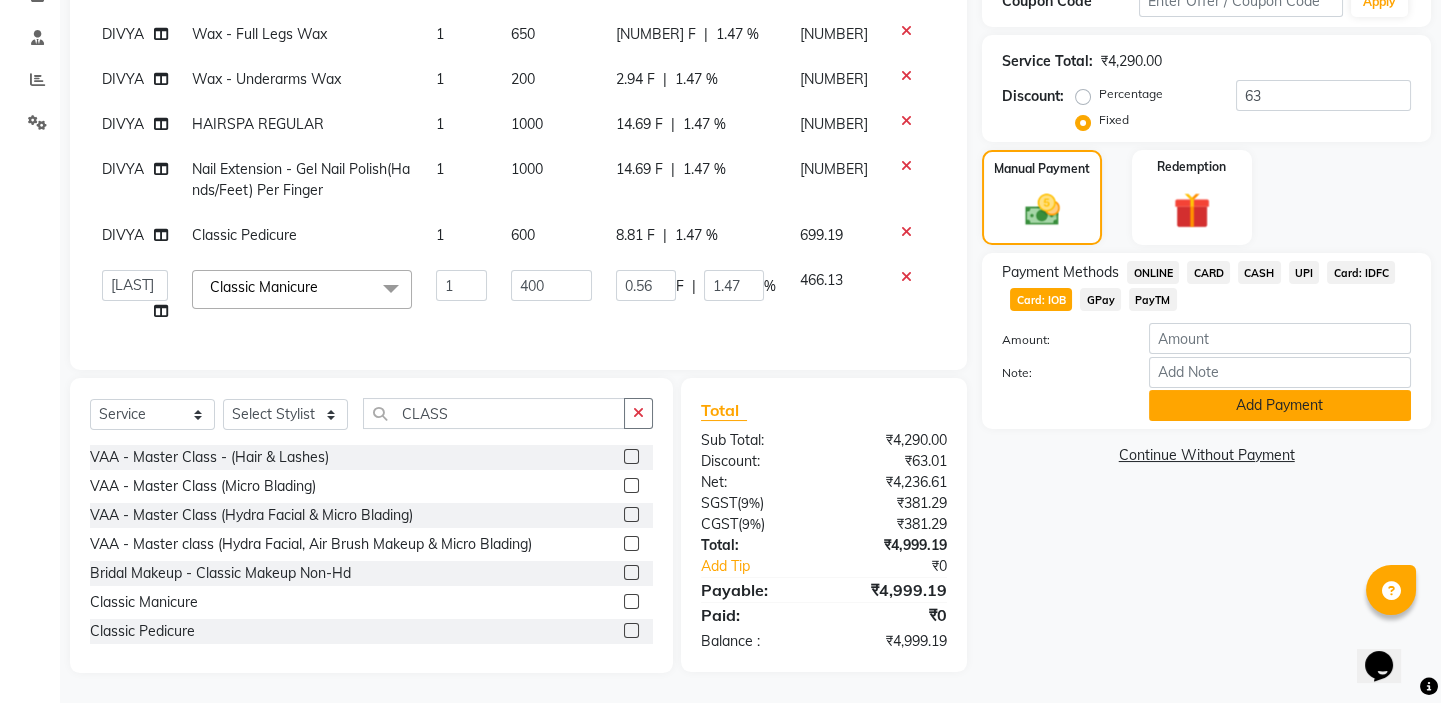click on "Add Payment" 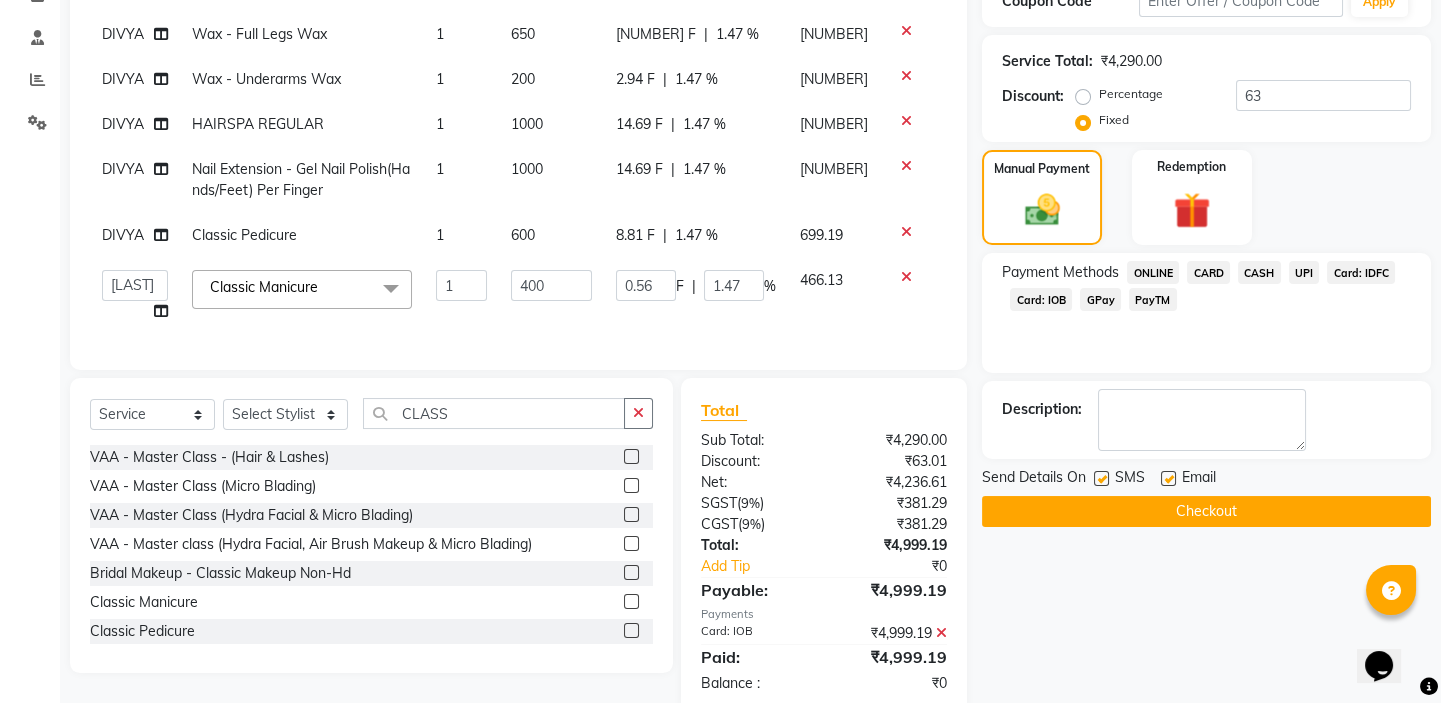 click on "Checkout" 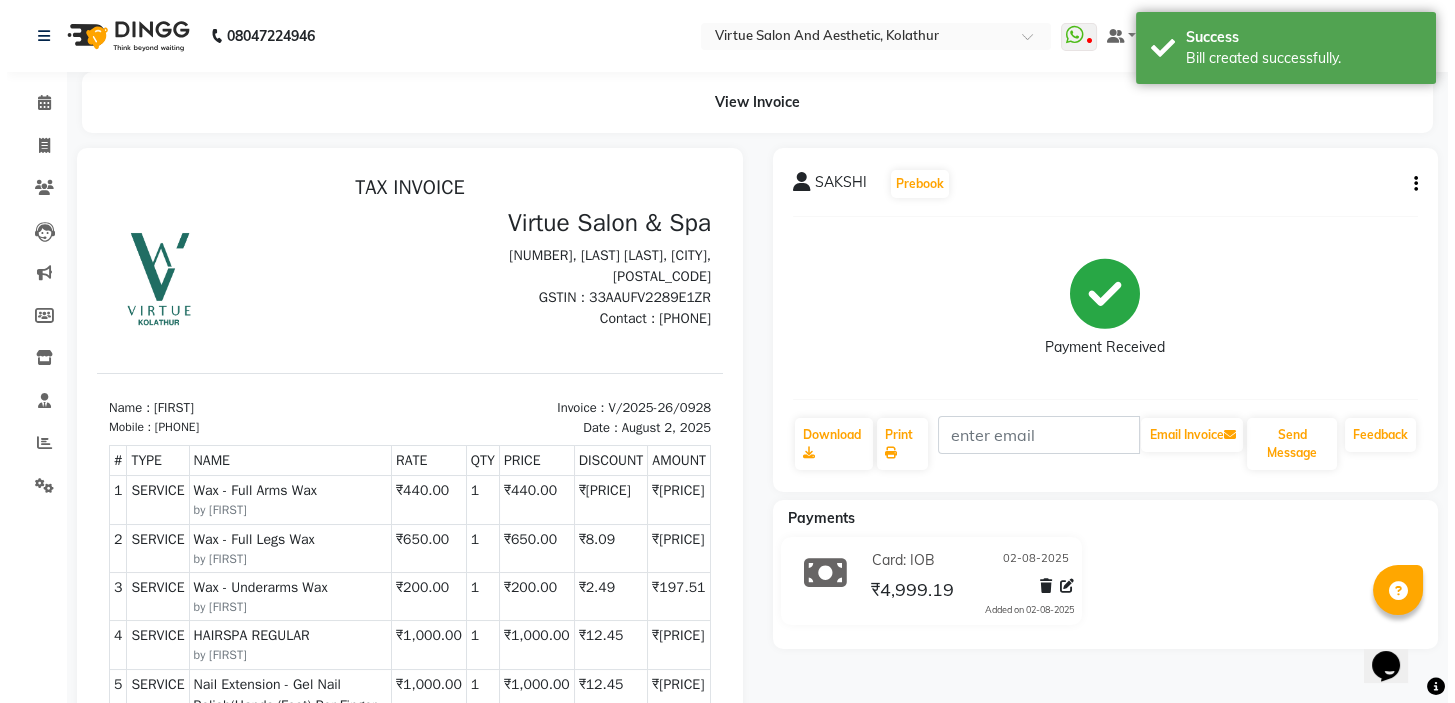 scroll, scrollTop: 0, scrollLeft: 0, axis: both 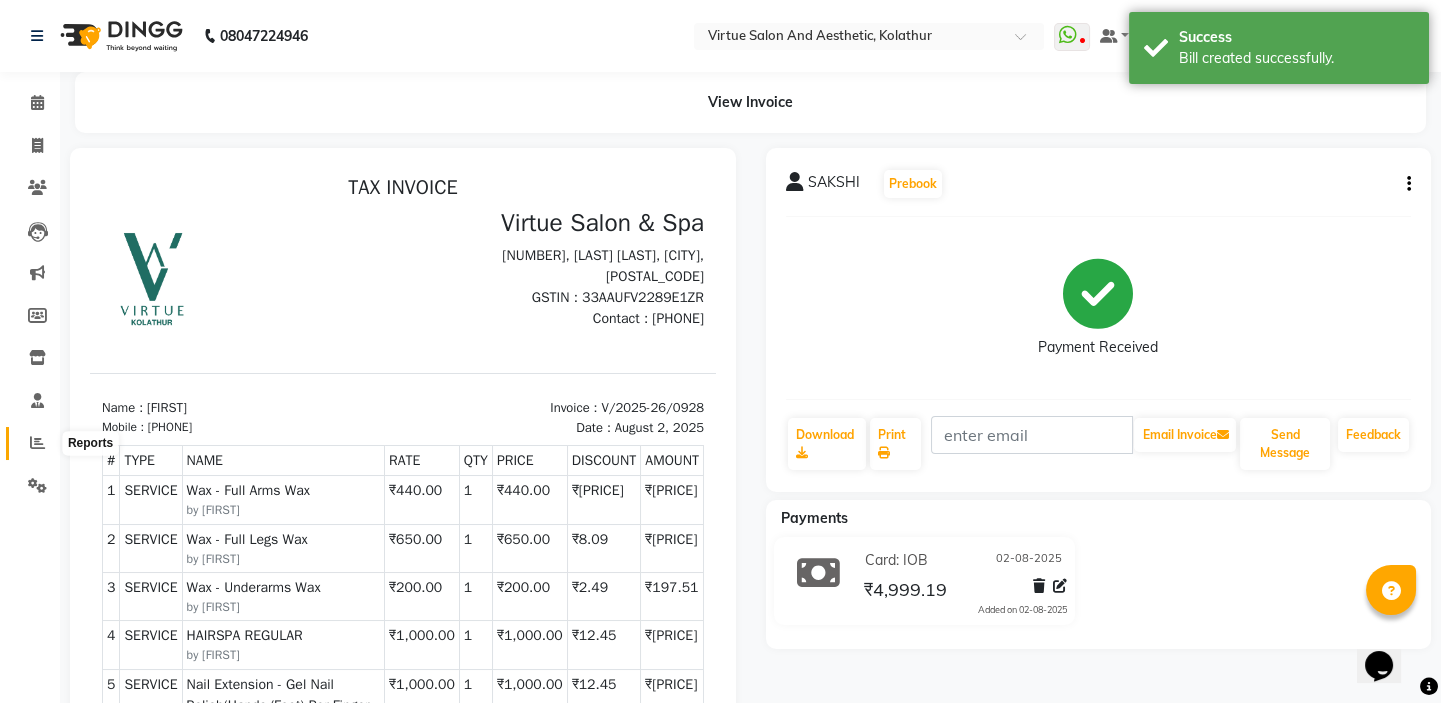 click 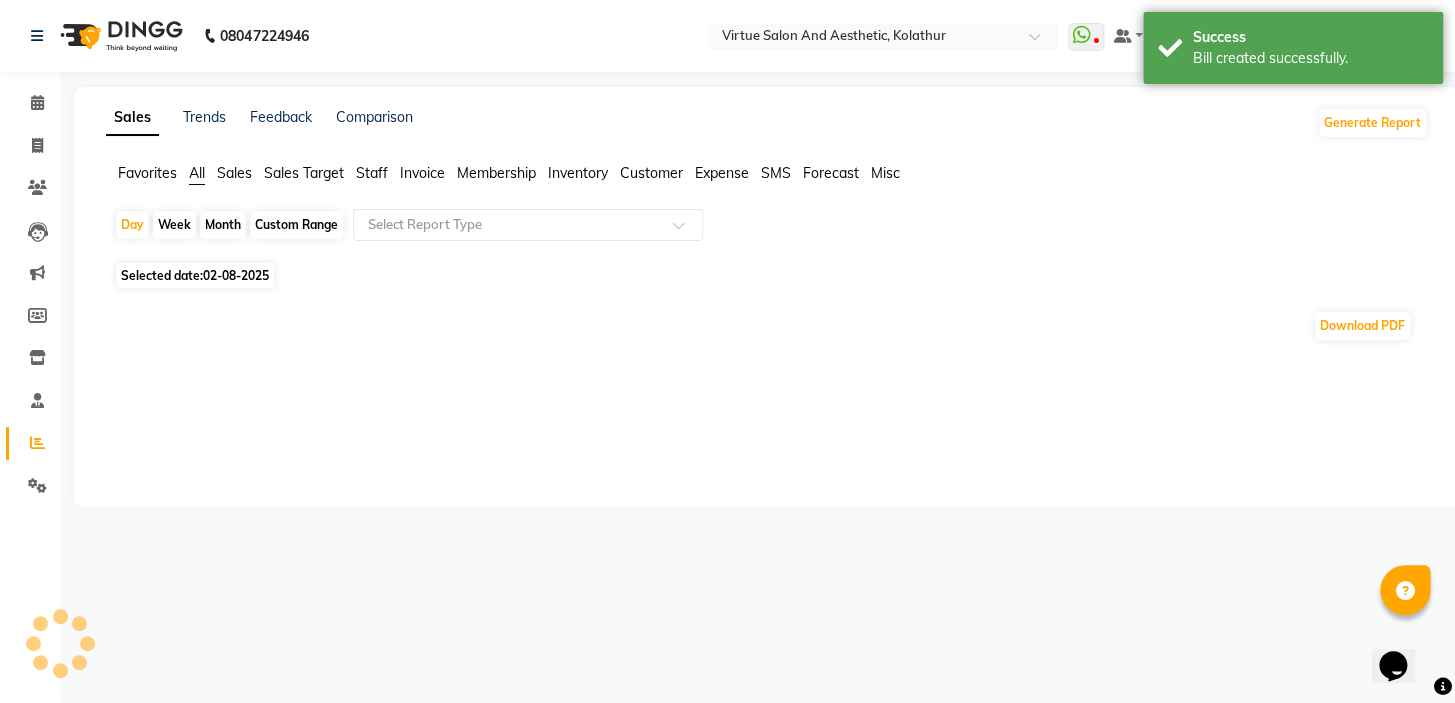 click on "Sales" 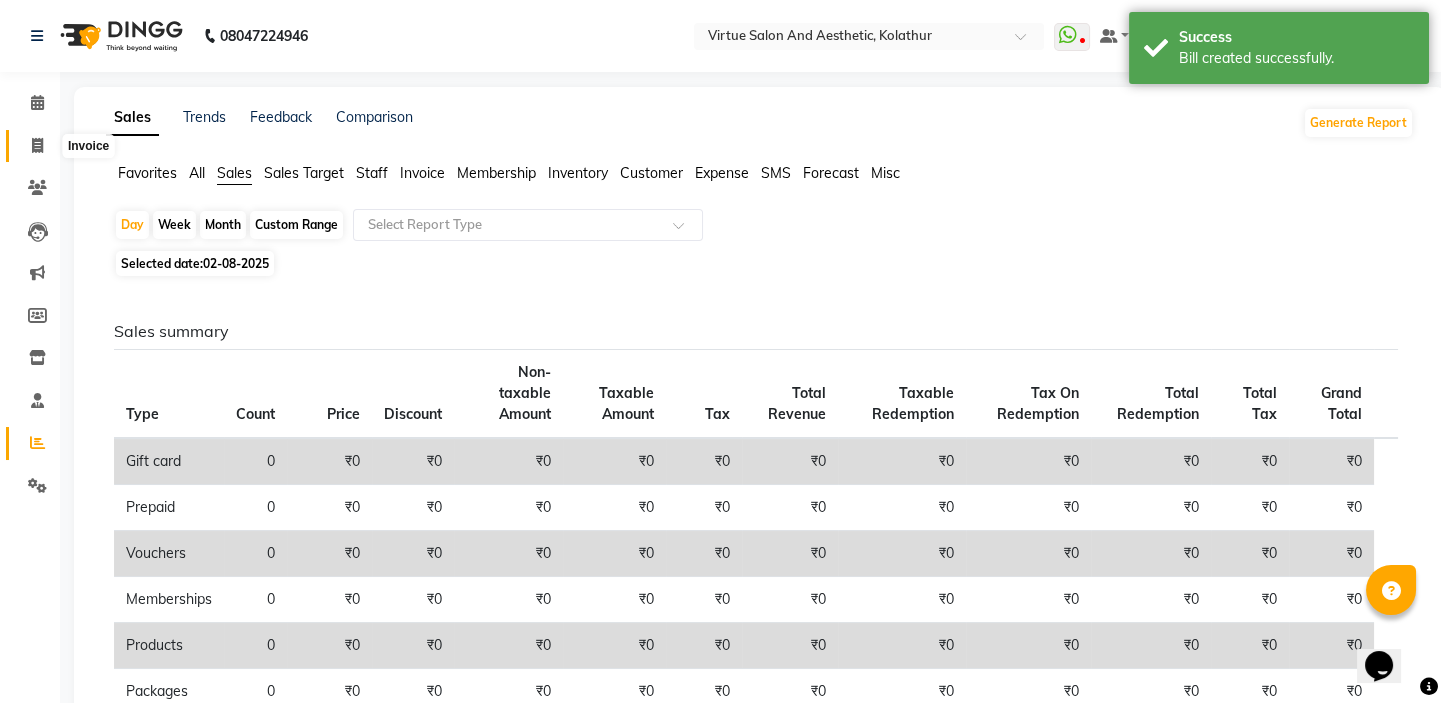 click 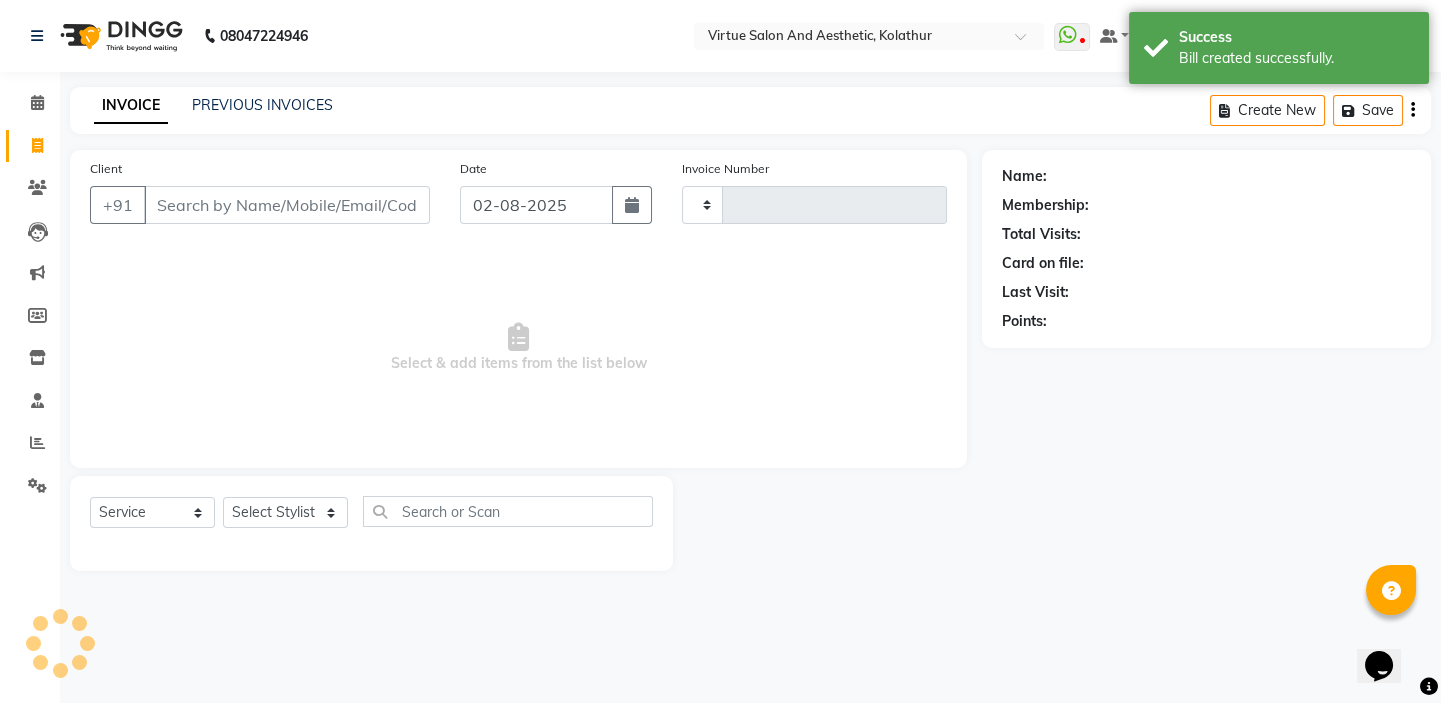 type on "0929" 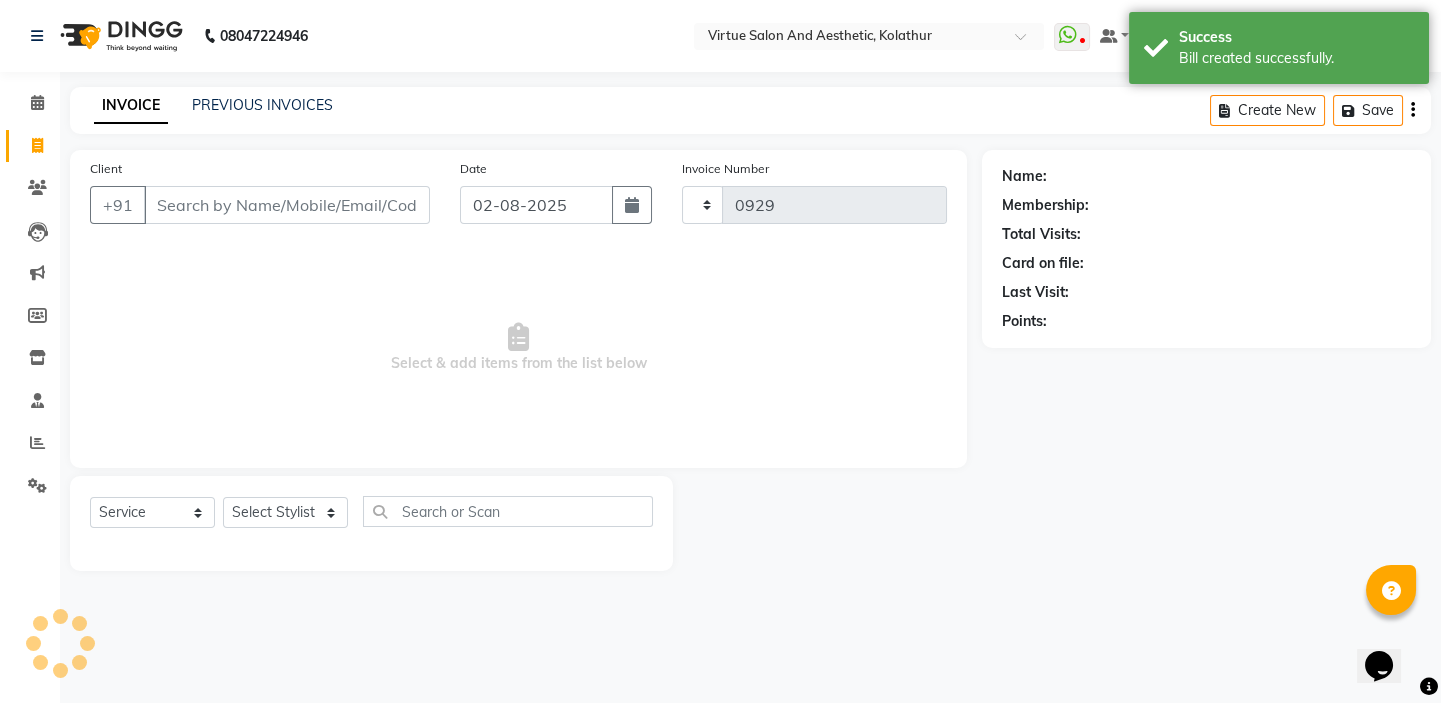 select on "7053" 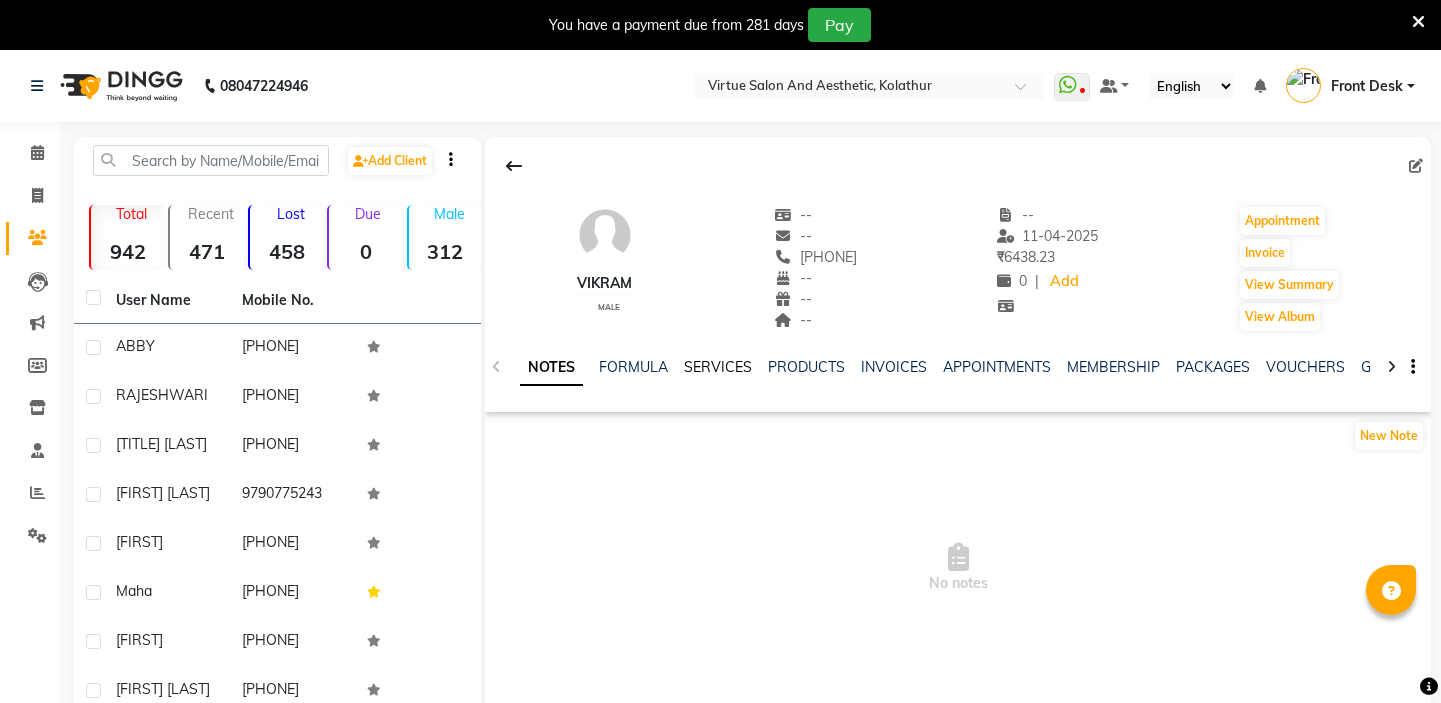 click on "SERVICES" 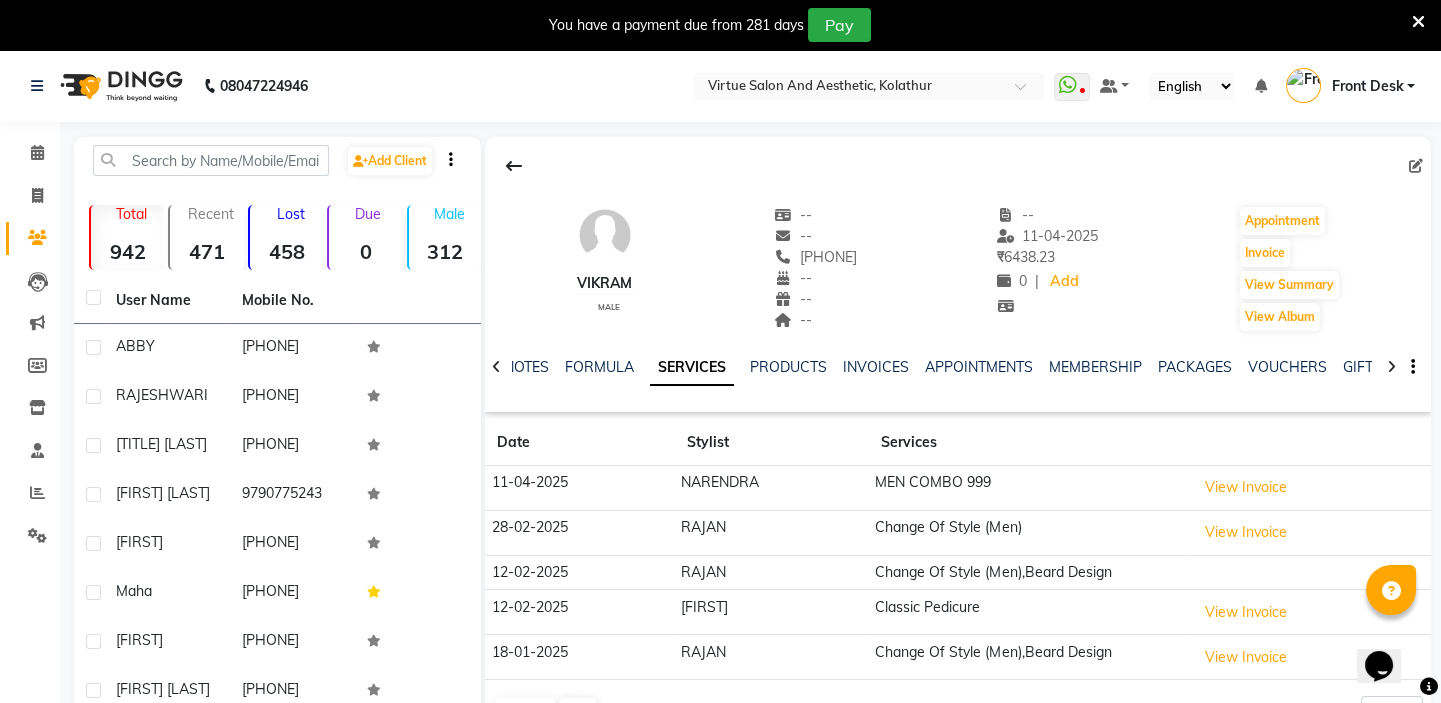 scroll, scrollTop: 0, scrollLeft: 0, axis: both 